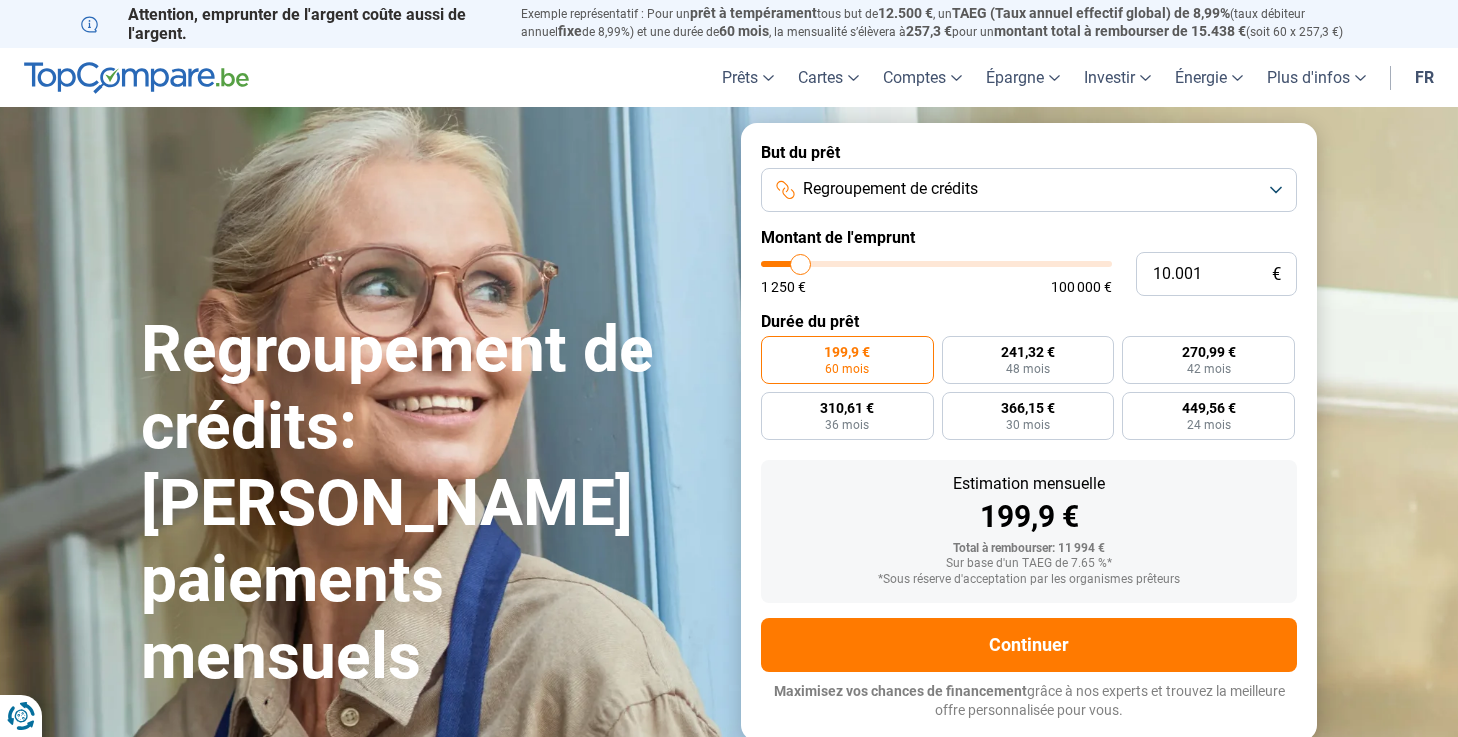scroll, scrollTop: 0, scrollLeft: 0, axis: both 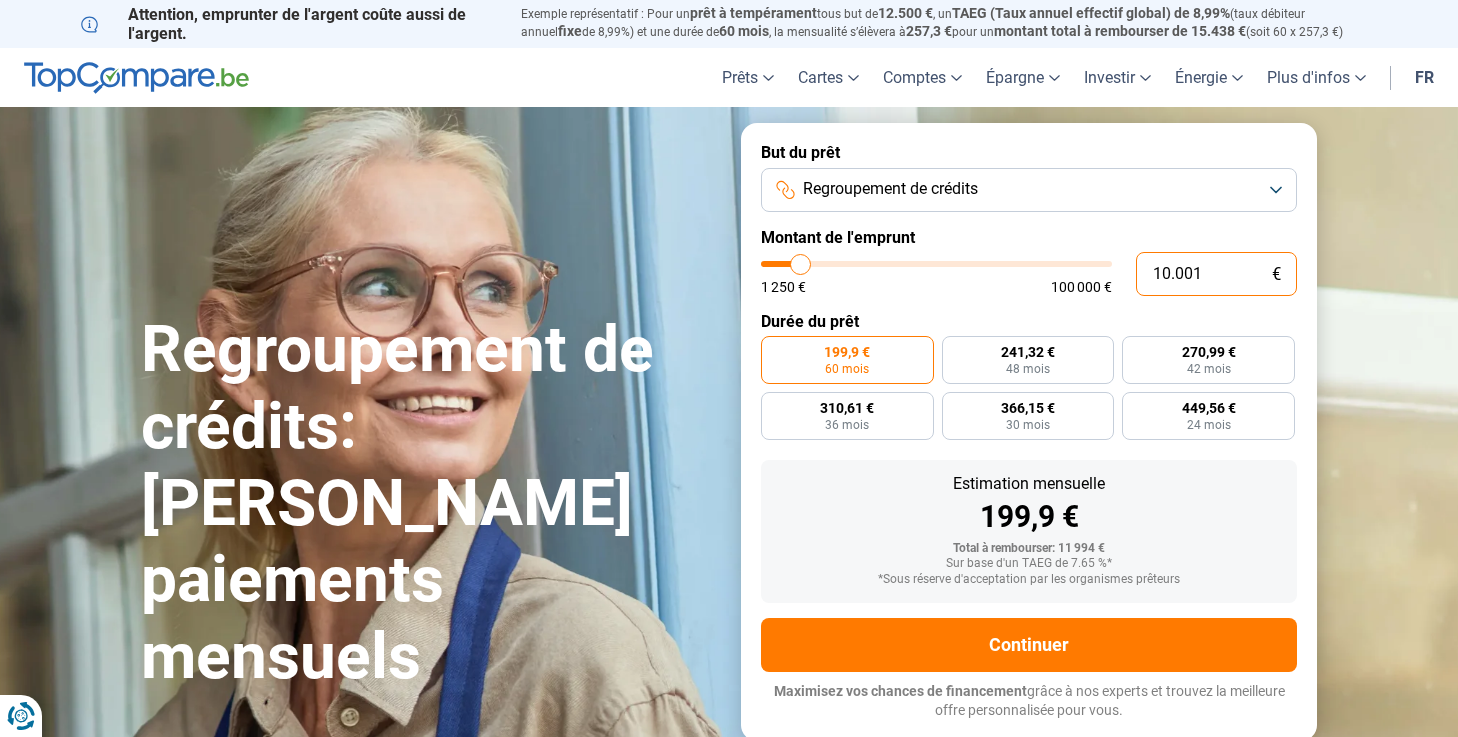 click on "10.001" at bounding box center [1216, 274] 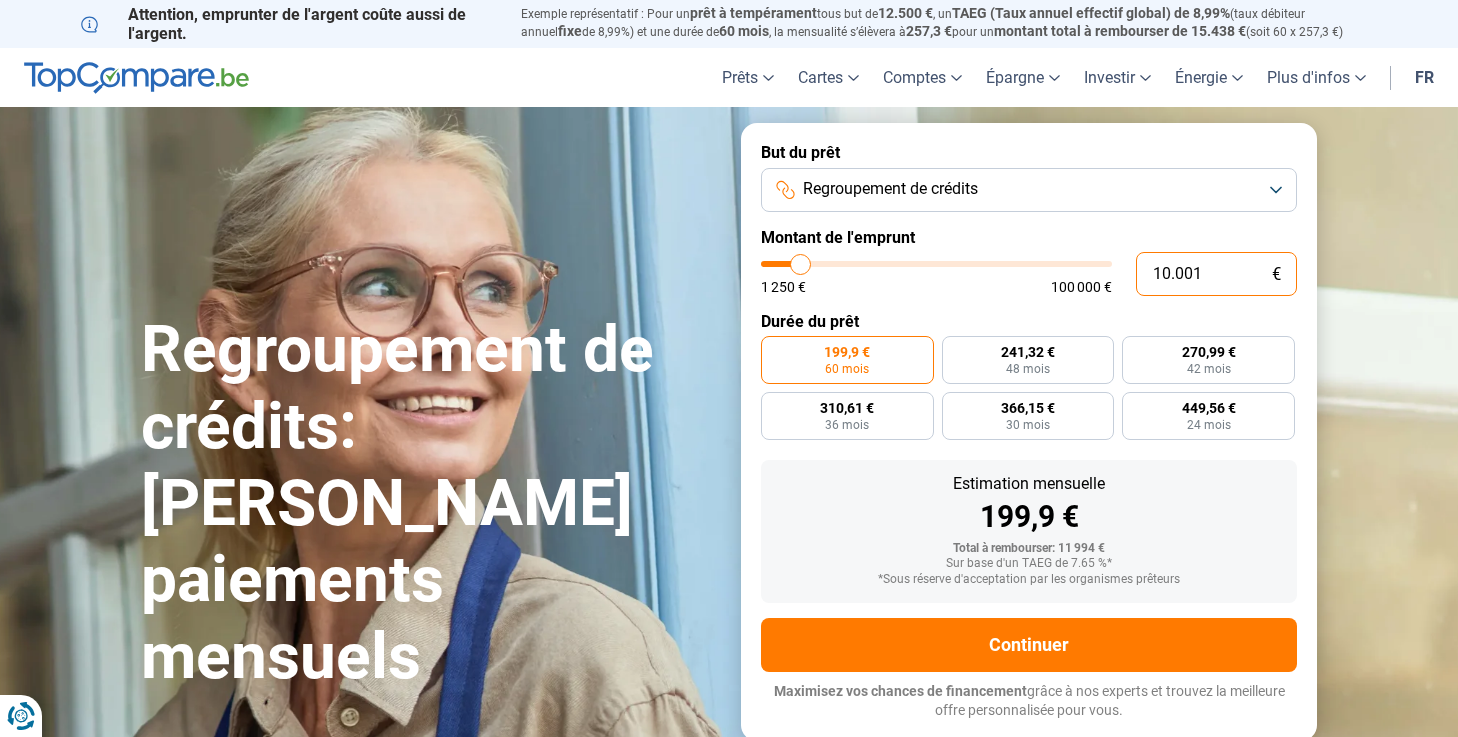 type on "5" 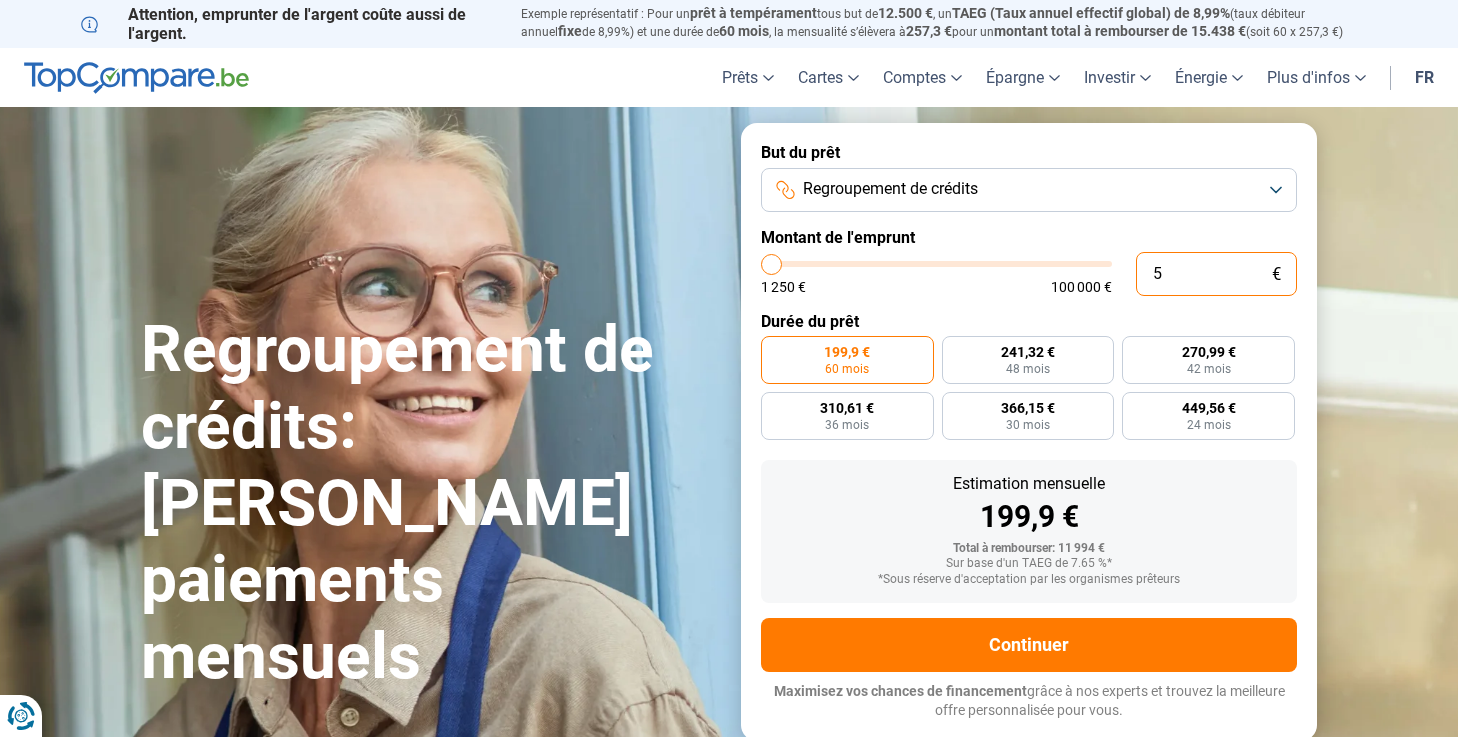 type on "50" 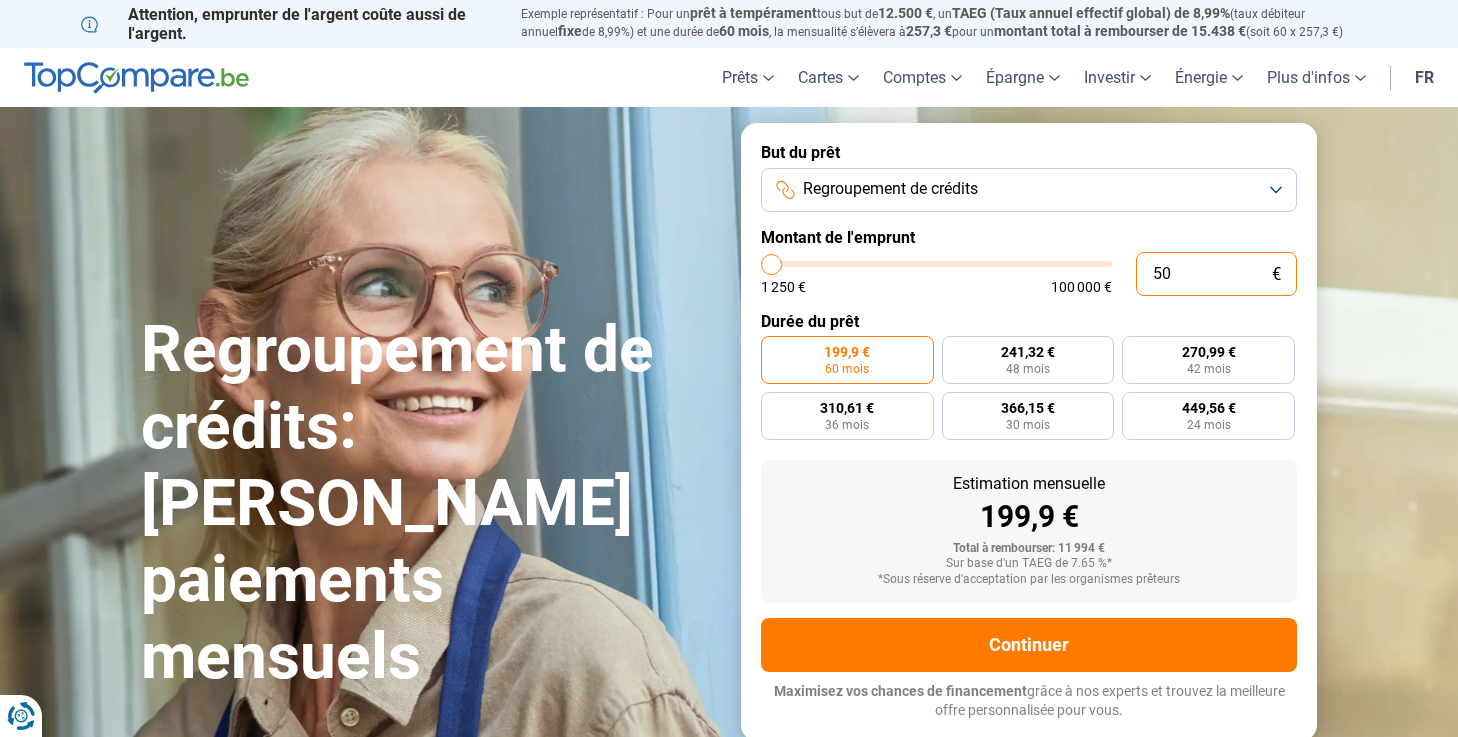 type on "500" 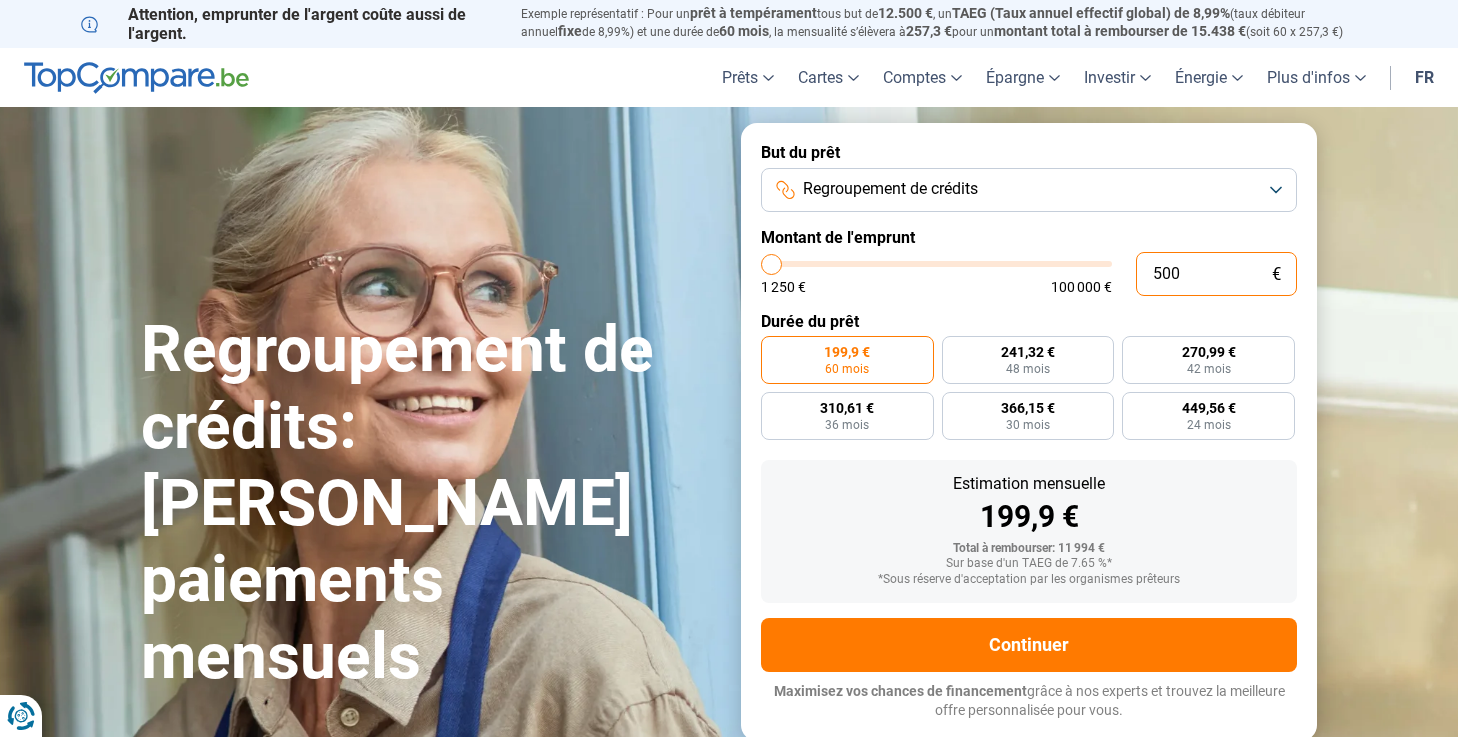 type on "5.000" 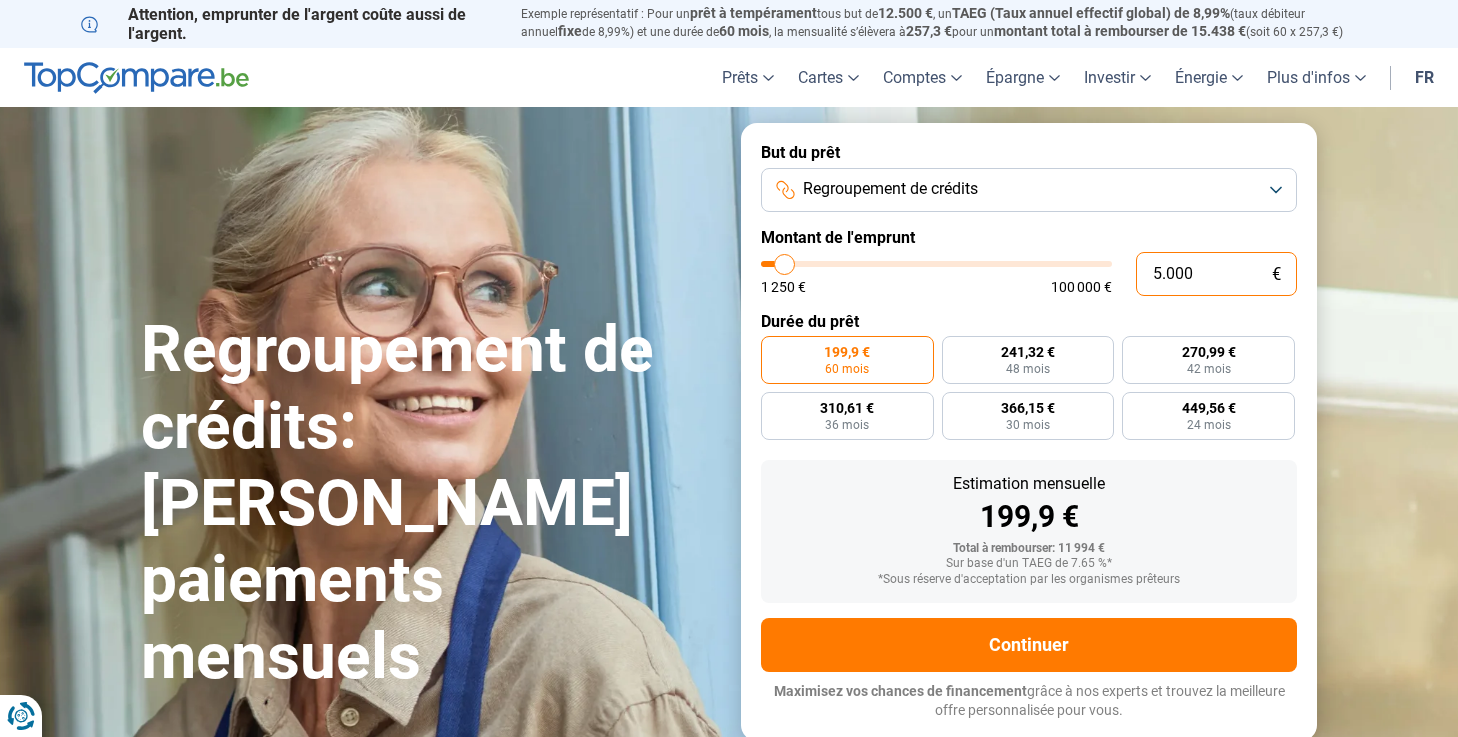 type on "50.000" 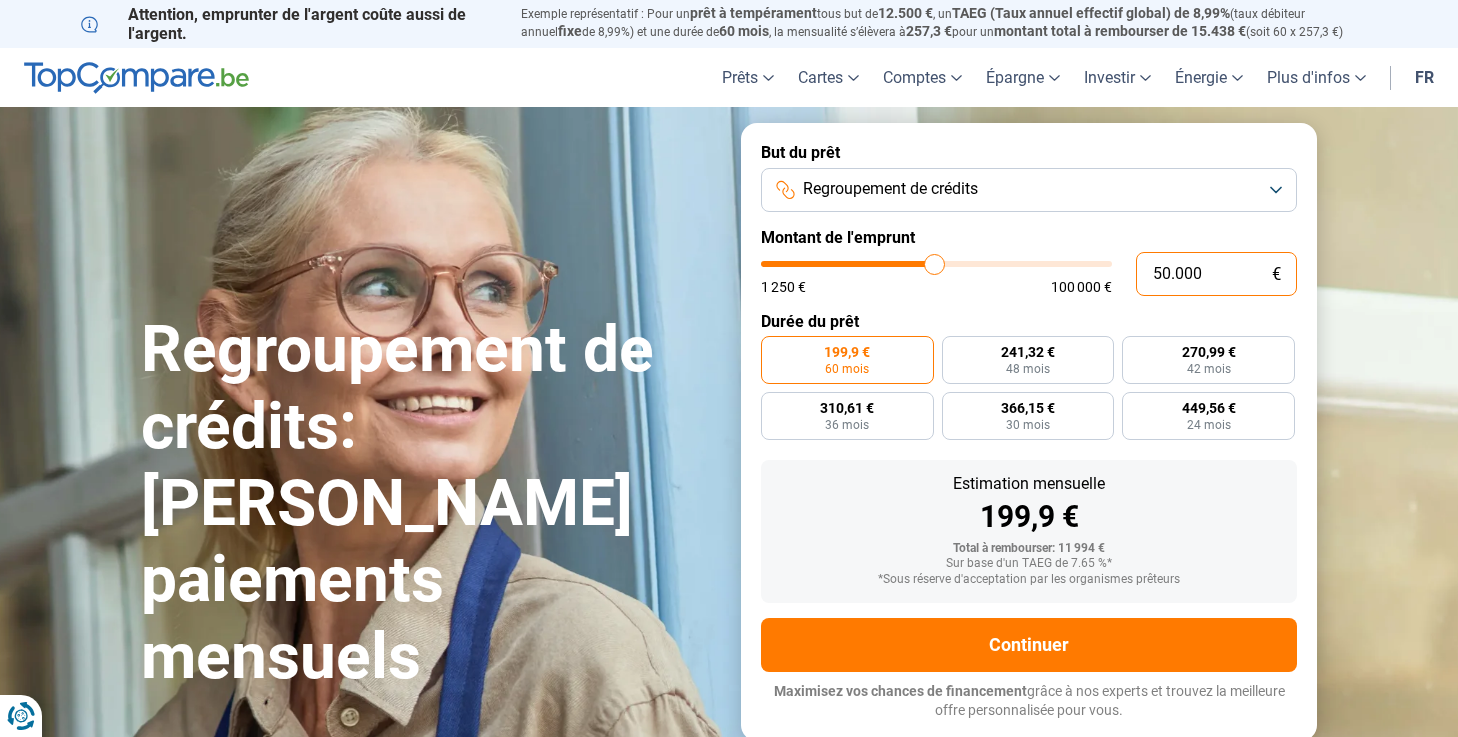 radio on "false" 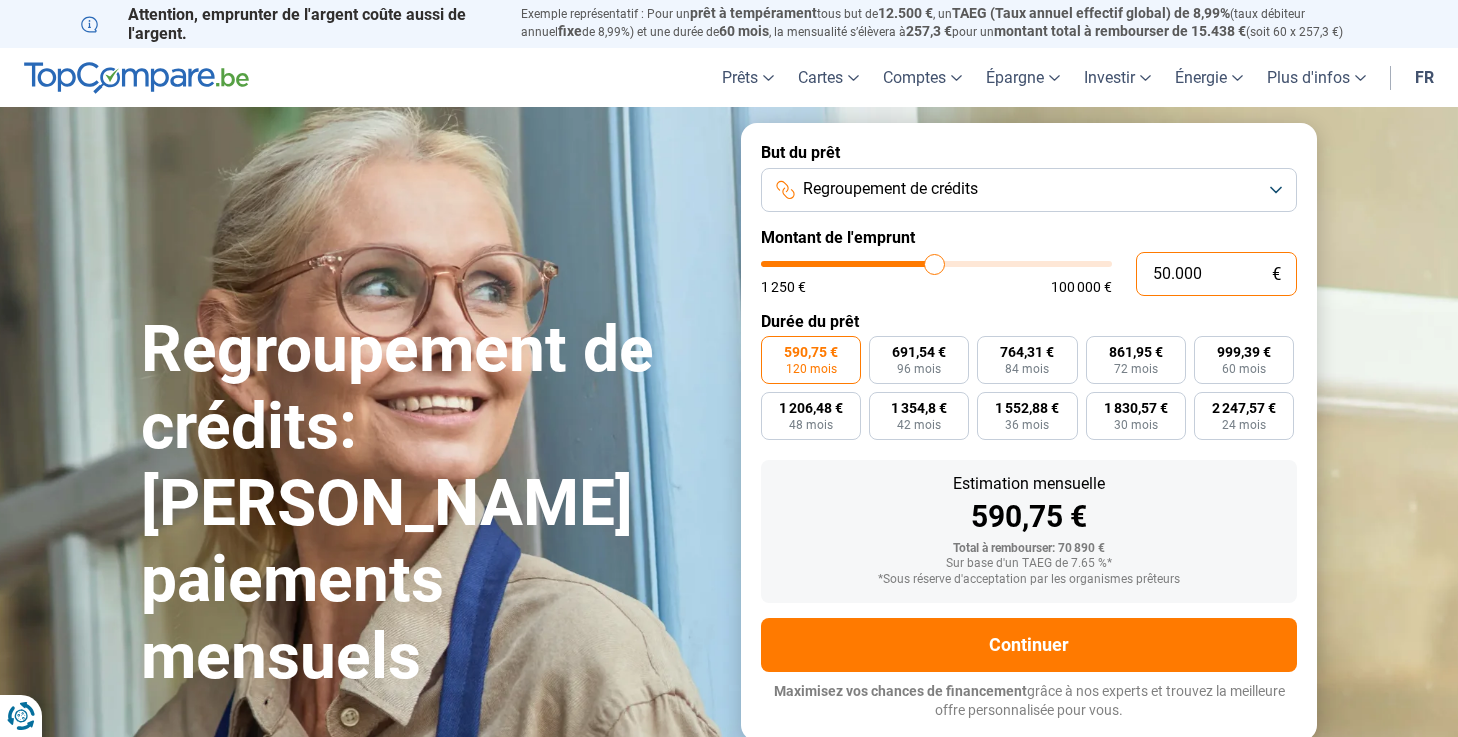 type on "5.000" 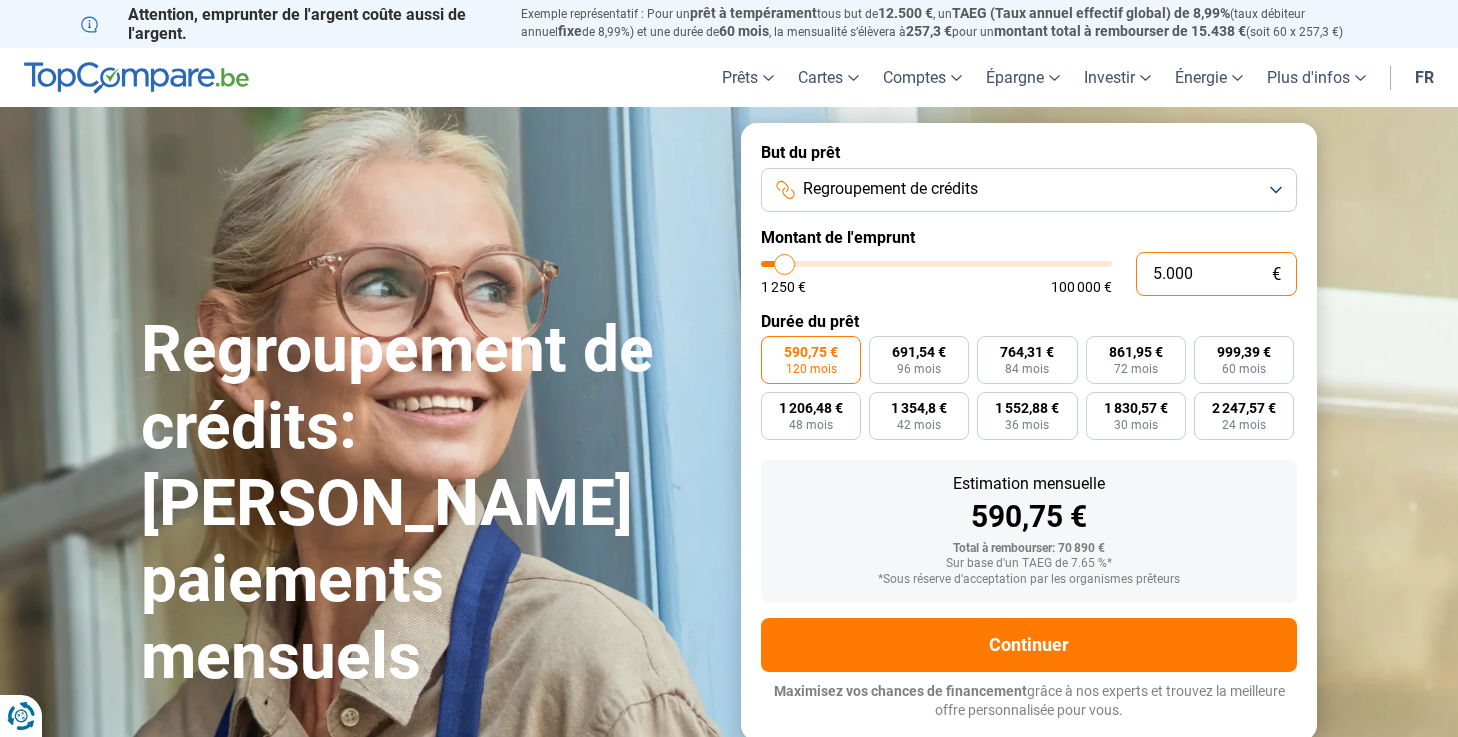 type on "500" 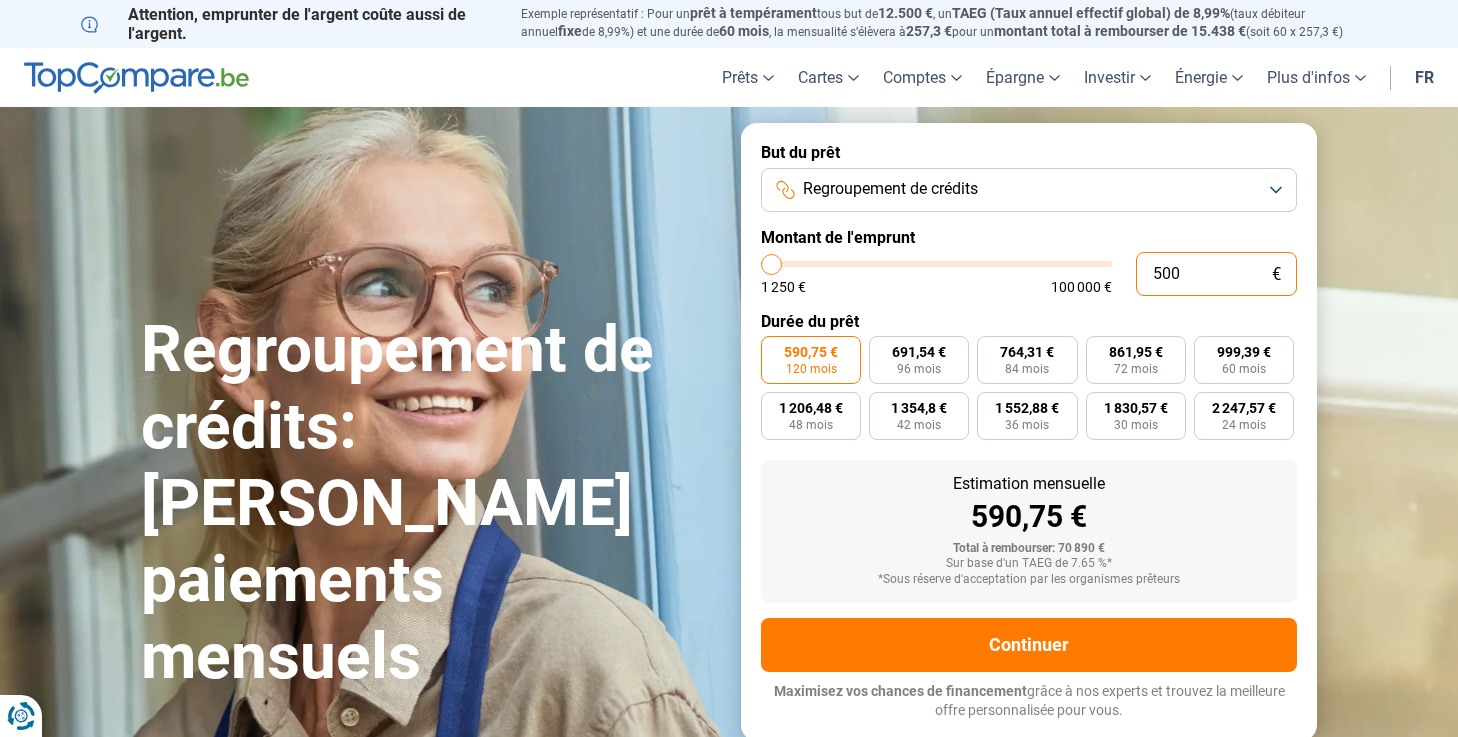 type on "50" 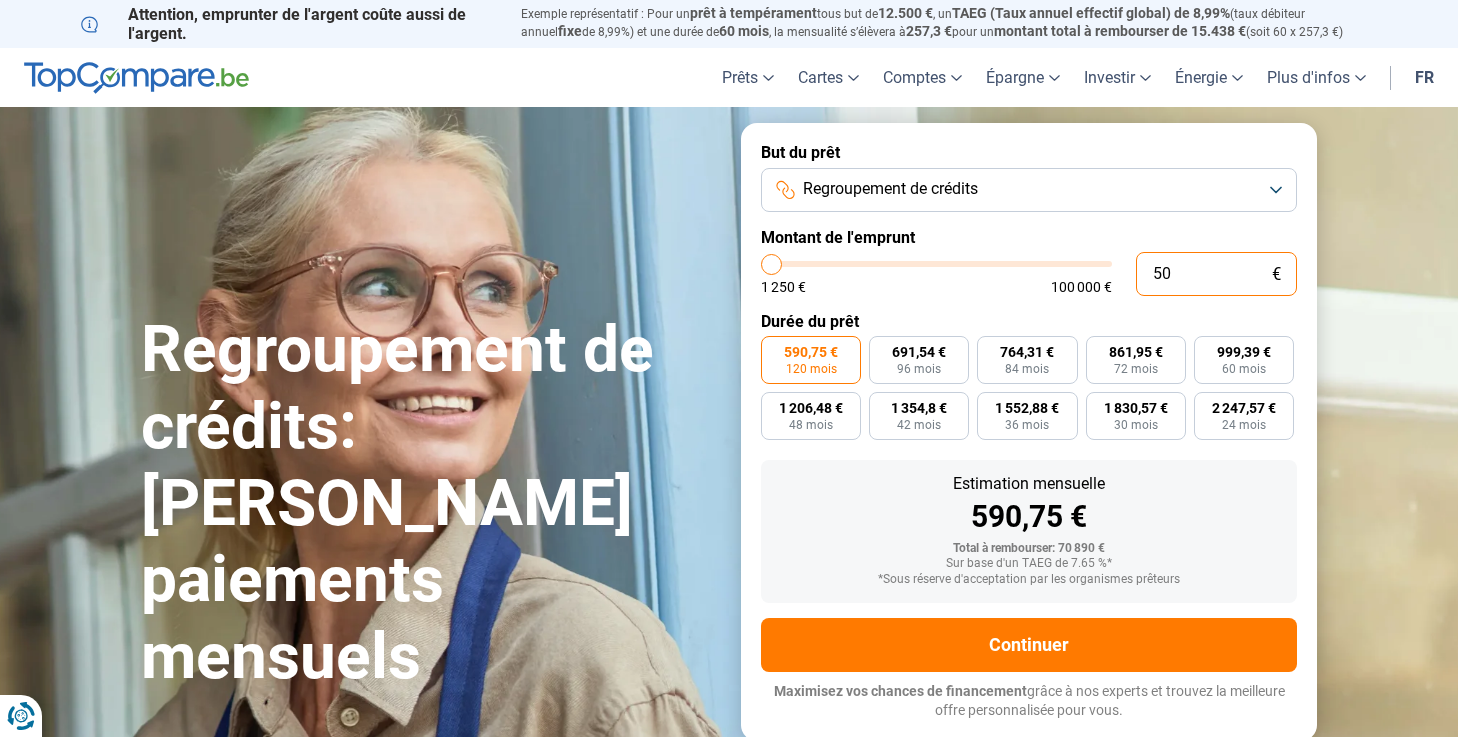 type on "5" 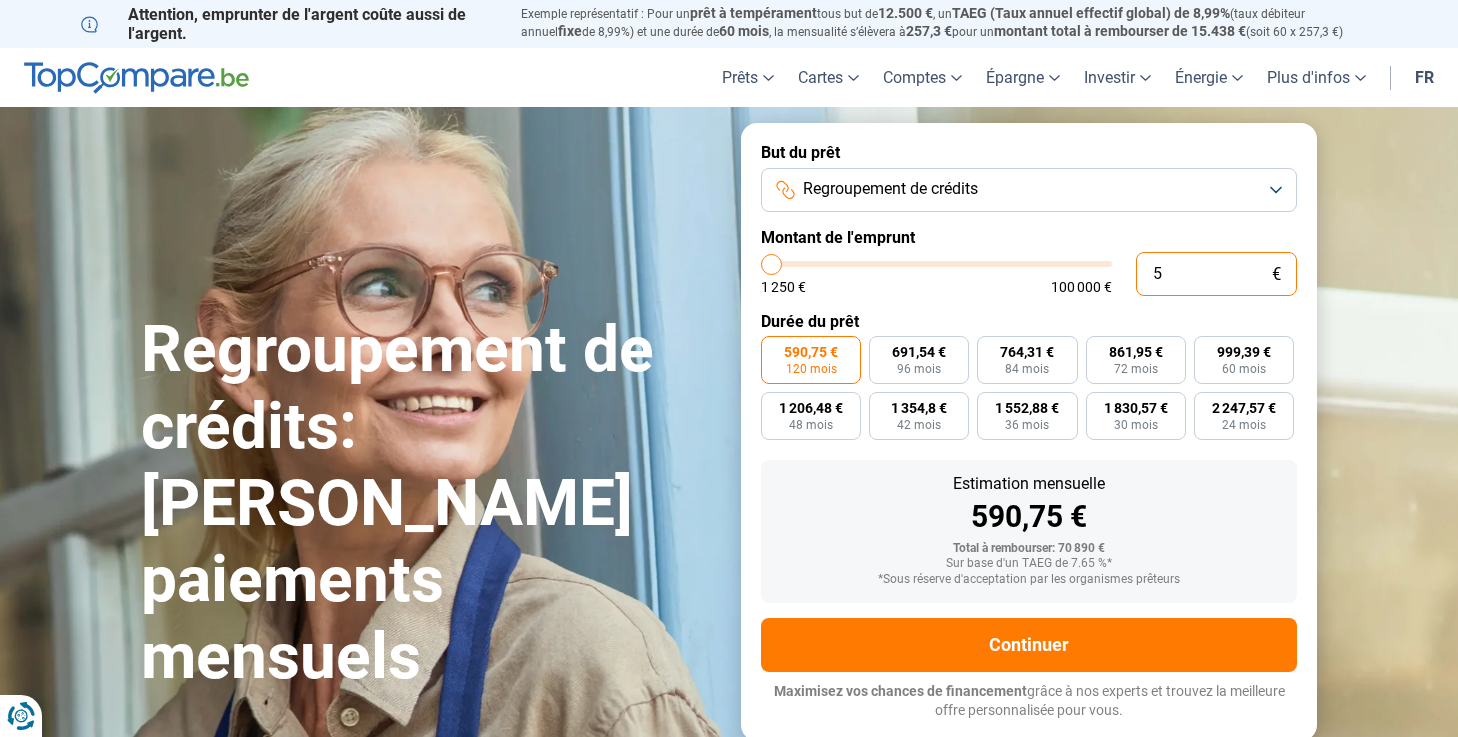 type on "0" 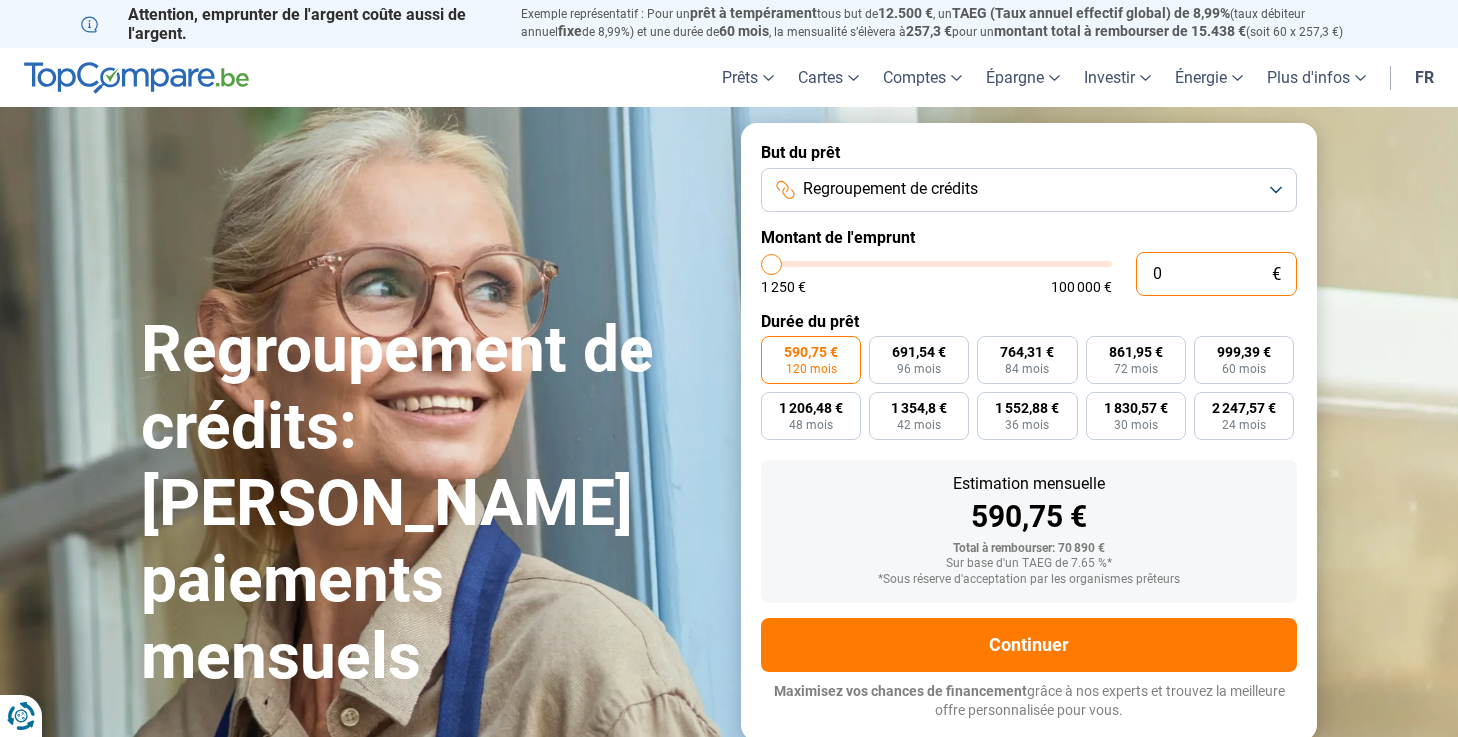 type on "1.250" 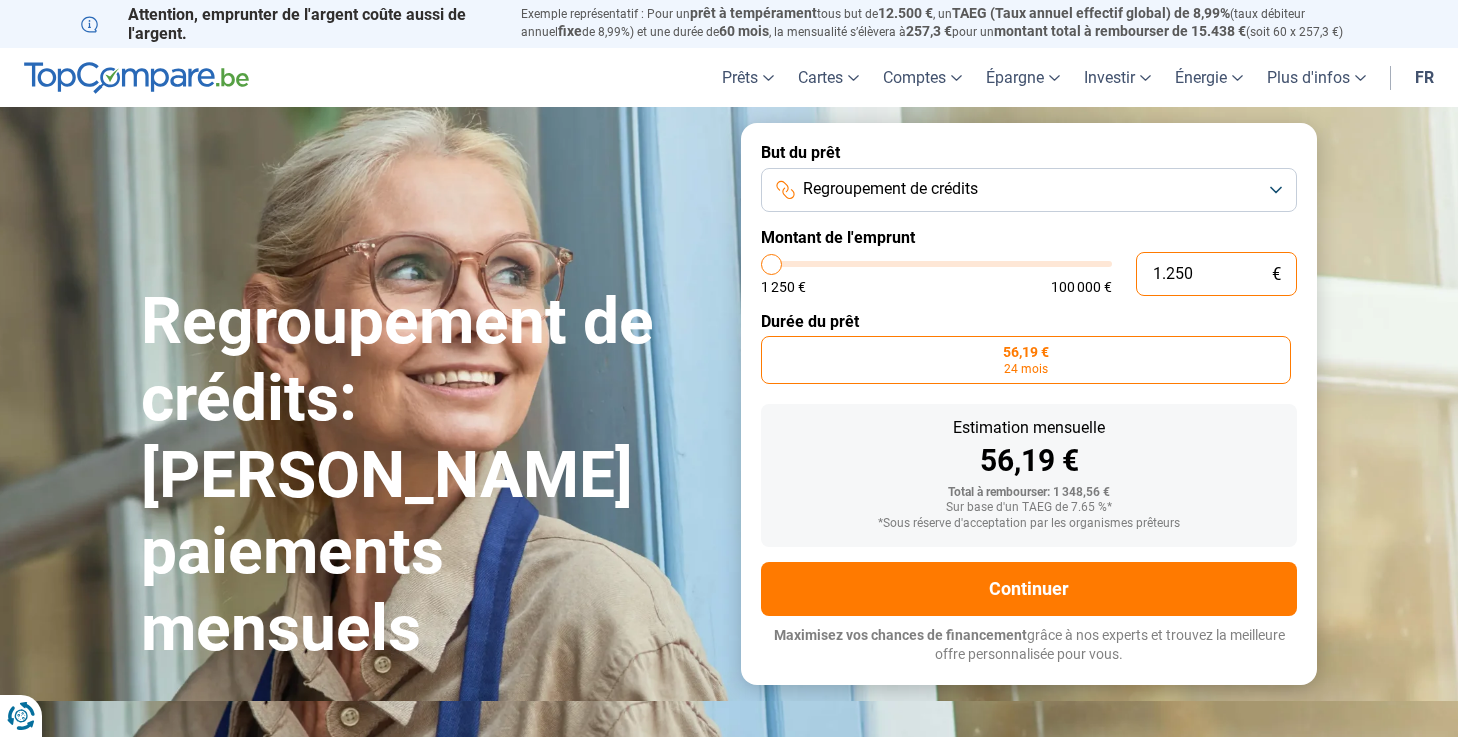 type on "12.504" 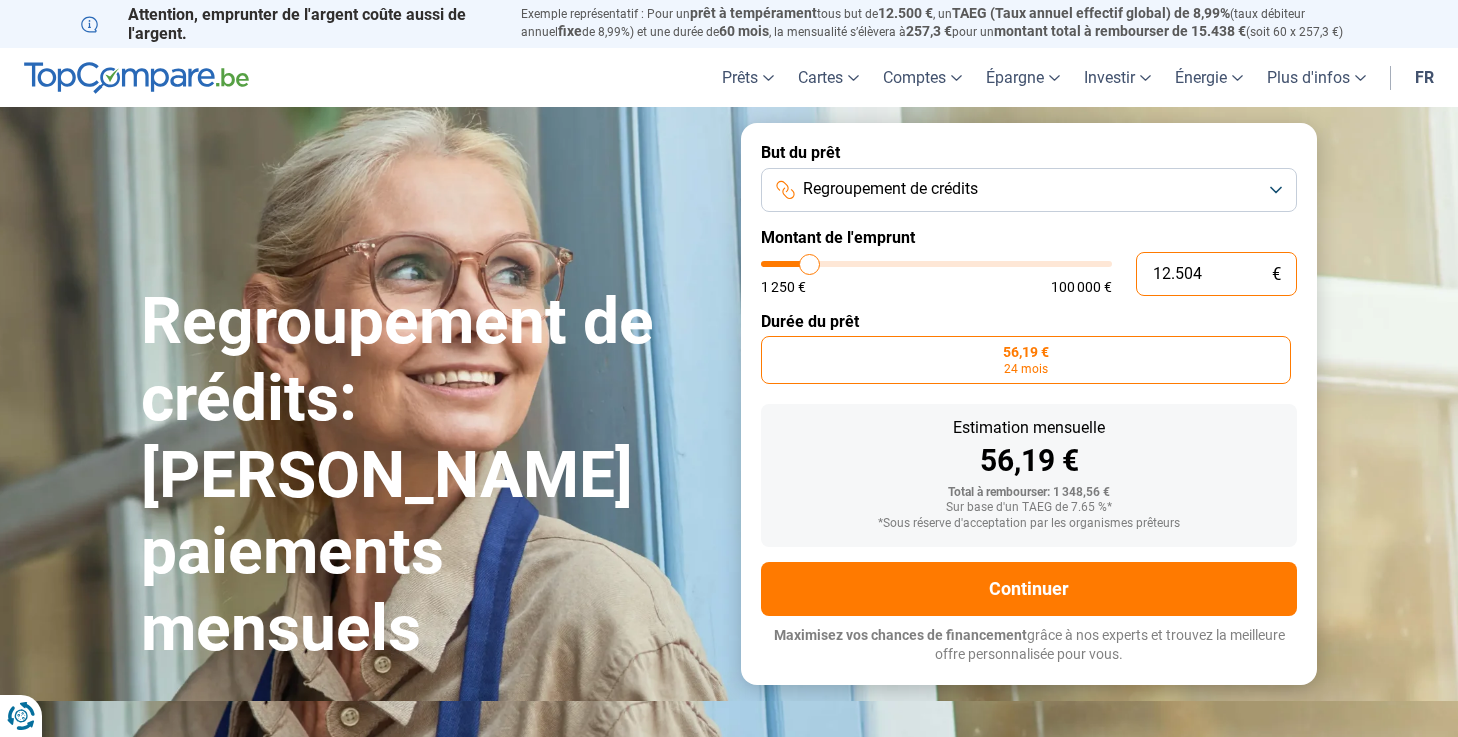 type on "125.048" 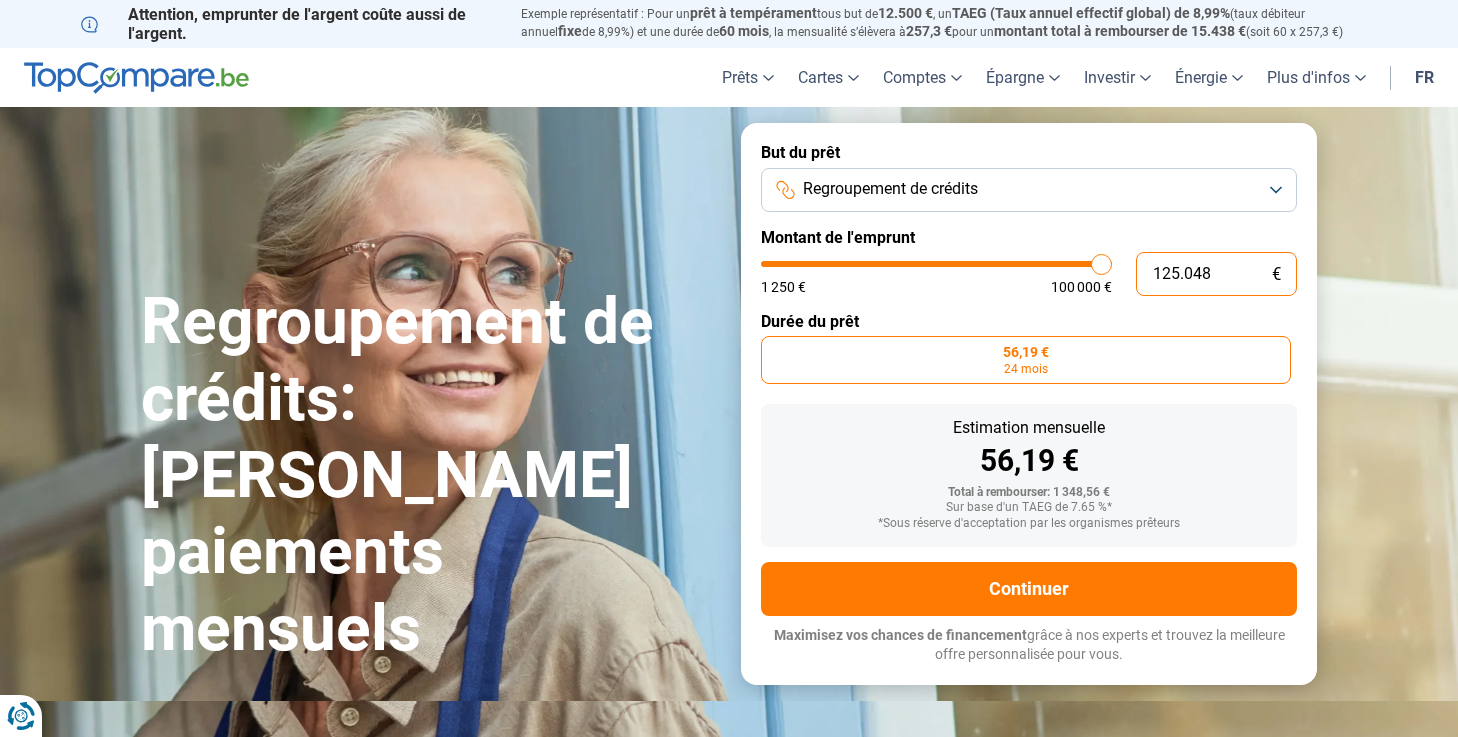type on "12.504" 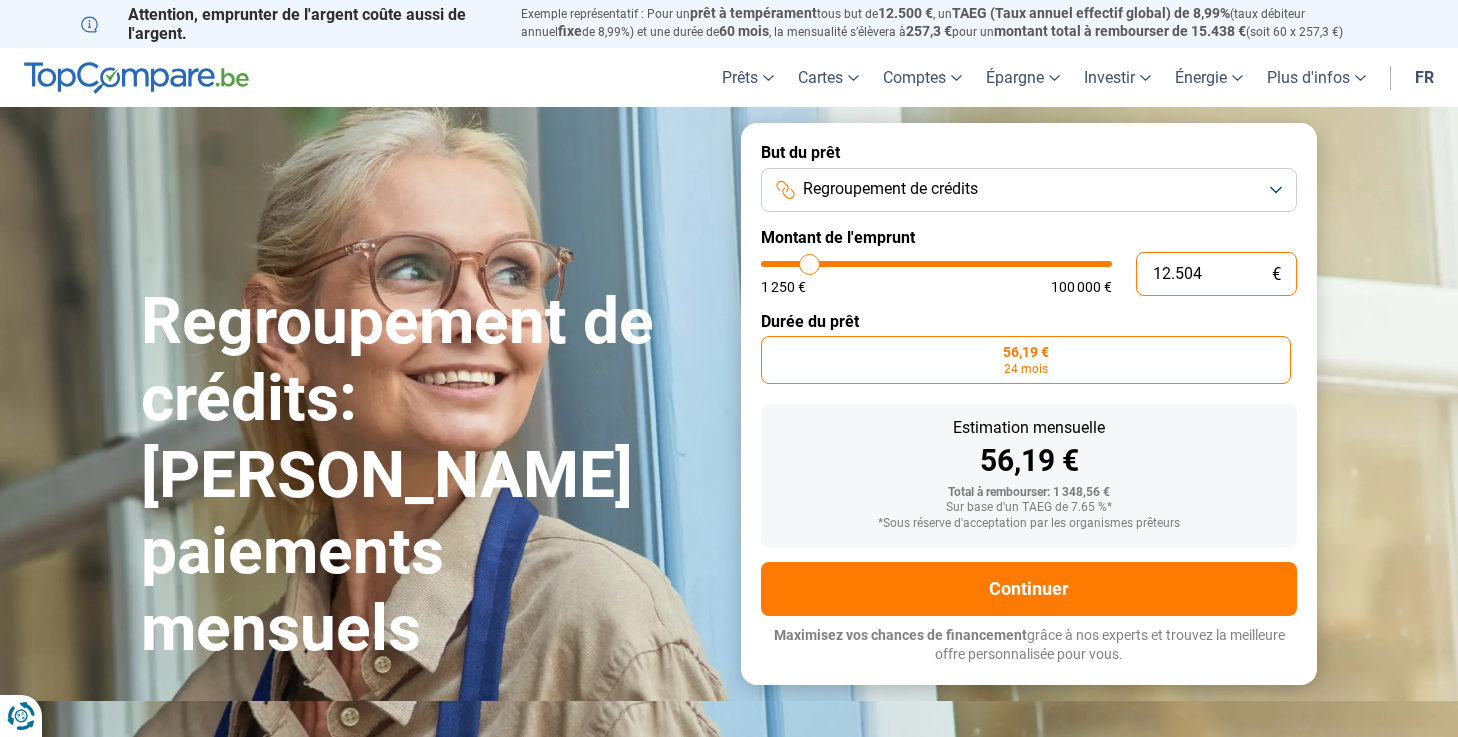 type on "1.250" 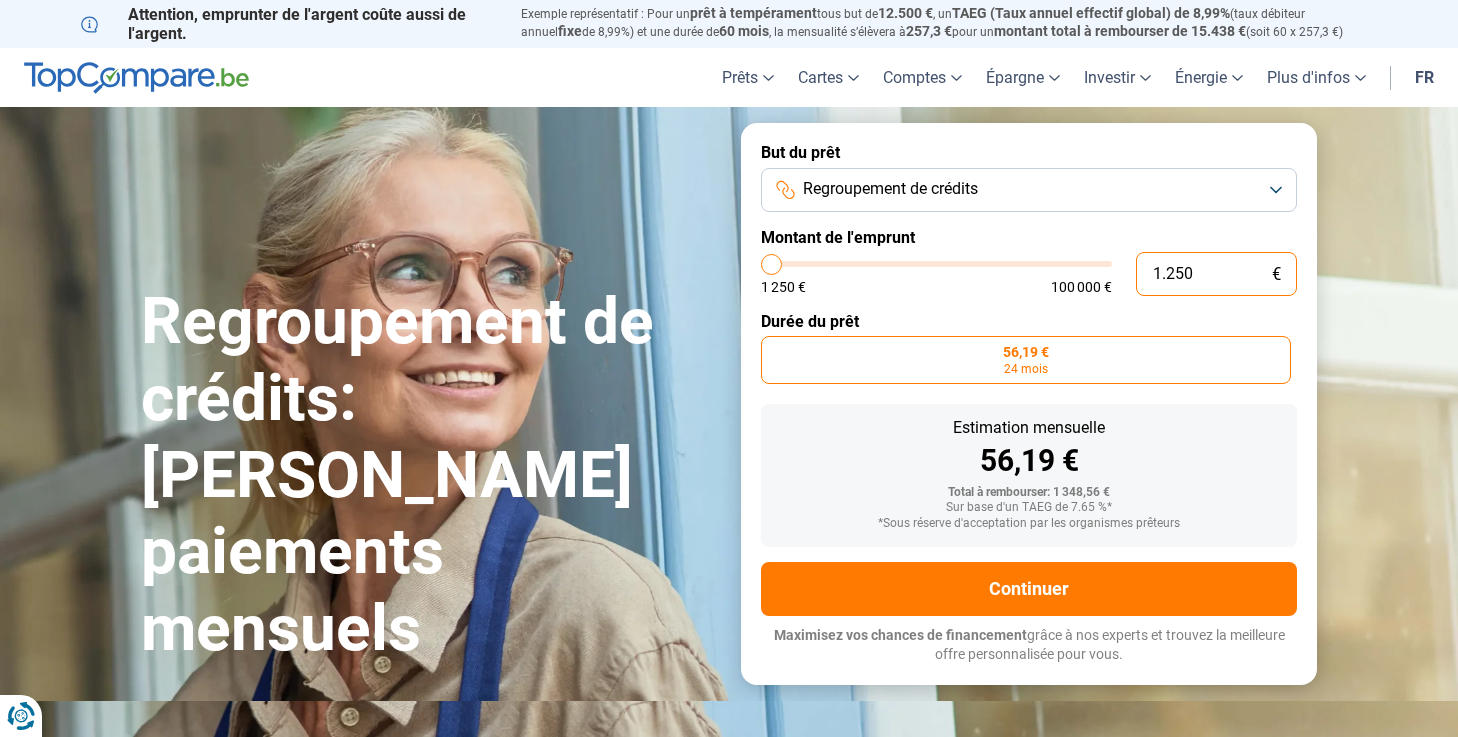 type on "125" 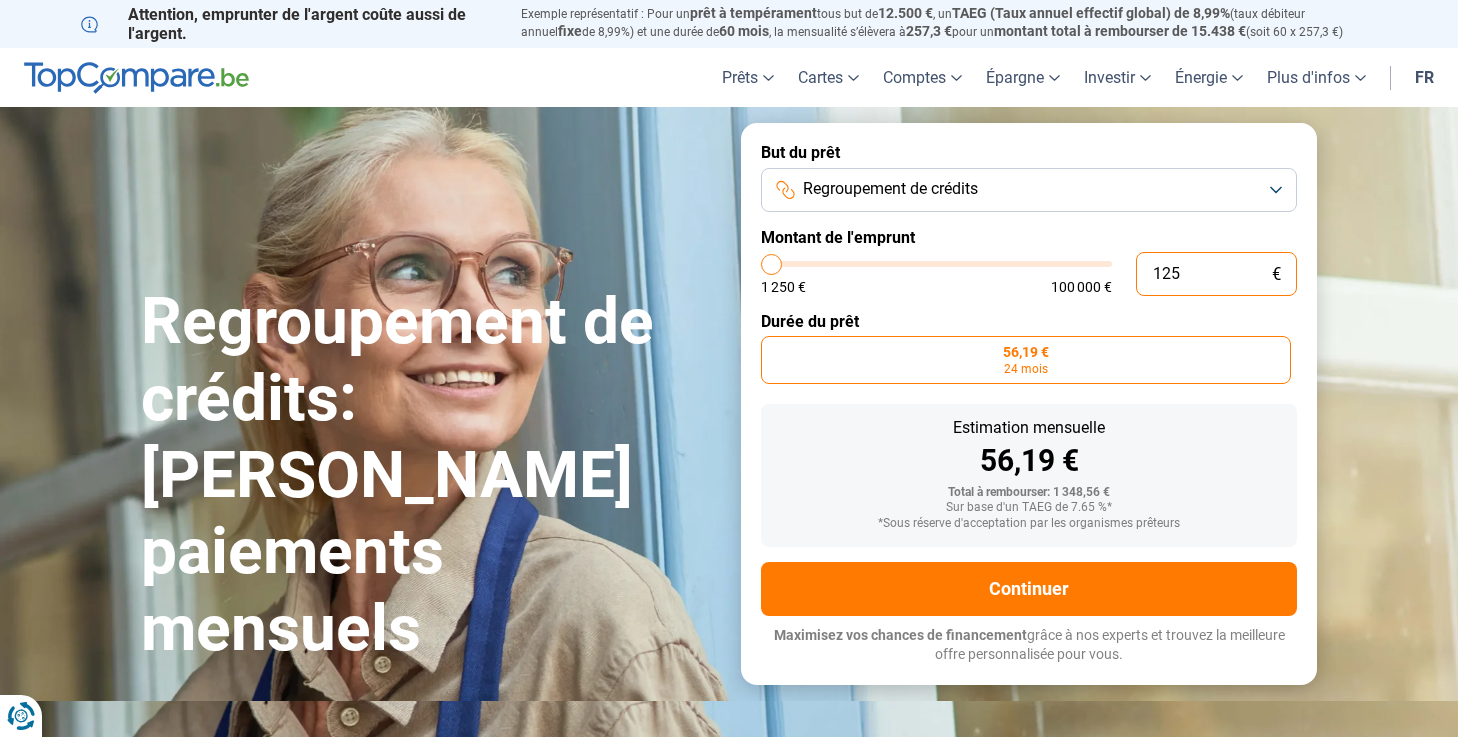 type on "12" 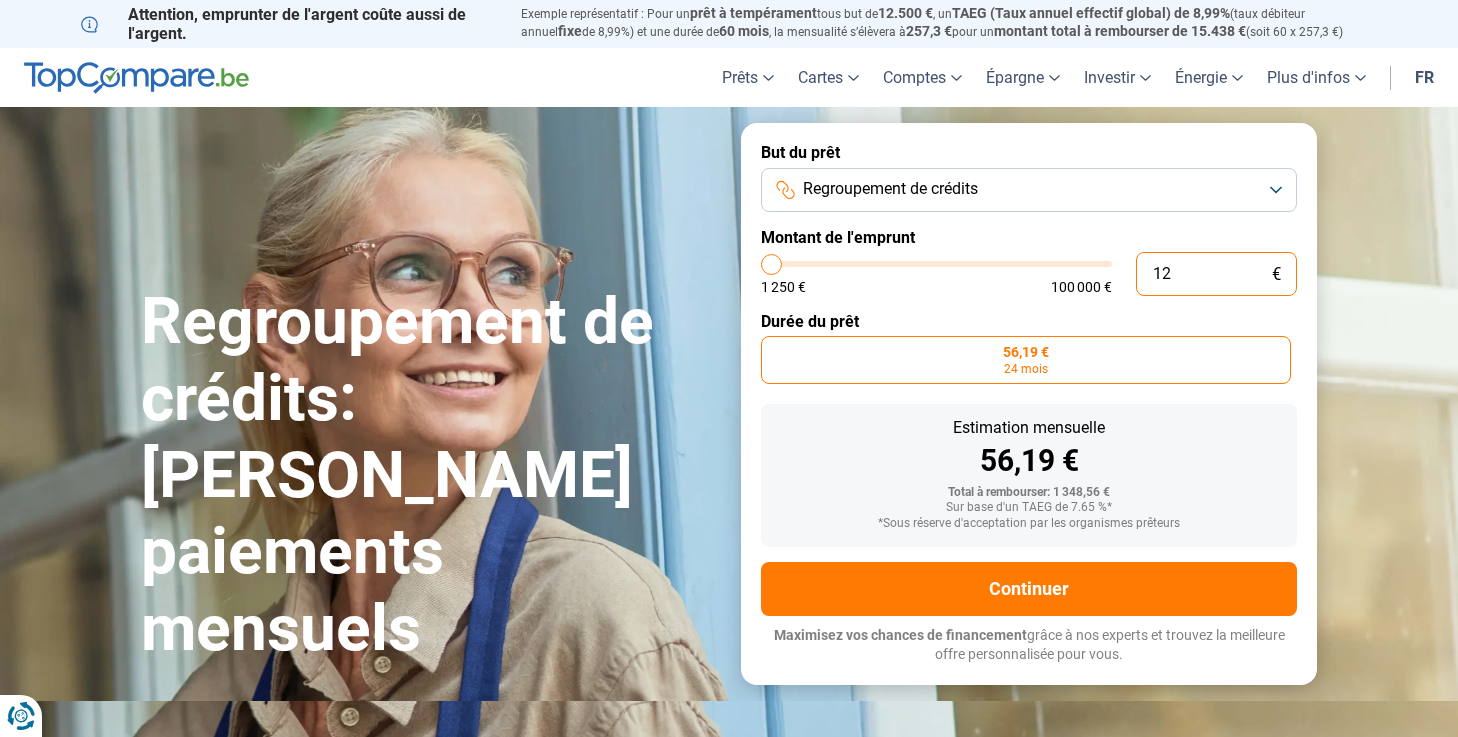 type on "1" 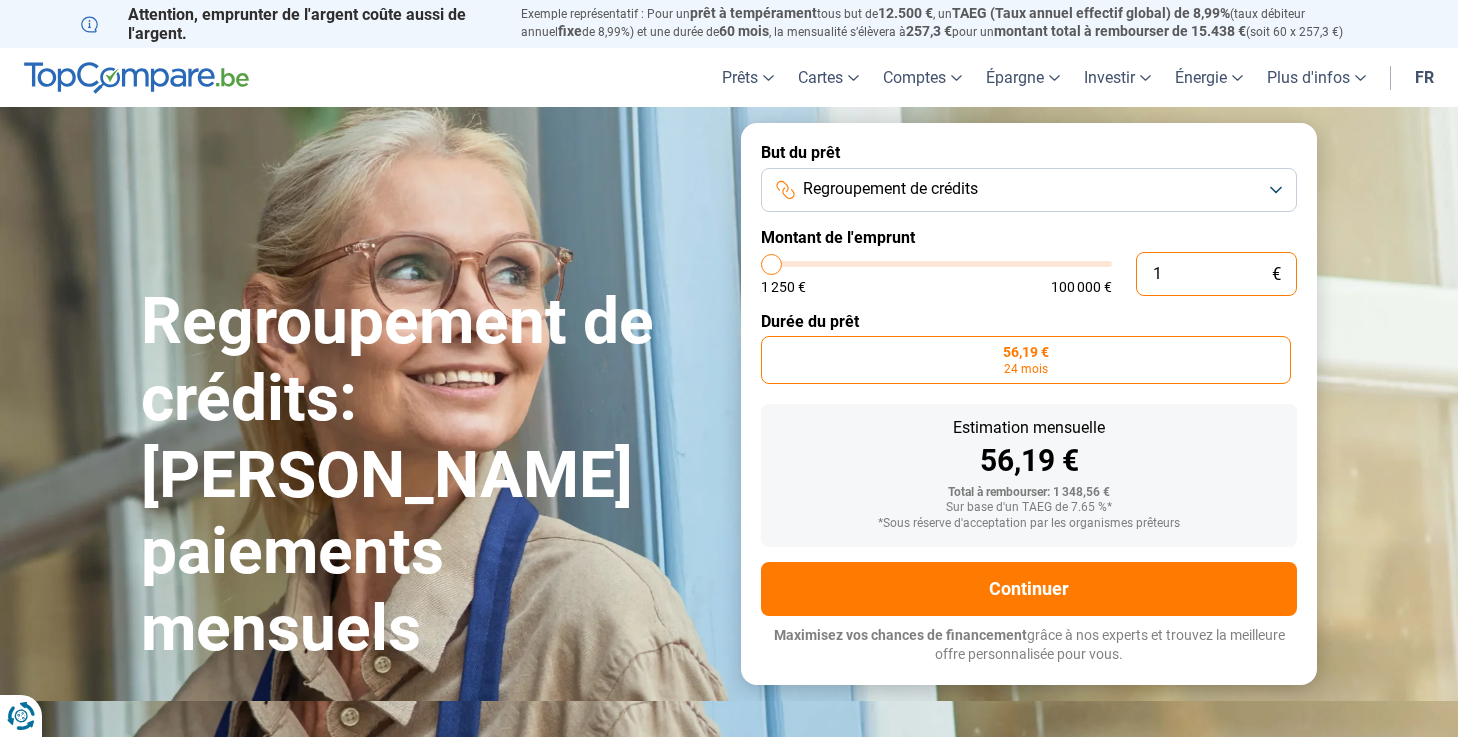 type on "0" 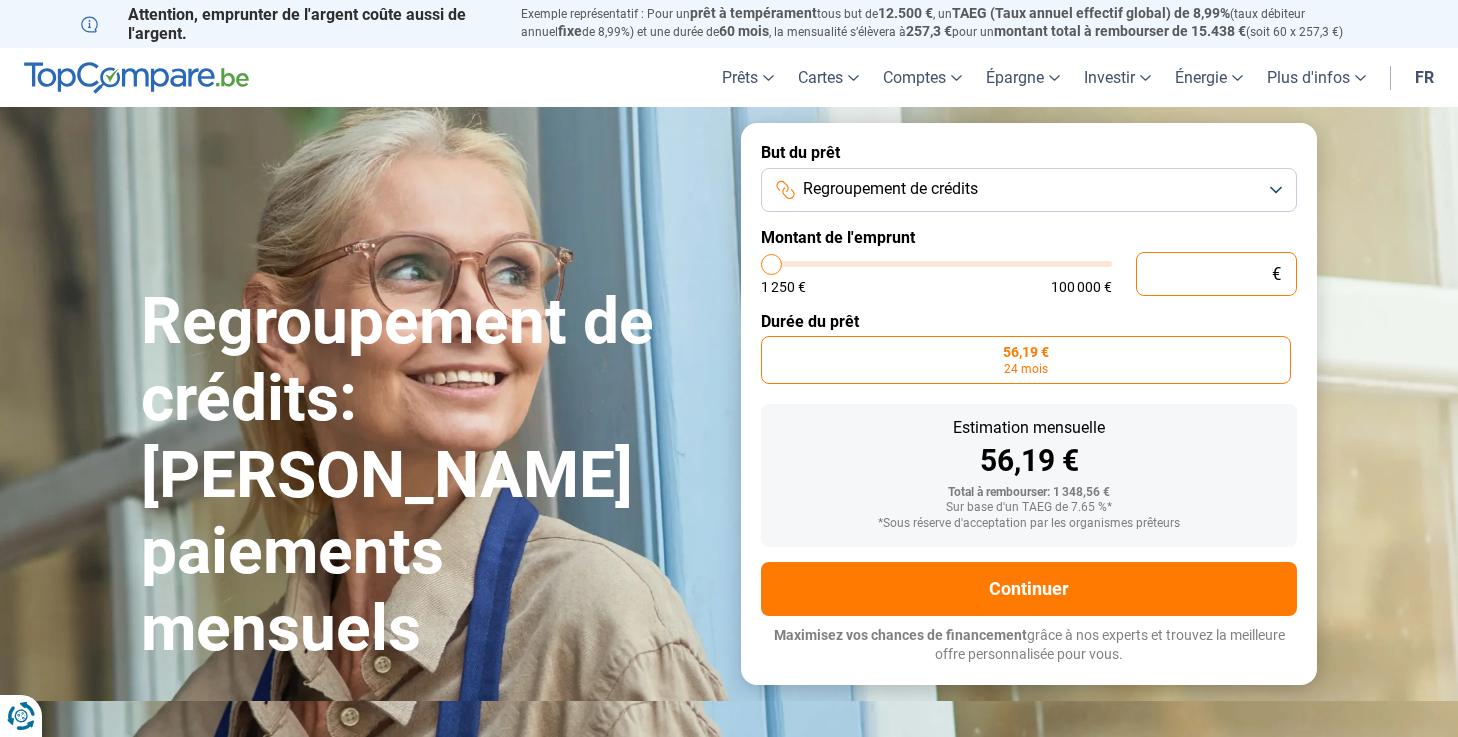 type on "4" 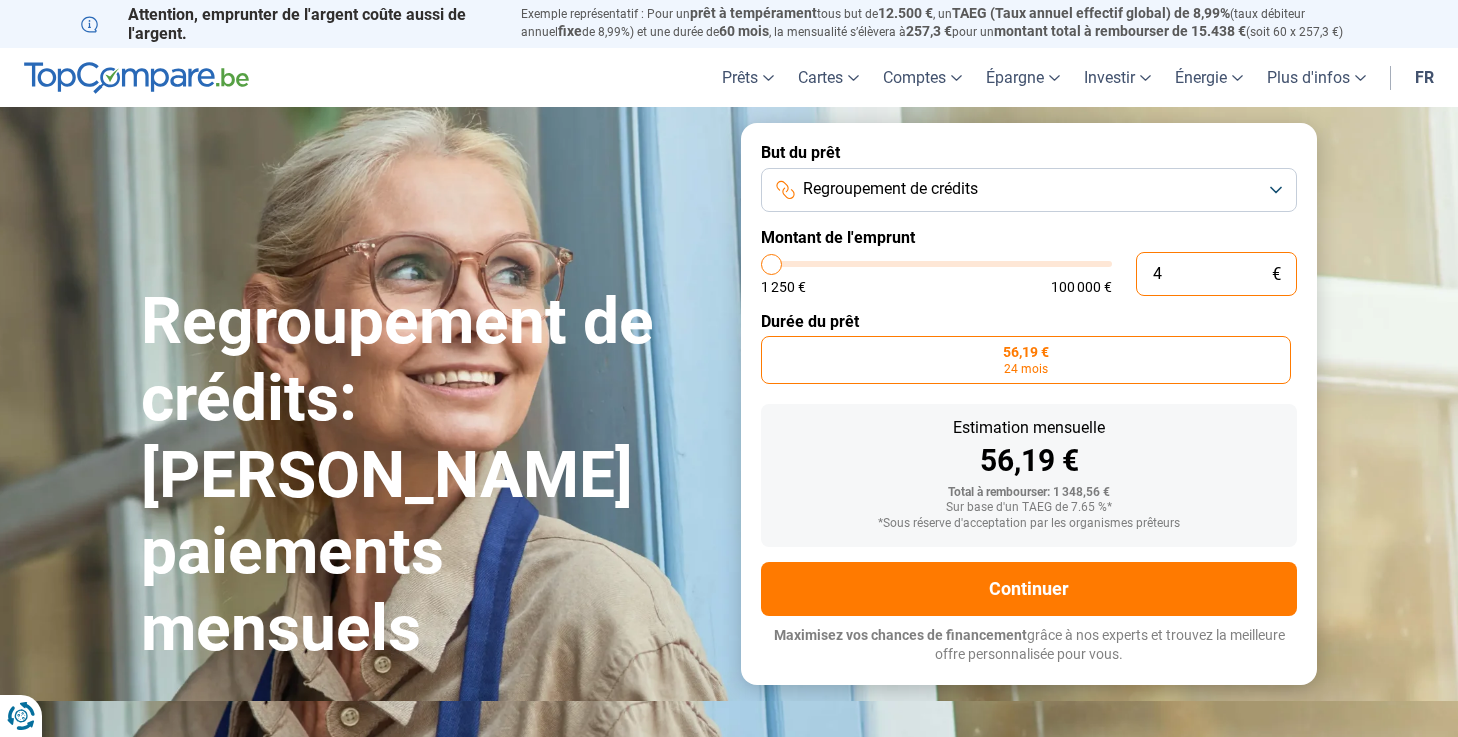 type on "48" 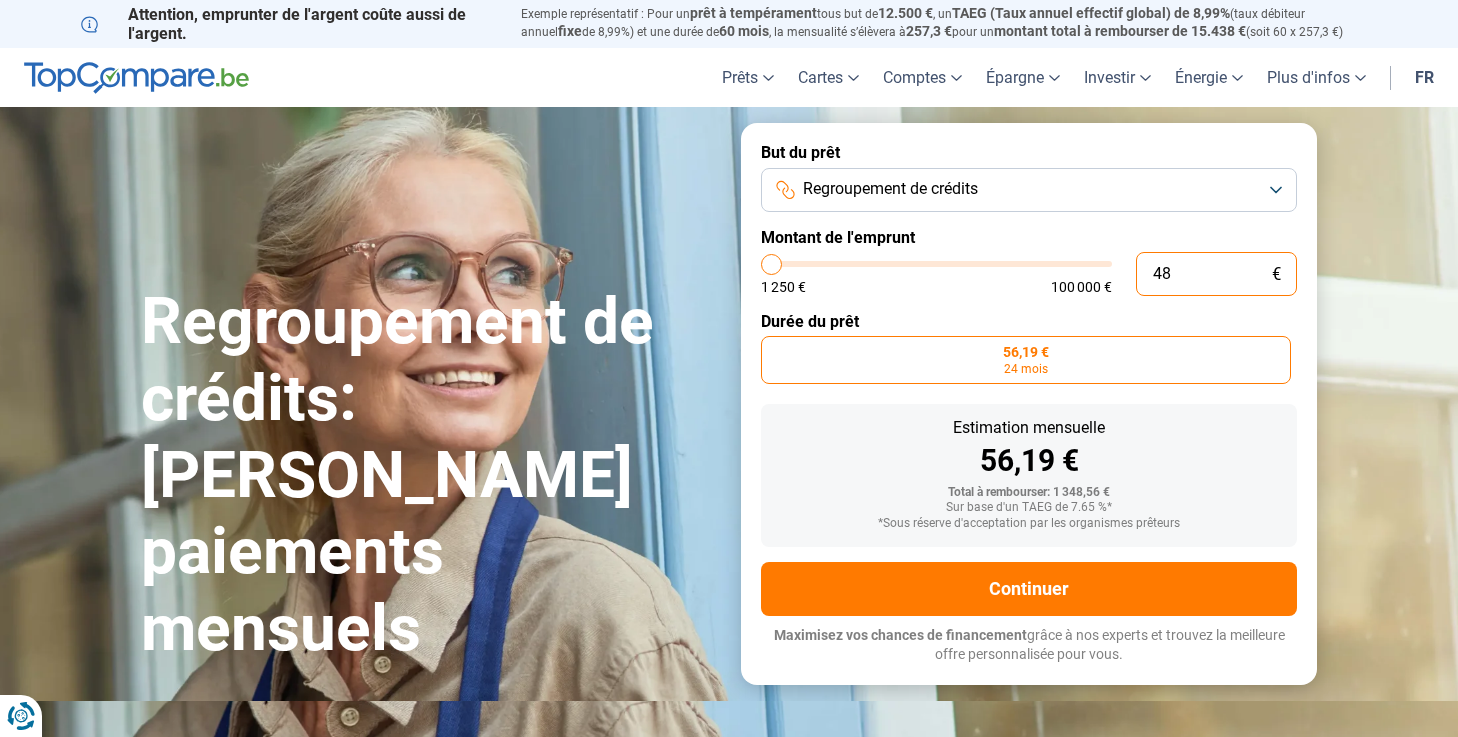 type on "480" 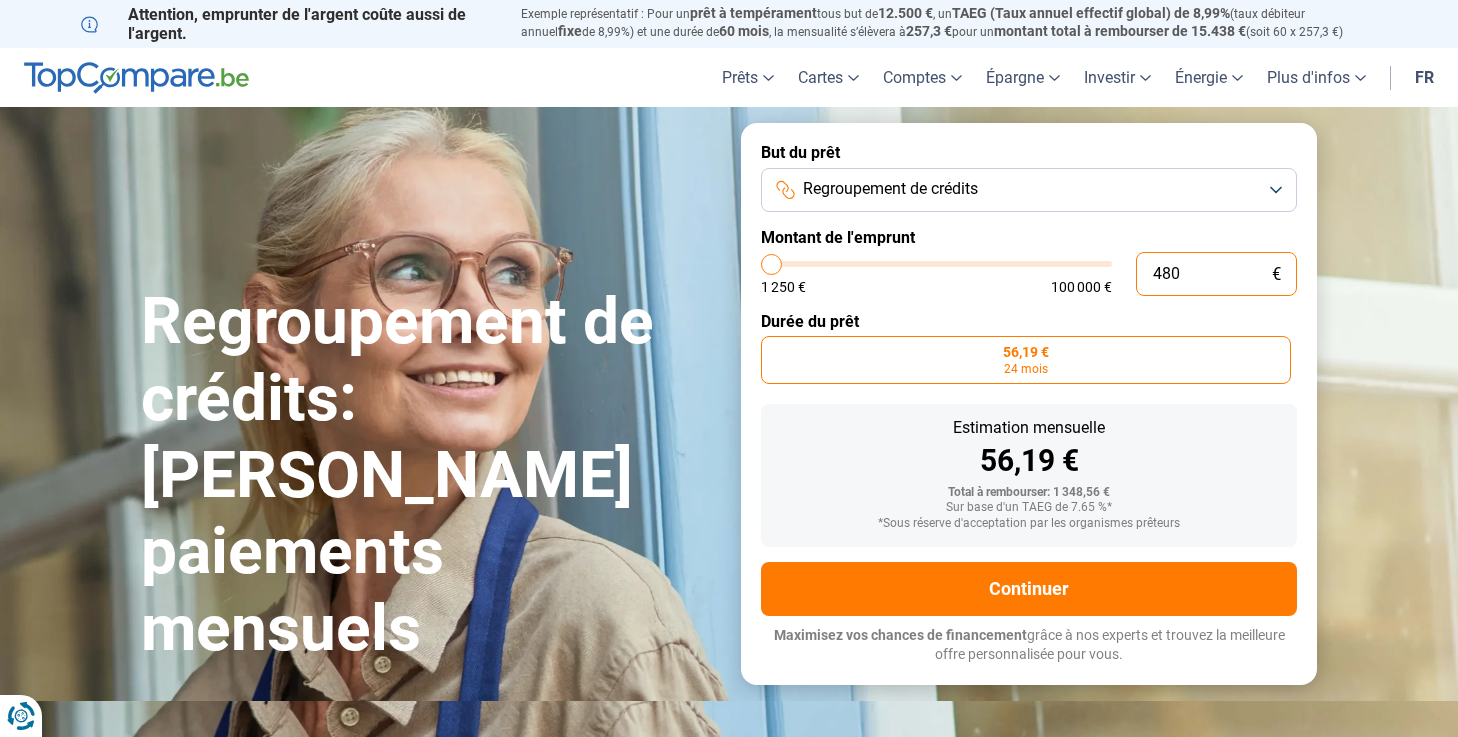 type on "4.800" 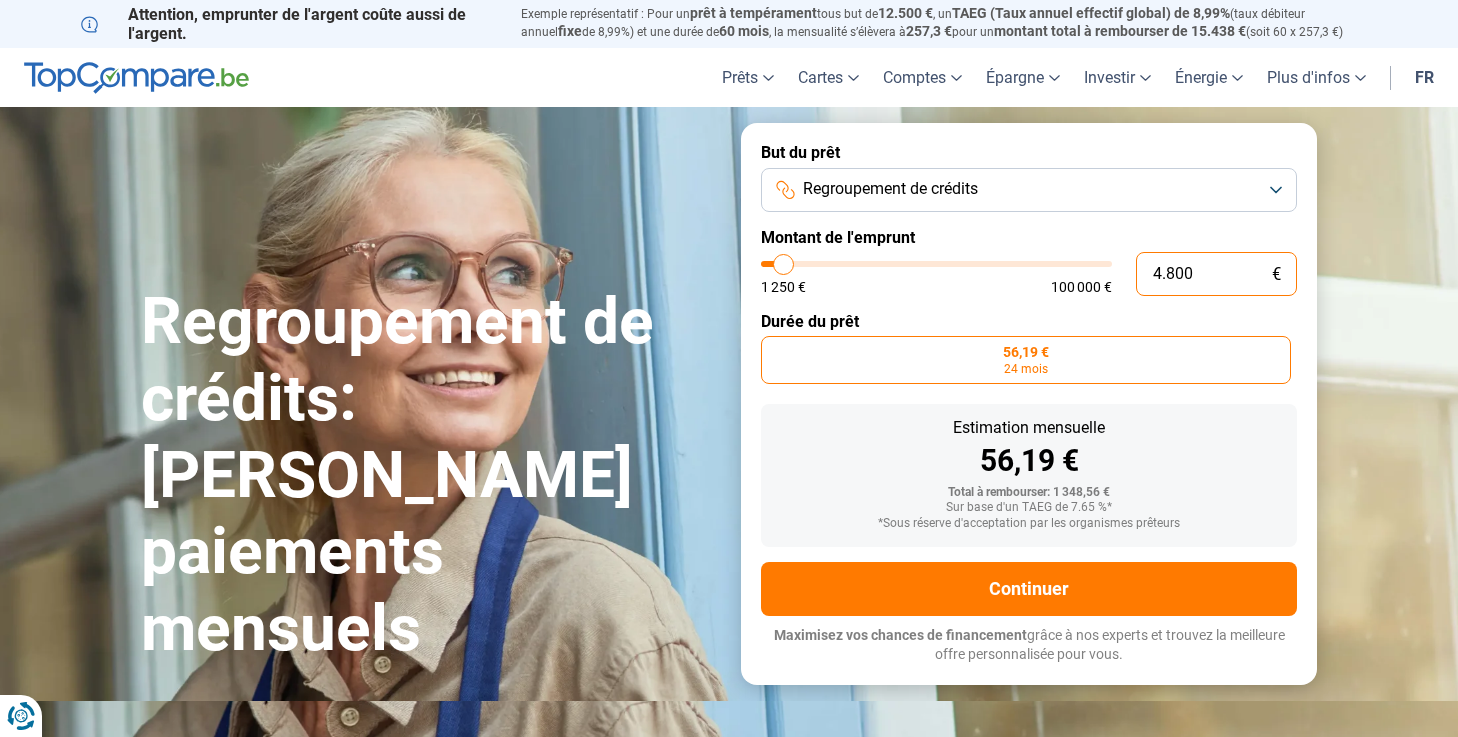 type on "48.000" 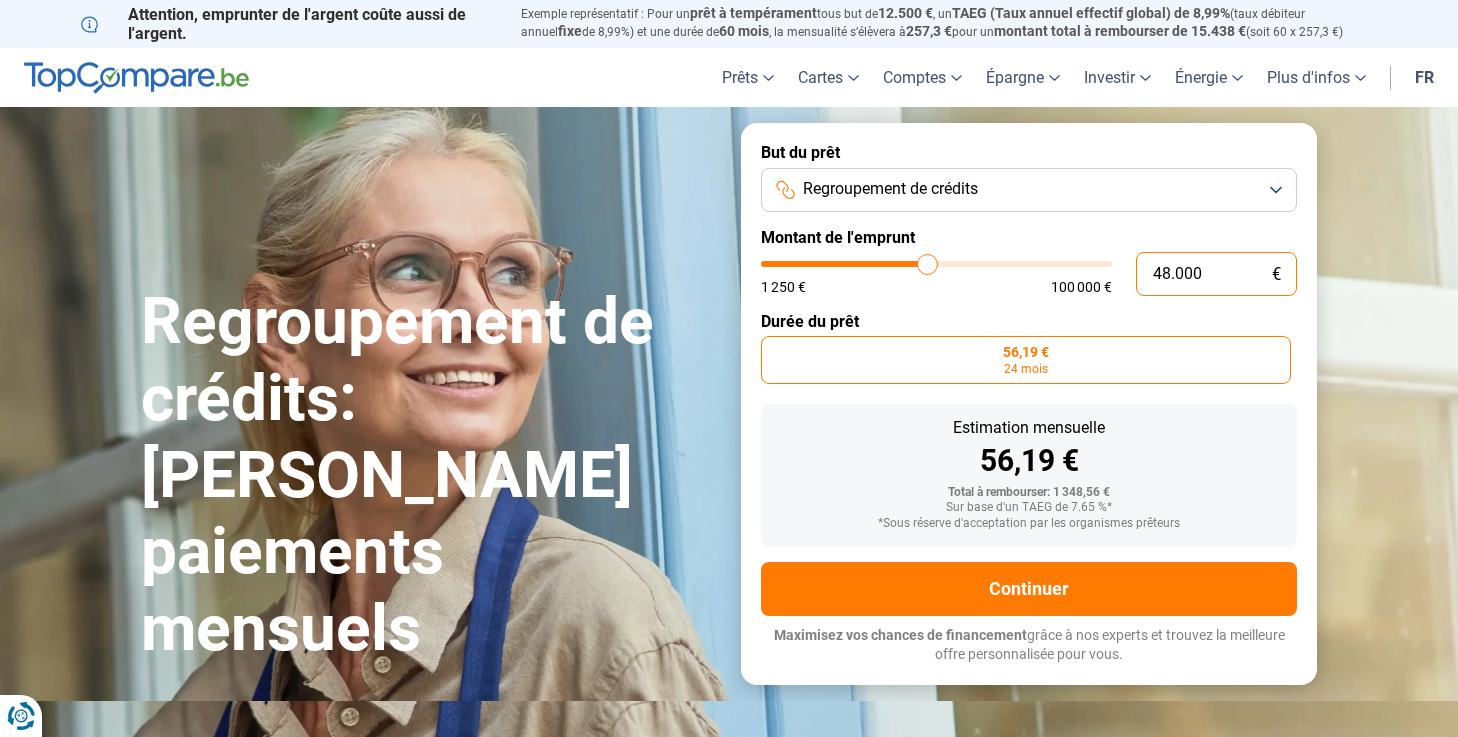radio on "false" 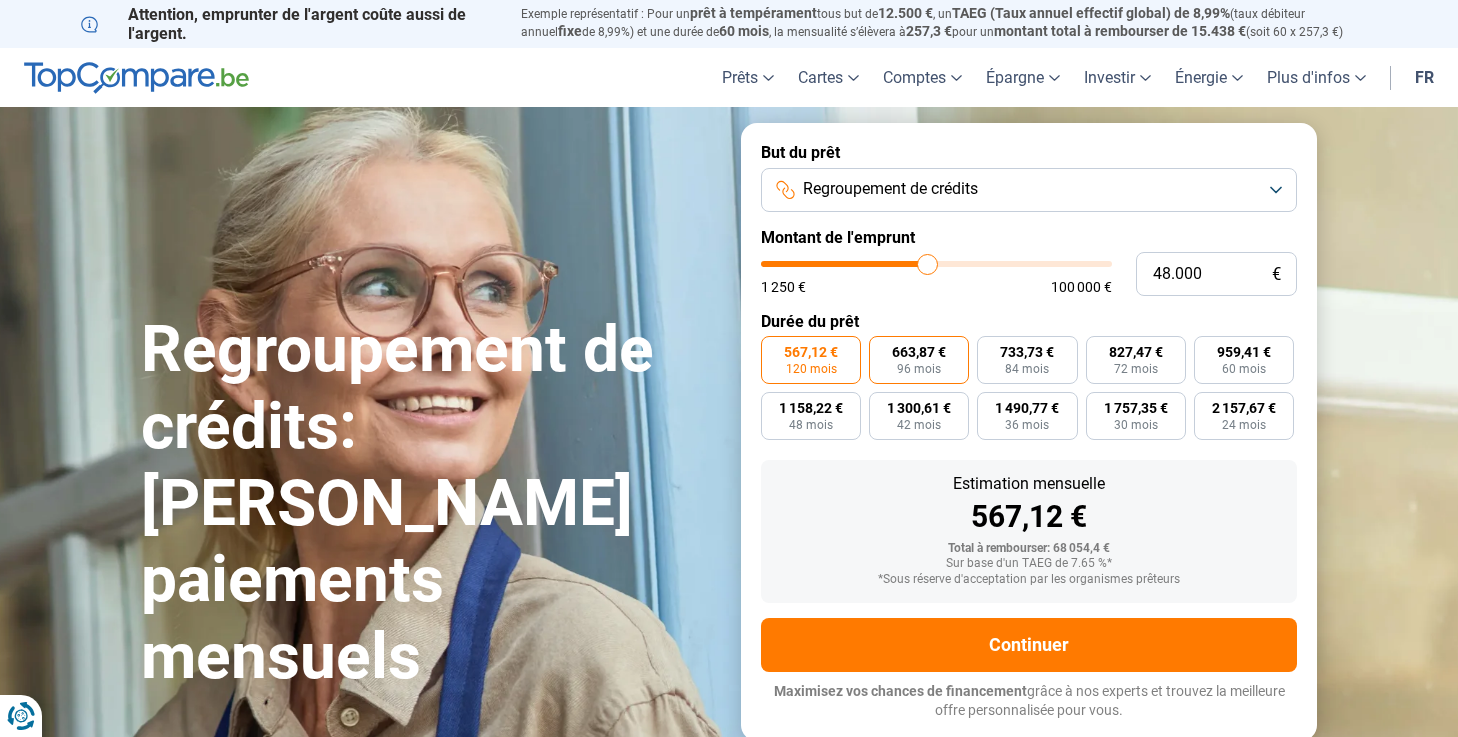 click on "663,87 € 96 mois" at bounding box center (919, 360) 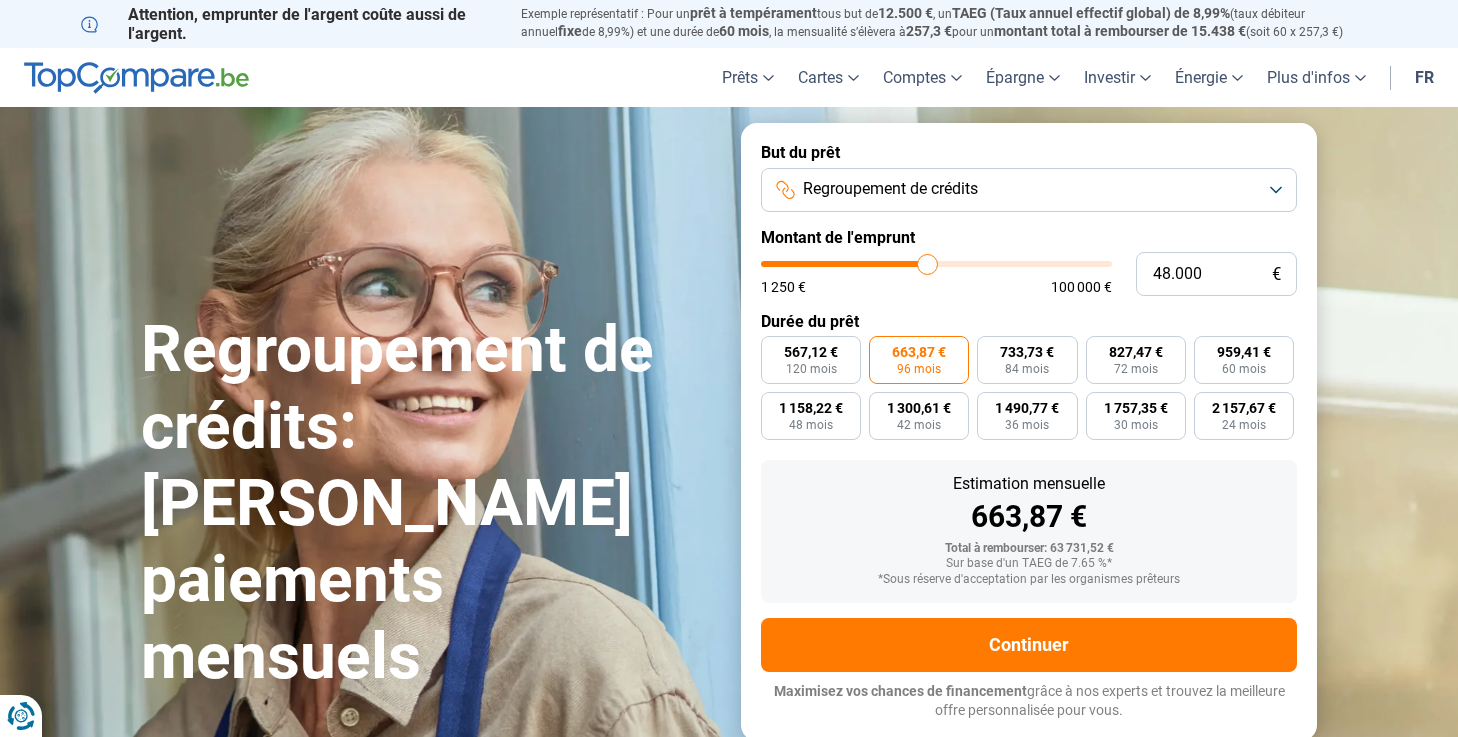 scroll, scrollTop: 61, scrollLeft: 0, axis: vertical 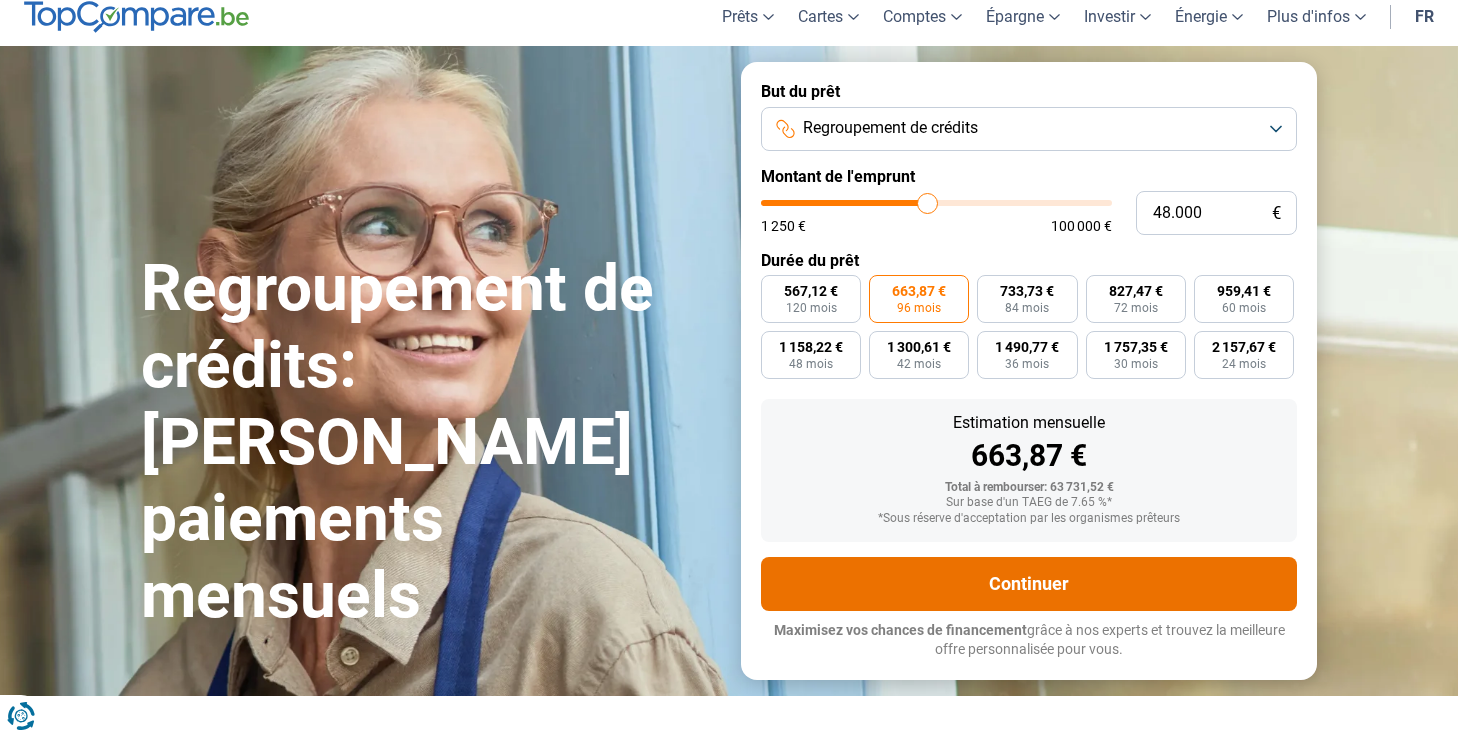 click on "Continuer" at bounding box center [1029, 584] 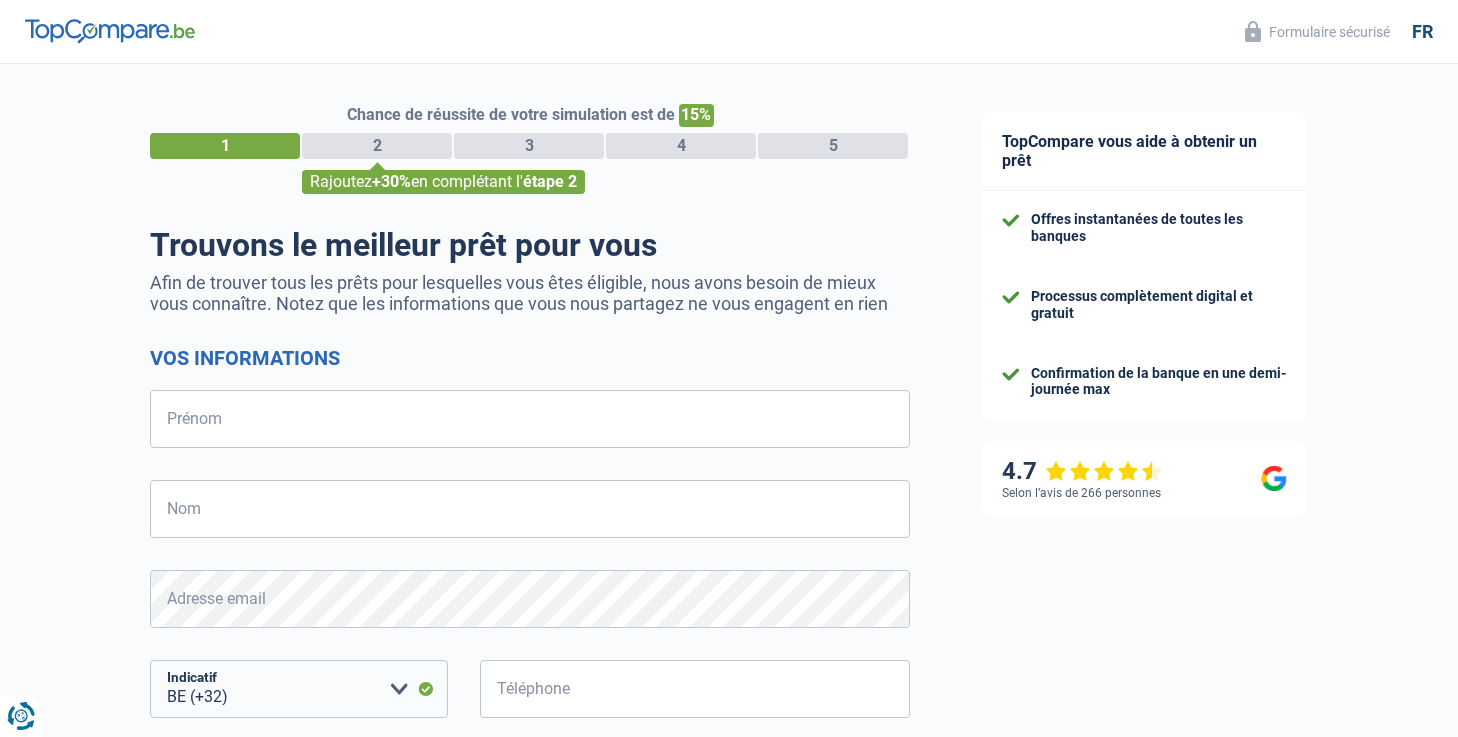 select on "32" 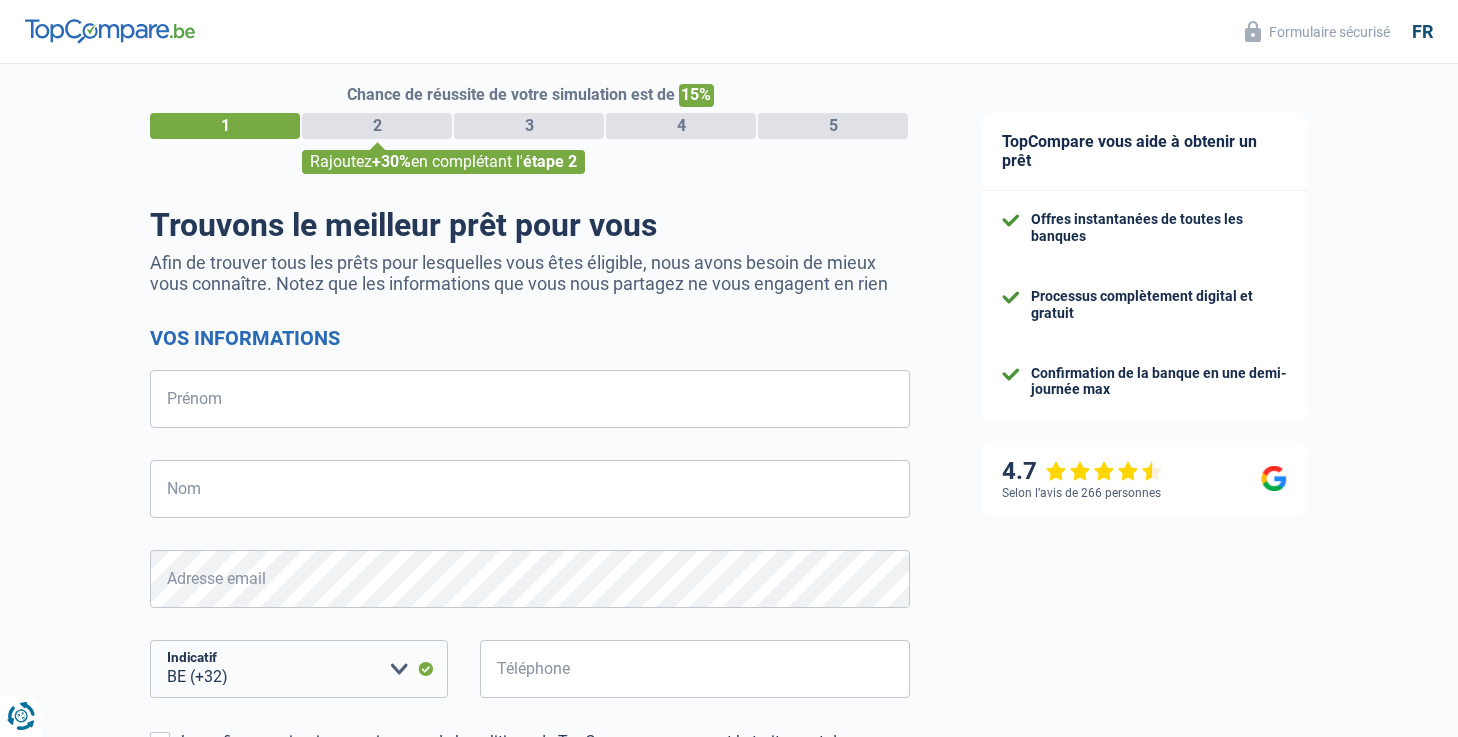 scroll, scrollTop: 24, scrollLeft: 0, axis: vertical 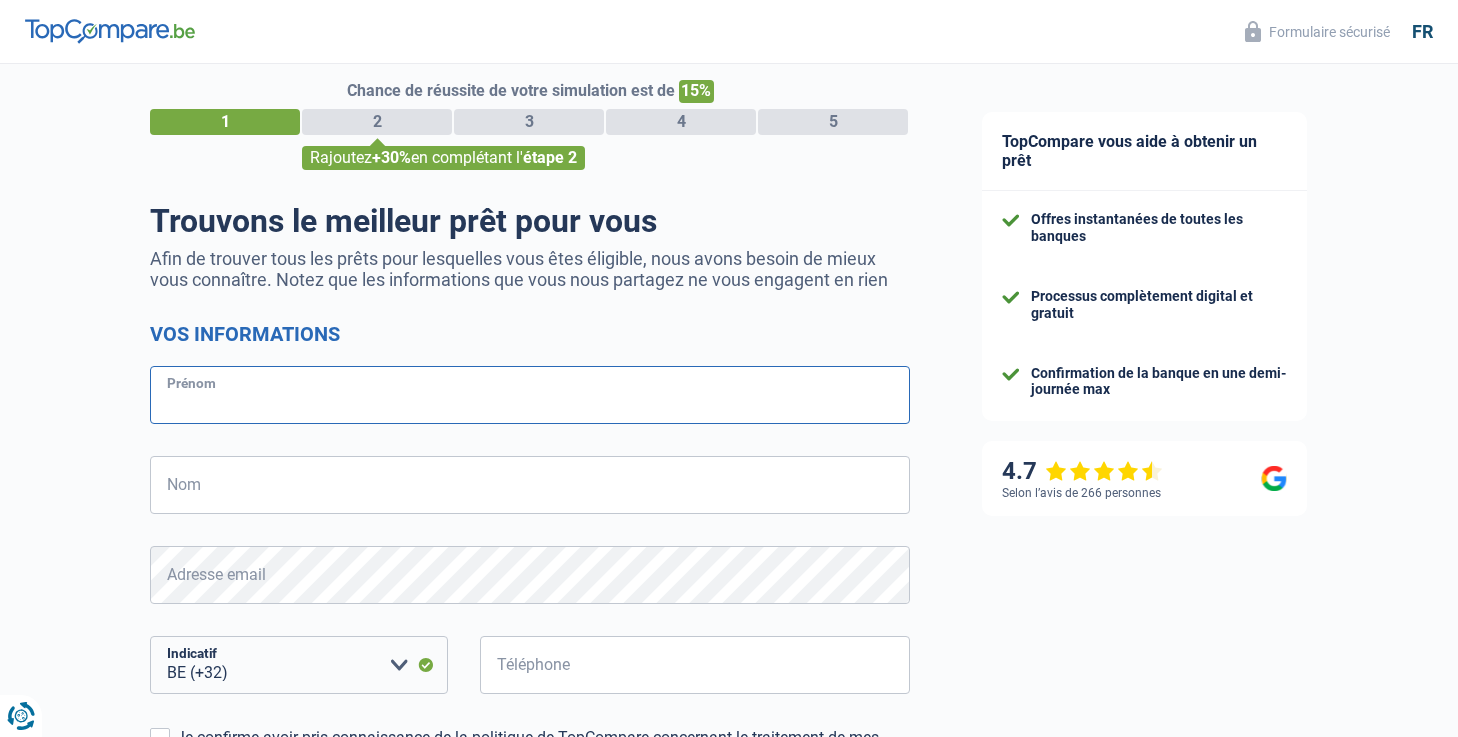 click on "Prénom" at bounding box center [530, 395] 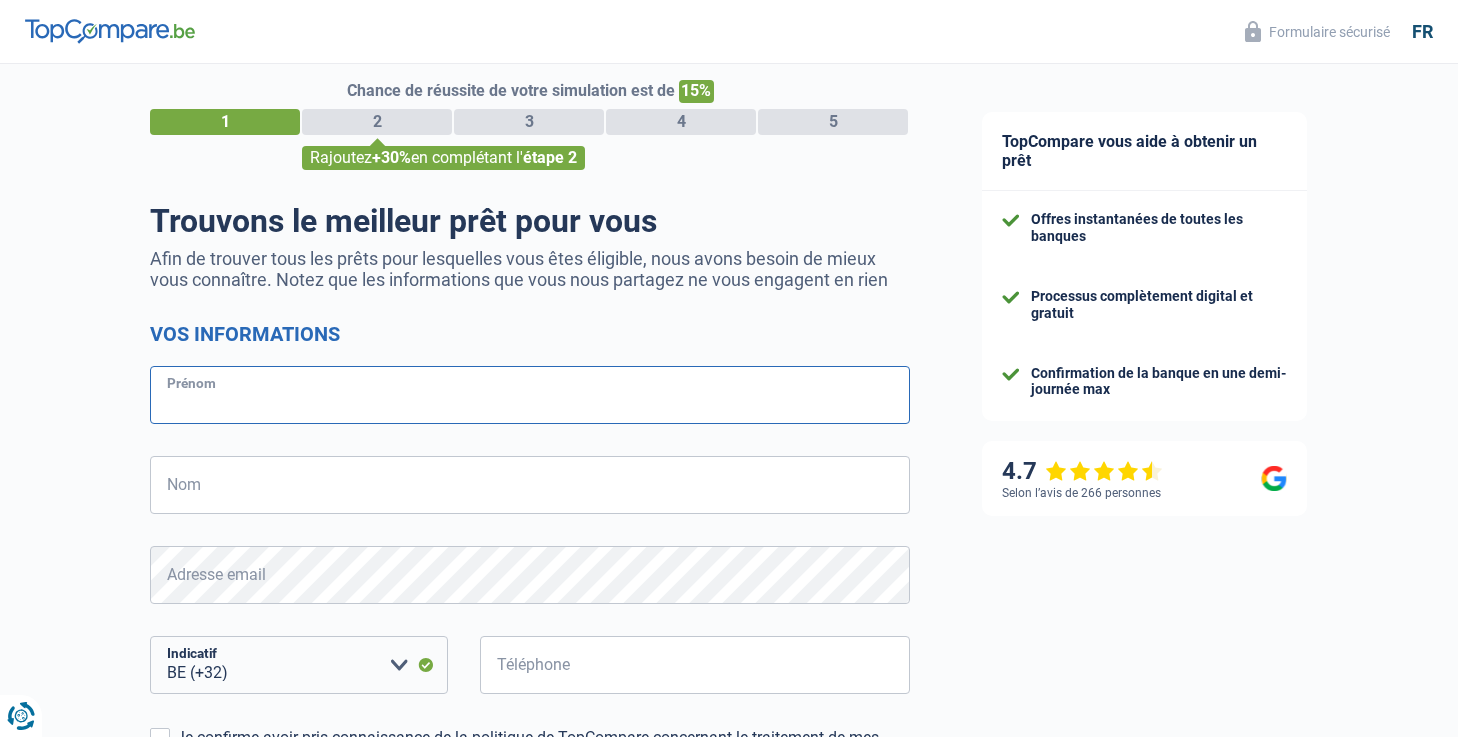 type on "Thomas" 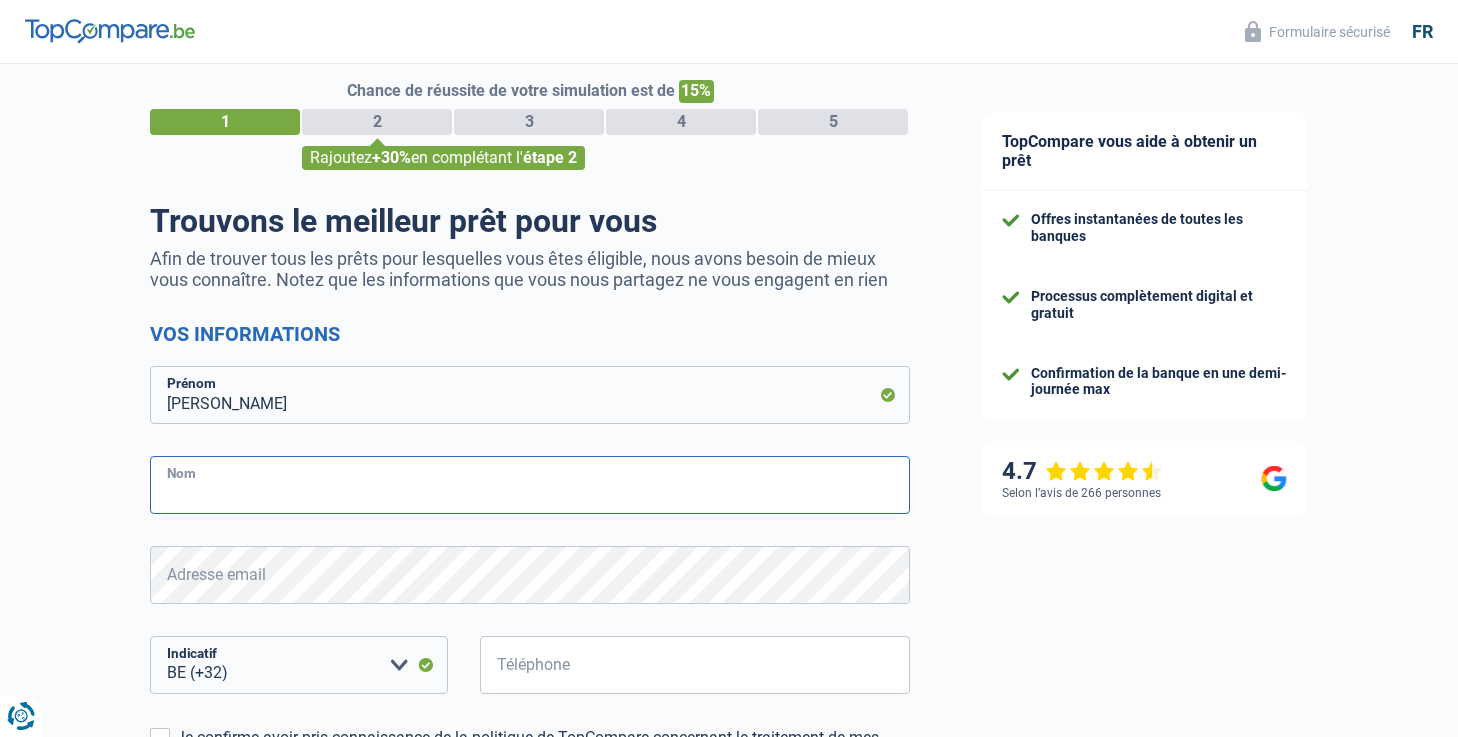 type on "Lacroix" 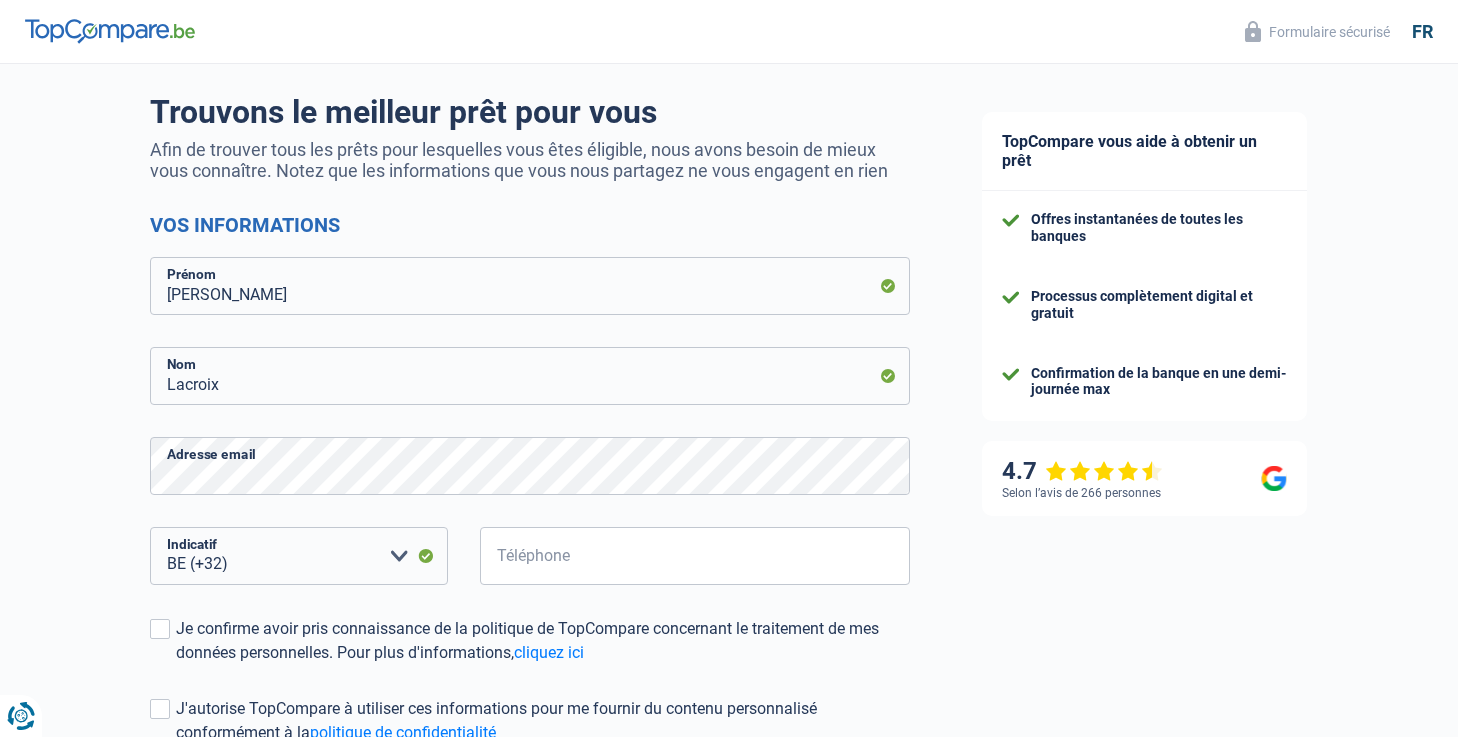 scroll, scrollTop: 137, scrollLeft: 0, axis: vertical 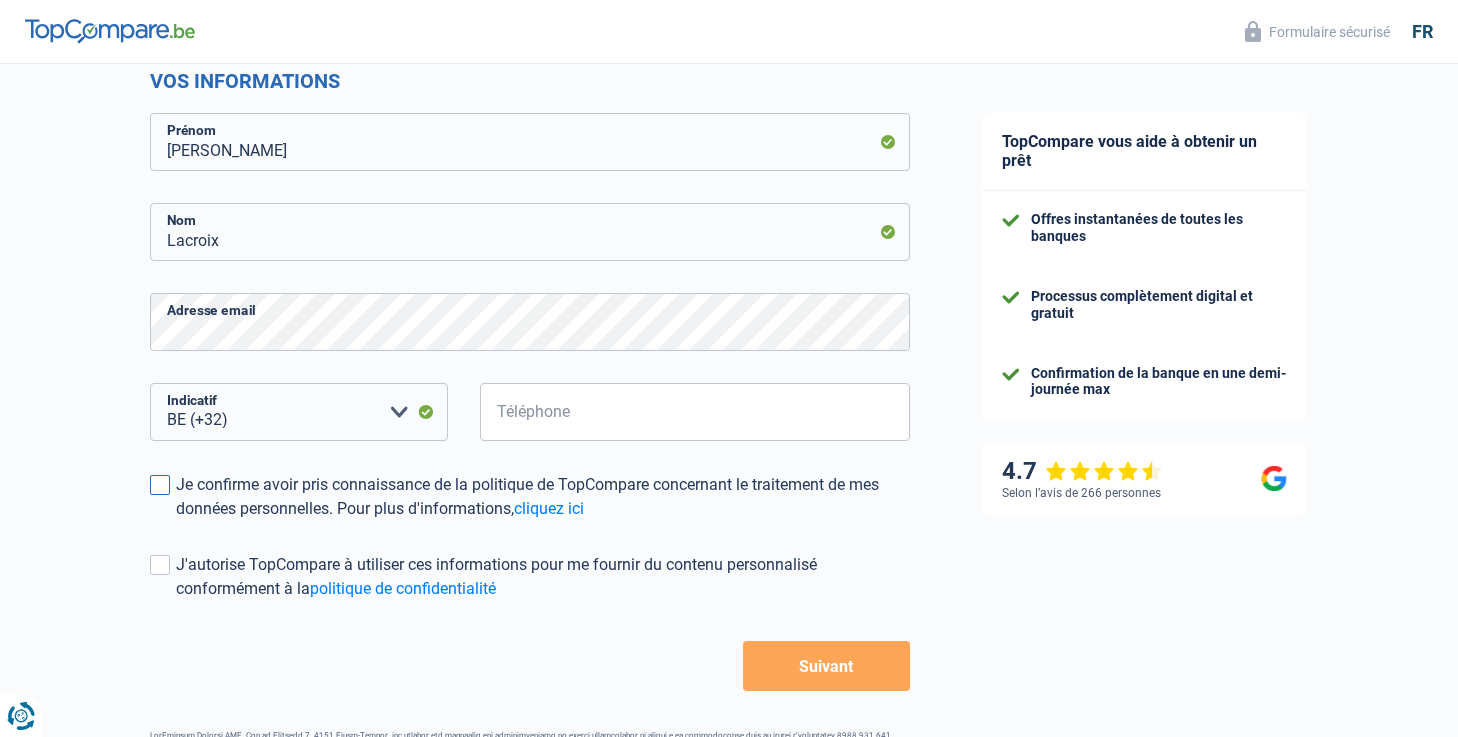click at bounding box center (160, 485) 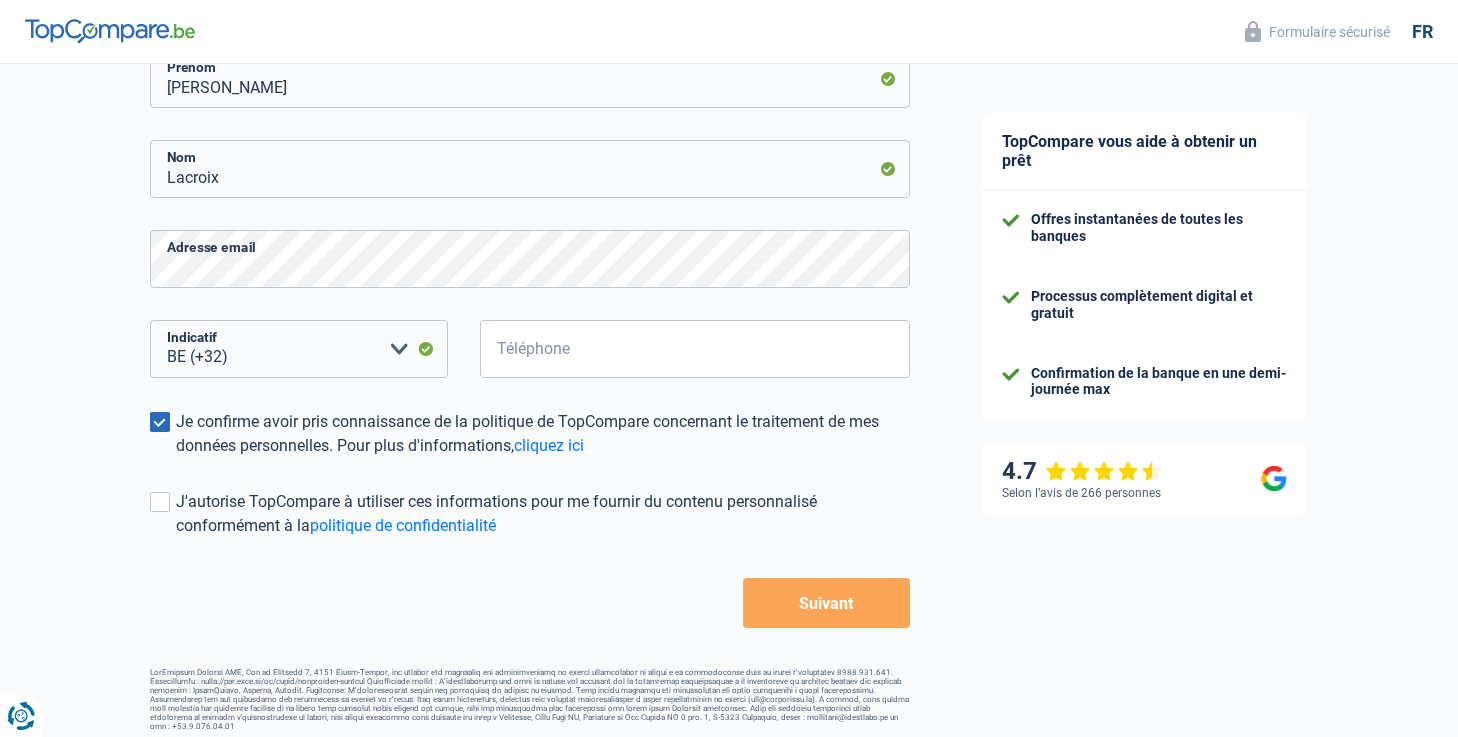 click on "Suivant" at bounding box center [826, 603] 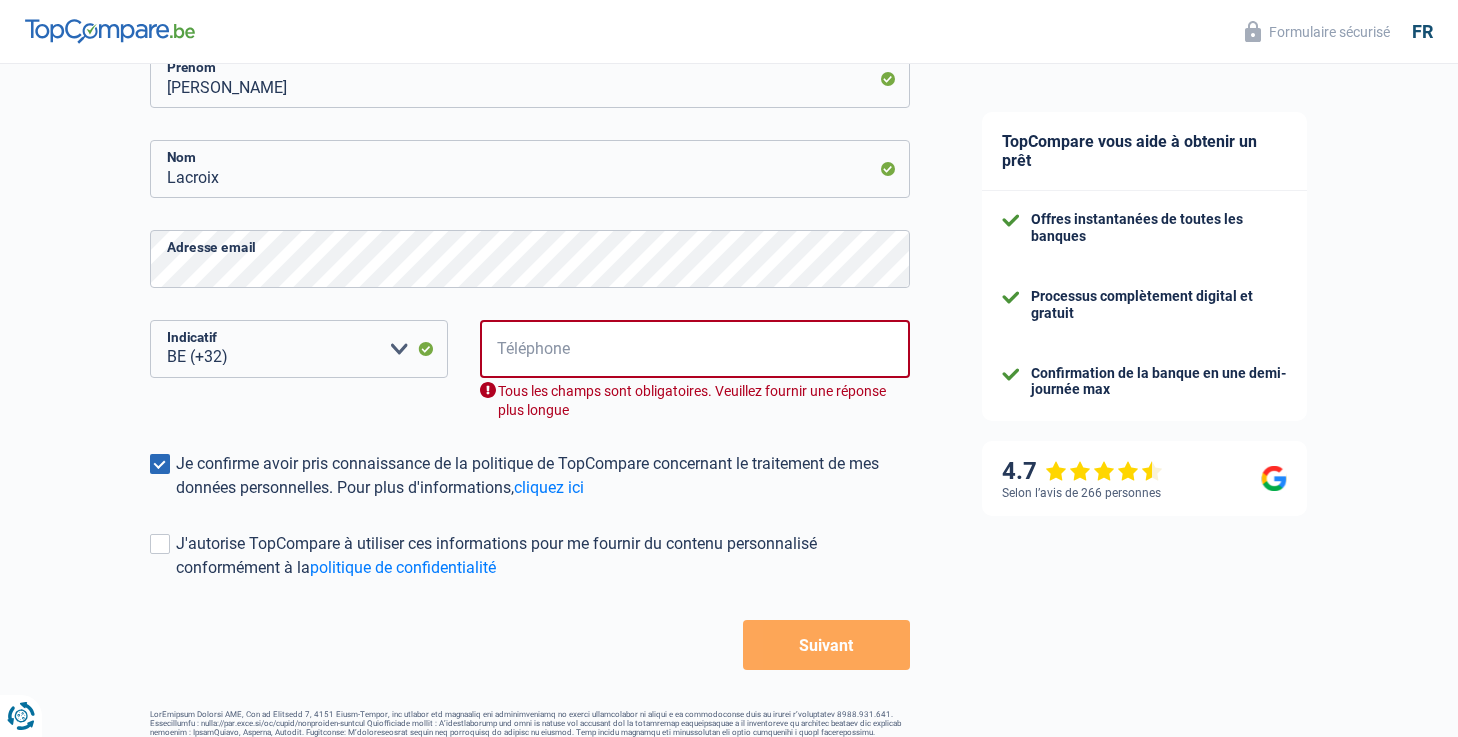 scroll, scrollTop: 382, scrollLeft: 0, axis: vertical 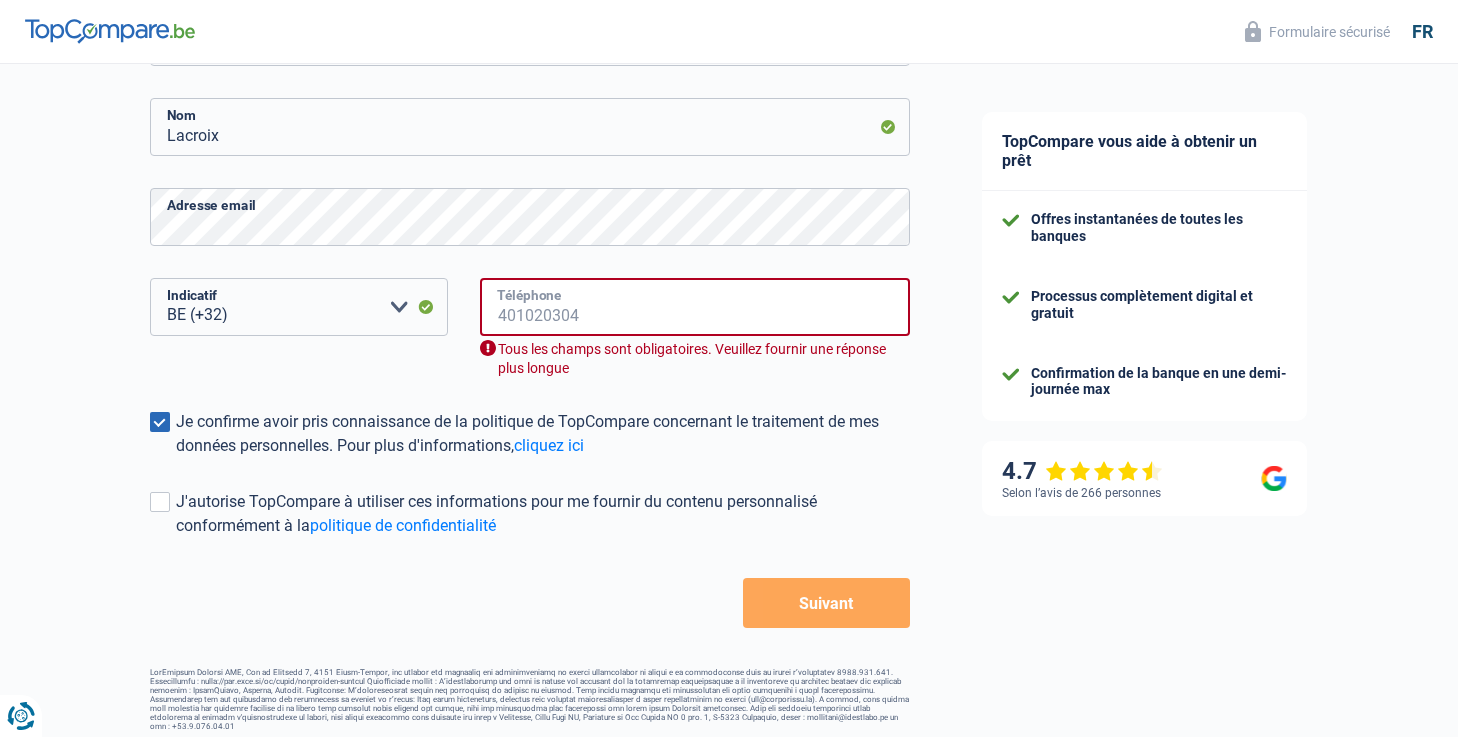 click on "Téléphone" at bounding box center [695, 307] 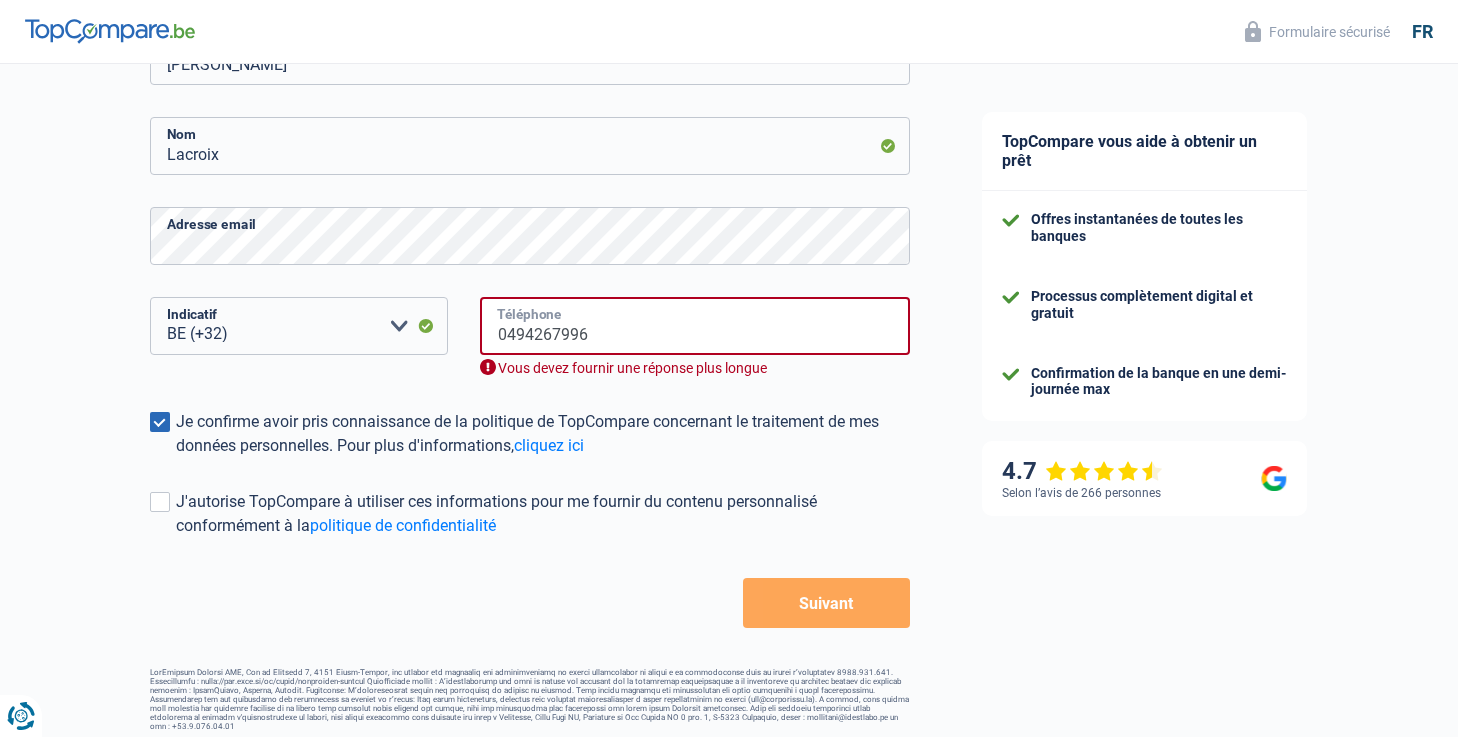 scroll, scrollTop: 340, scrollLeft: 0, axis: vertical 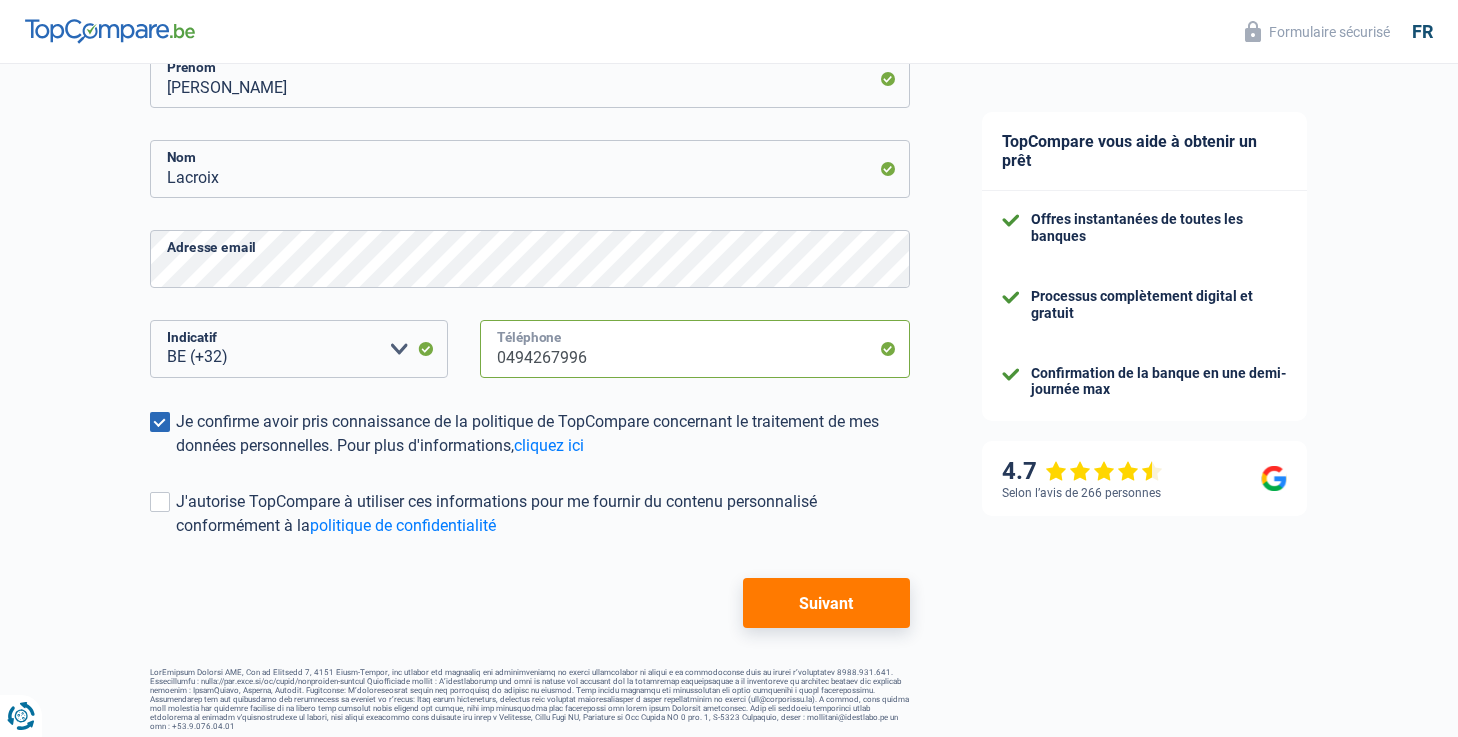 type on "0494267996" 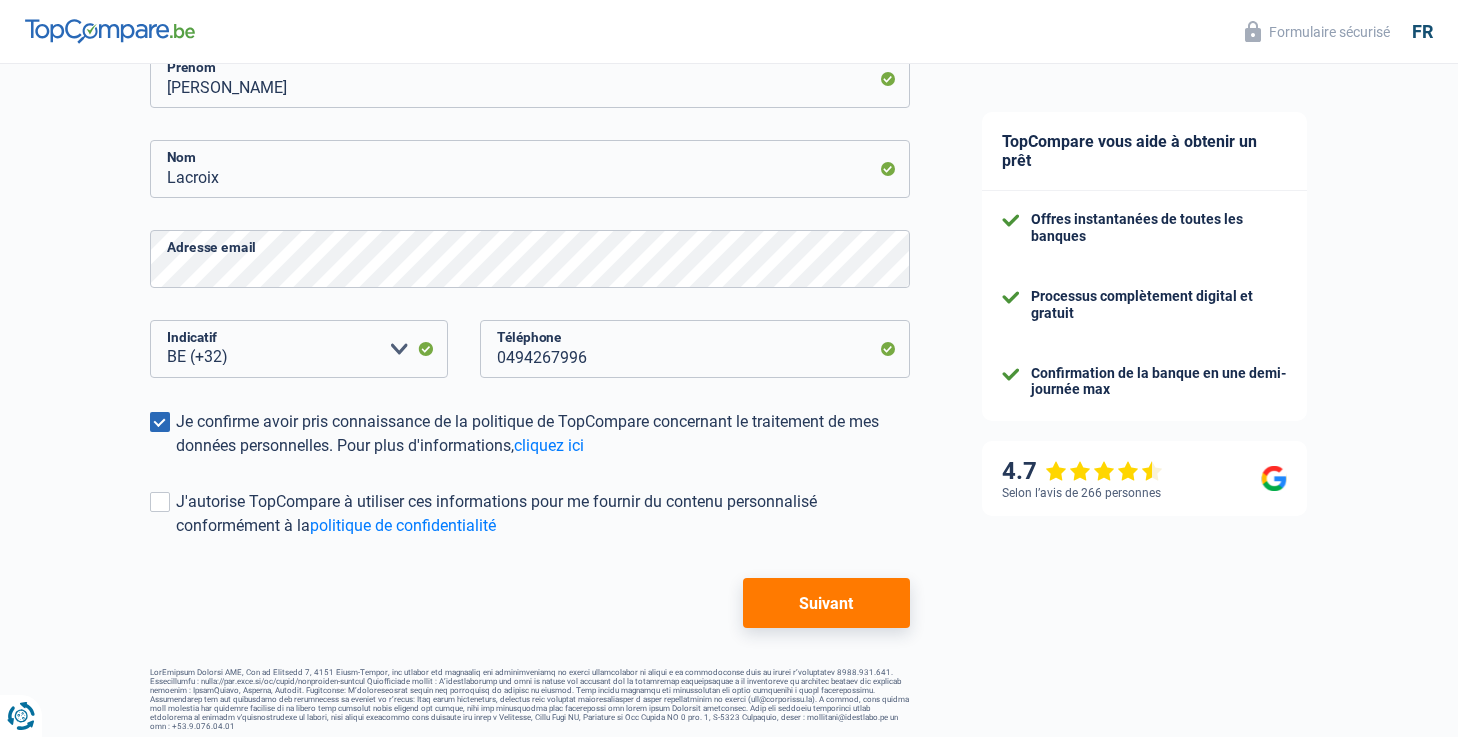 click on "Suivant" at bounding box center (826, 603) 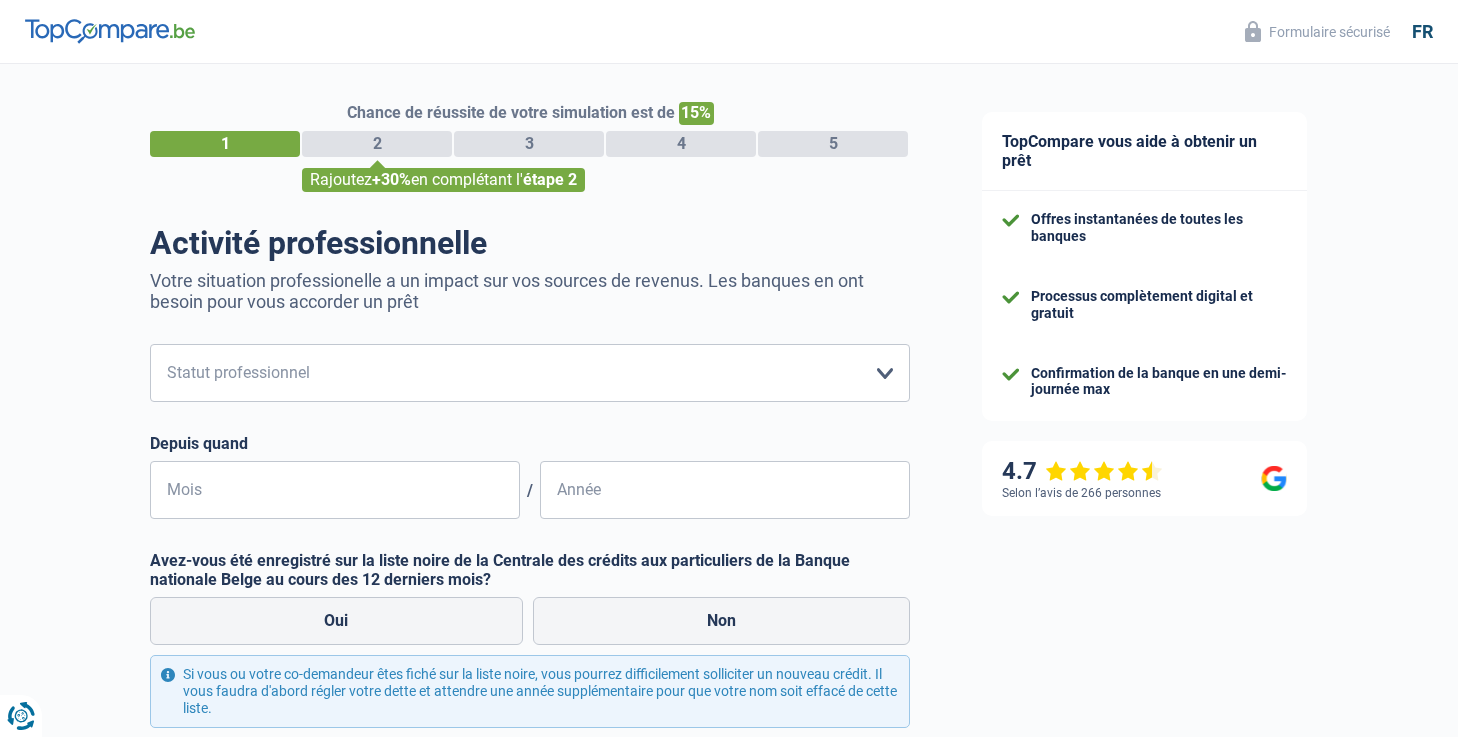 scroll, scrollTop: 0, scrollLeft: 0, axis: both 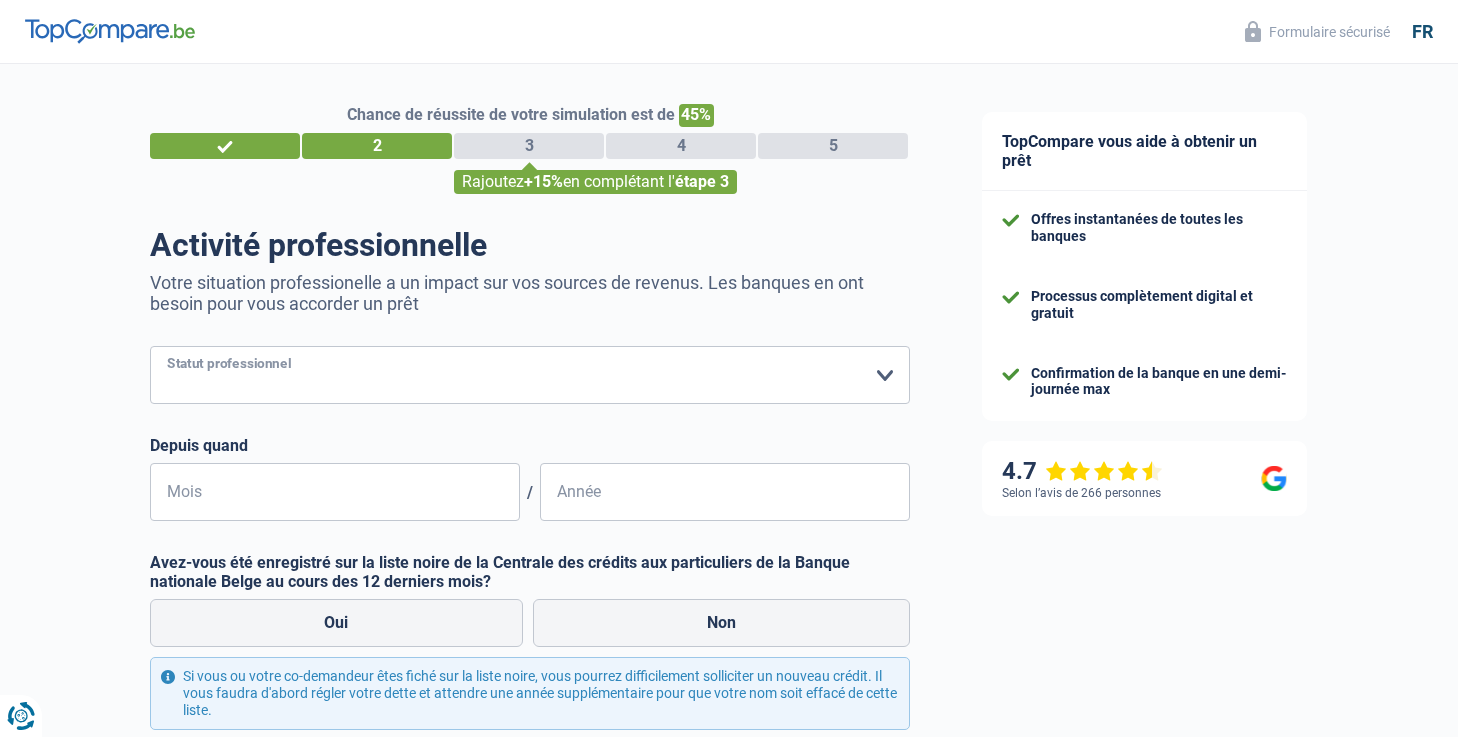 select on "privateEmployee" 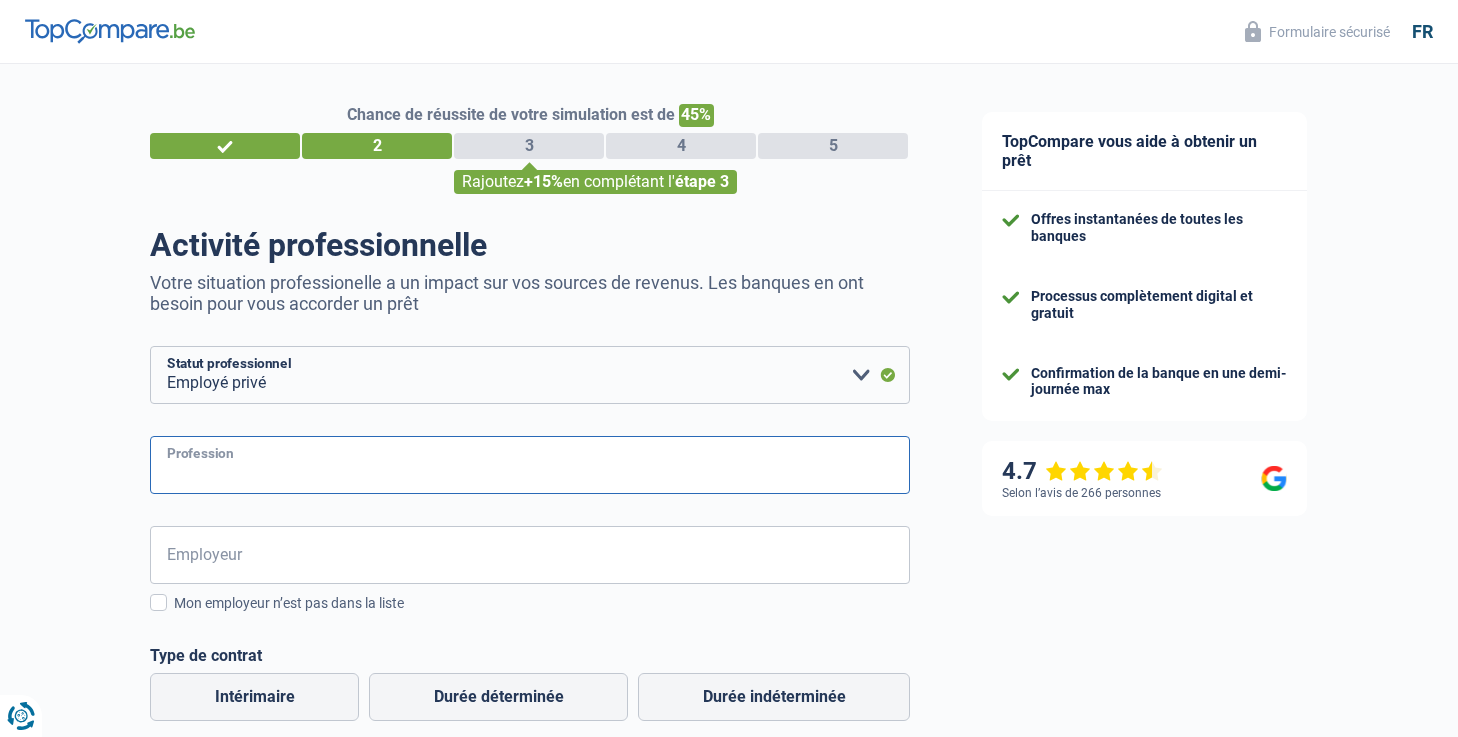 click on "Profession" at bounding box center [530, 465] 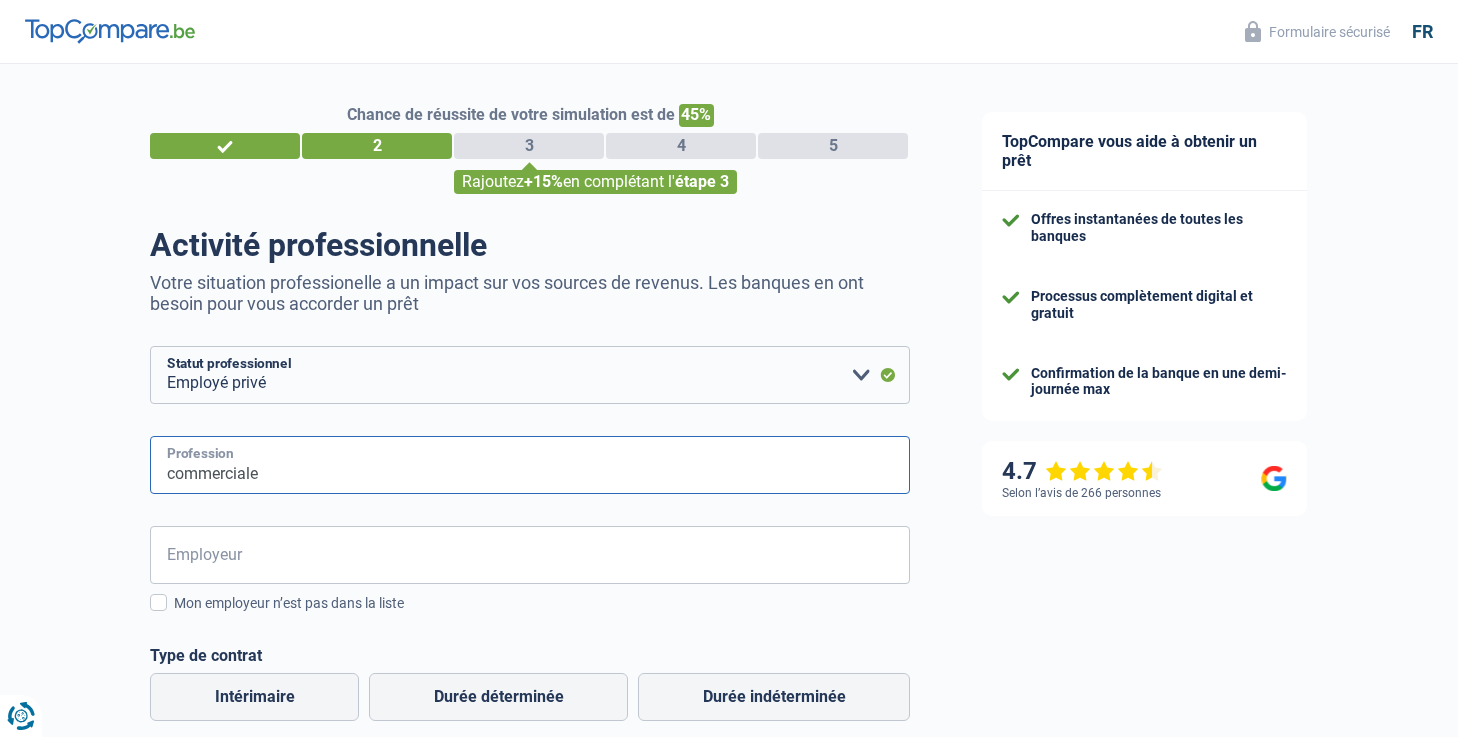 type on "commerciale" 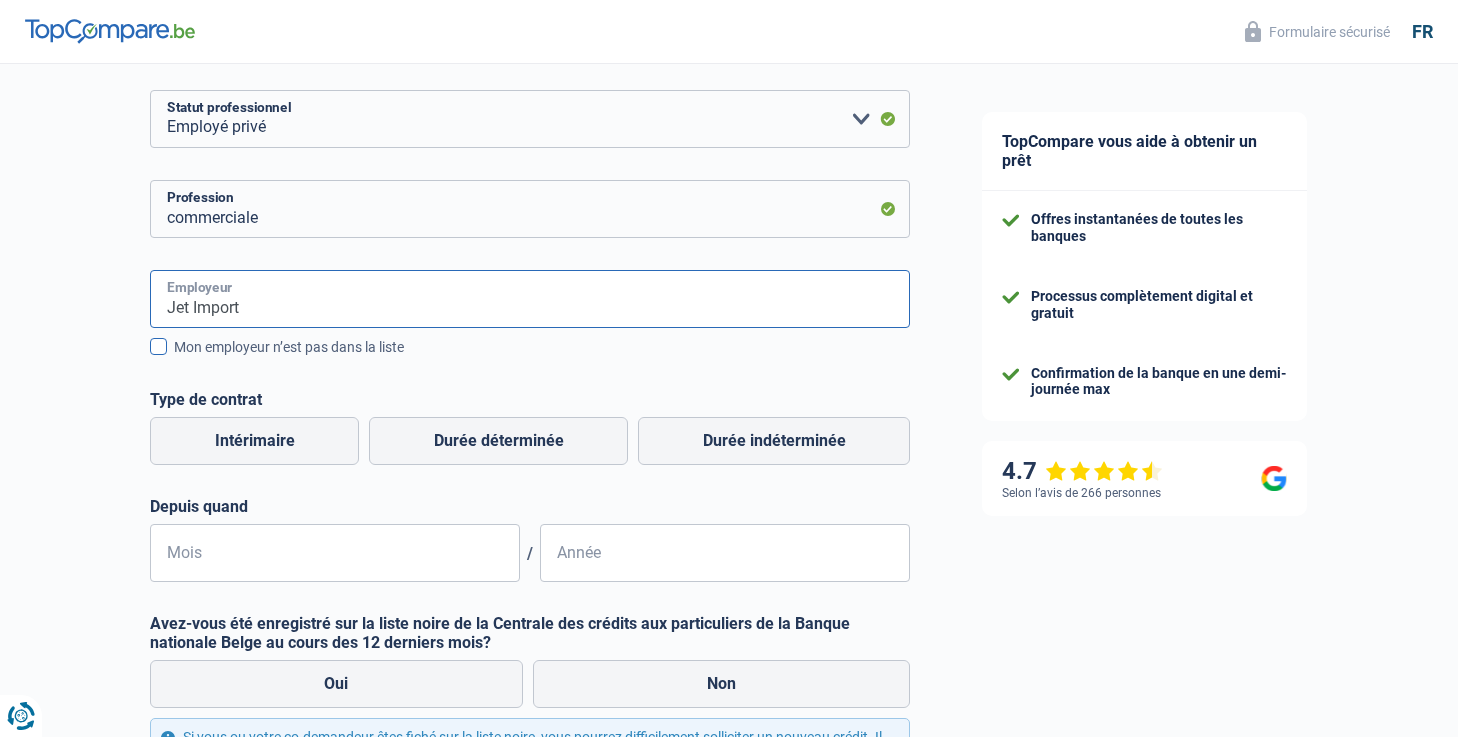 scroll, scrollTop: 305, scrollLeft: 0, axis: vertical 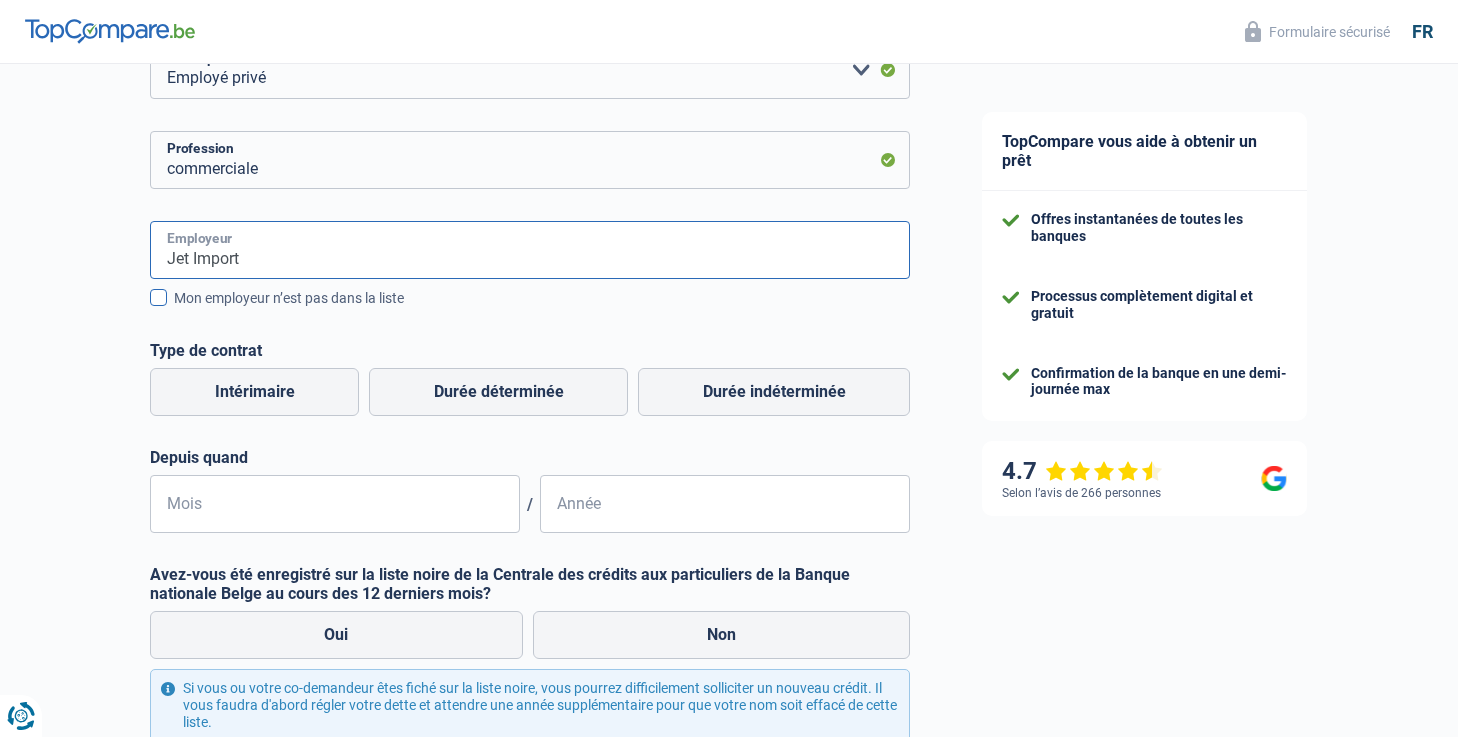 type on "Jet Import" 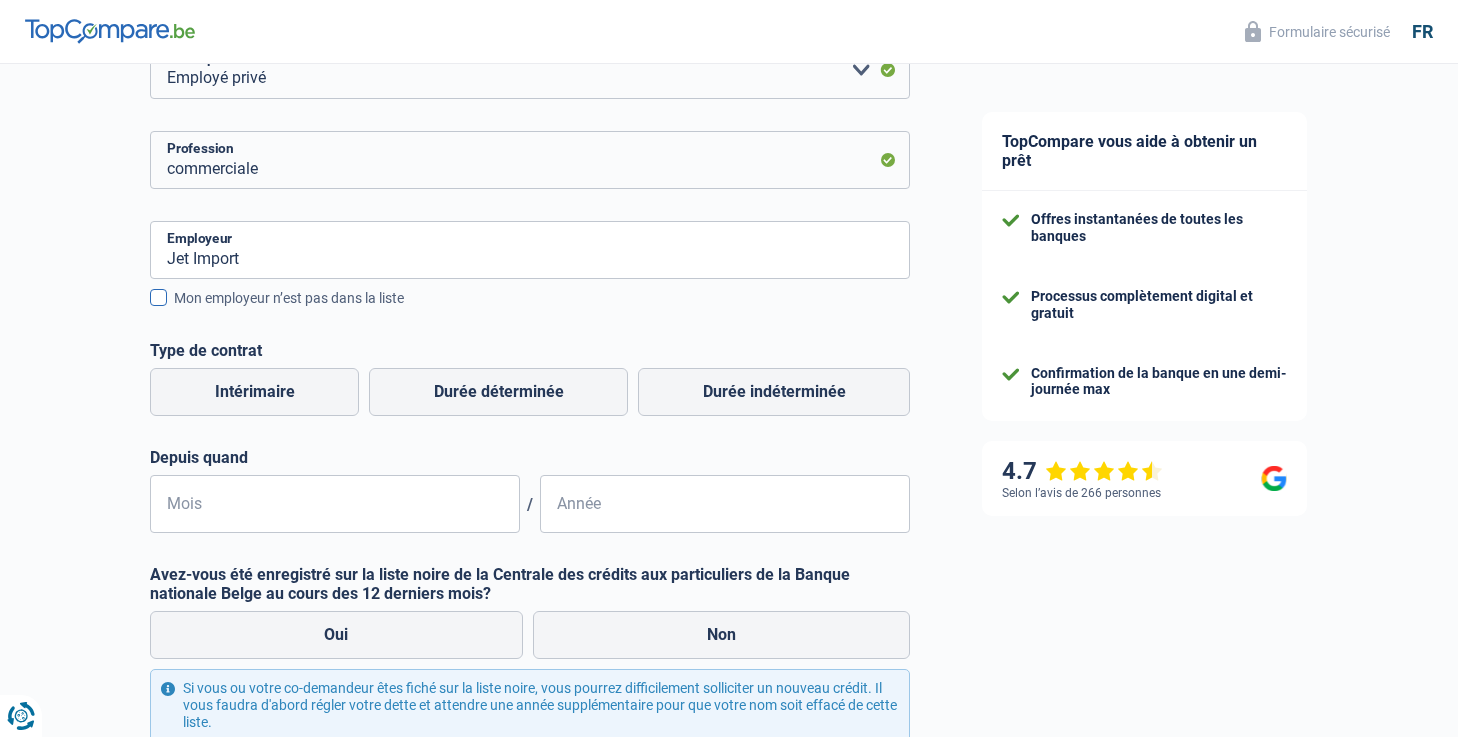 click on "Mon employeur n’est pas dans la liste" at bounding box center [542, 298] 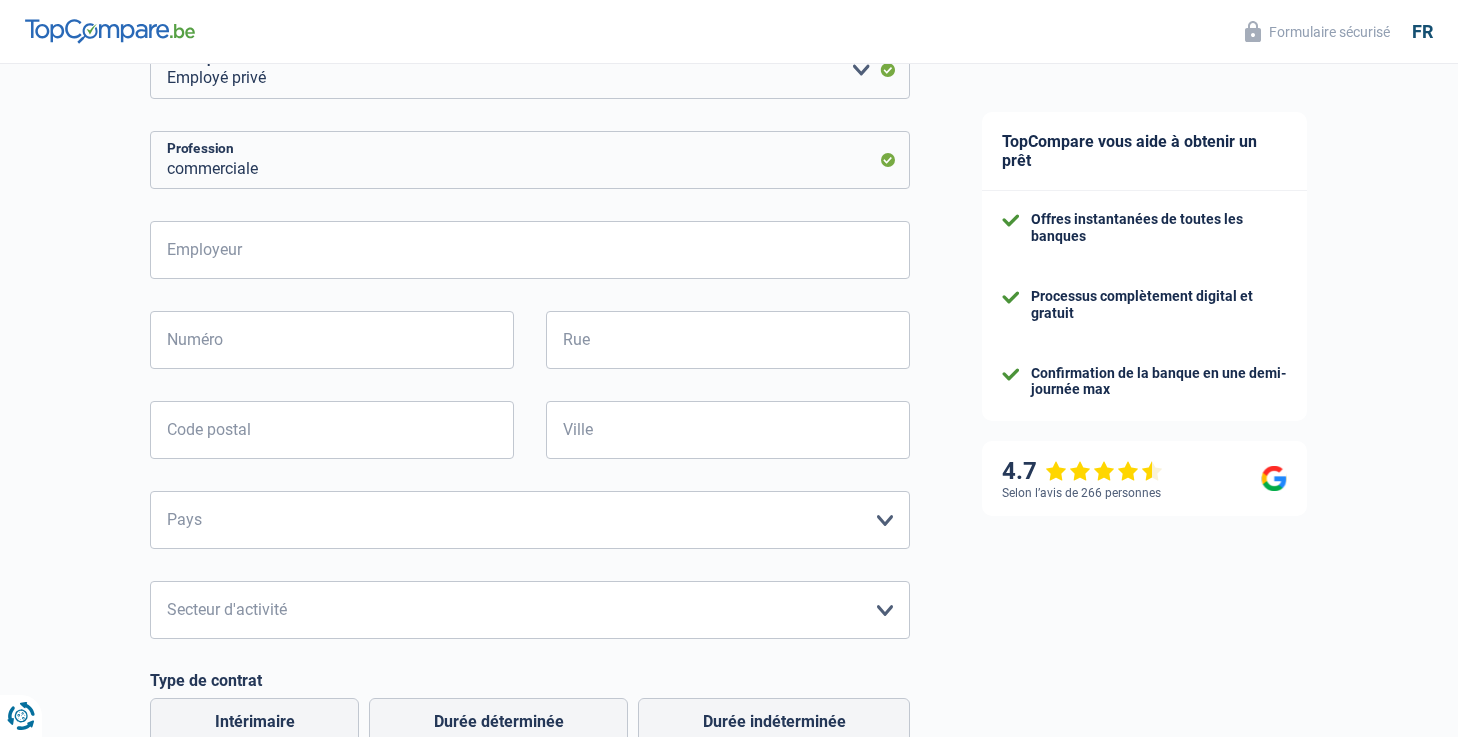 click on "Ouvrier Employé privé Employé public Invalide Indépendant Pensionné Chômeur Mutuelle Femme au foyer Sans profession Allocataire sécurité/Intégration social (SPF Sécurité Sociale, CPAS) Etudiant Profession libérale Commerçant Rentier Pré-pensionné
Veuillez sélectionner une option
Statut professionnel
commerciale
Profession
Employeur
Tous les champs sont obligatoires. Veuillez fournir une réponse plus longue
Numéro
Tous les champs sont obligatoires. Veuillez fournir une réponse plus longue
Rue
Tous les champs sont obligatoires. Veuillez fournir une réponse plus longue
Code postal
Tous les champs sont obligatoires. Veuillez fournir une réponse plus longue" at bounding box center (530, 601) 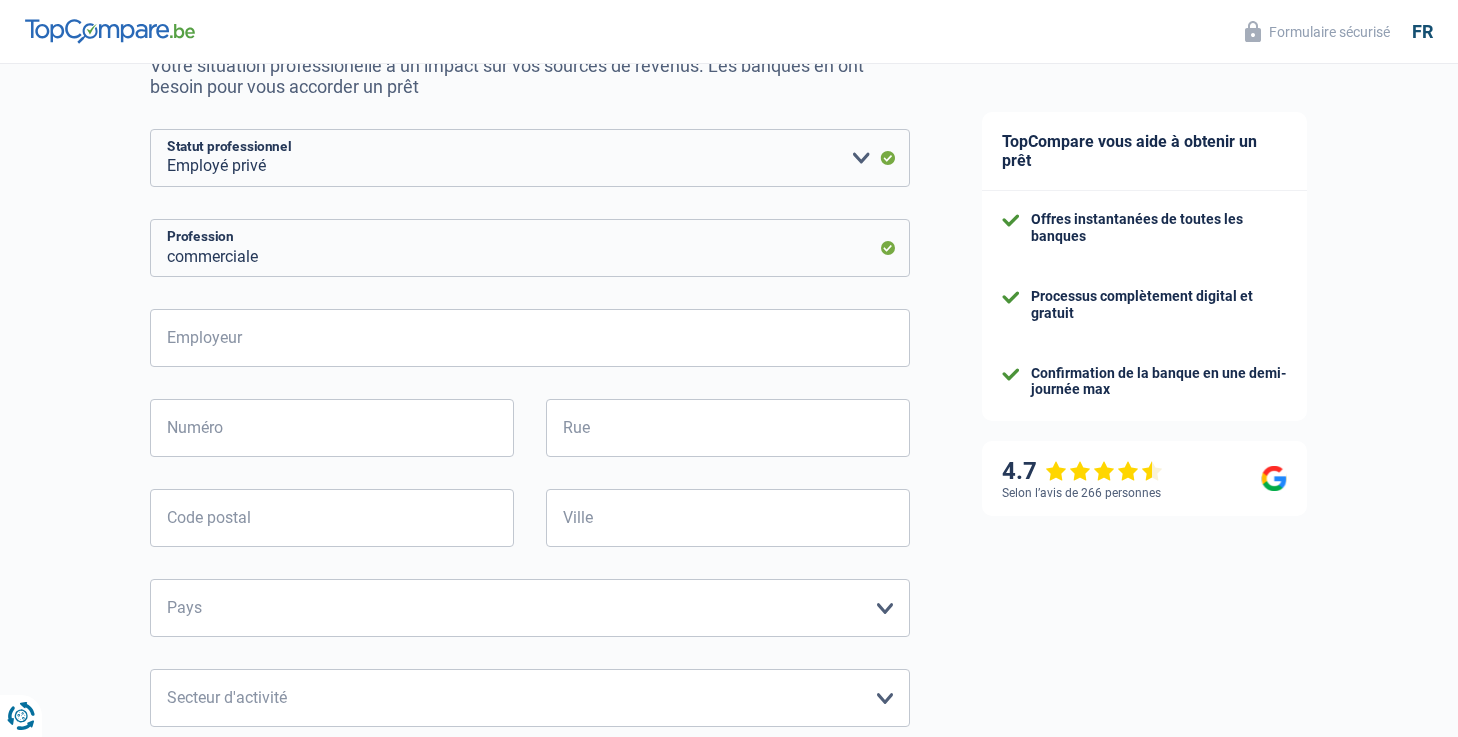 scroll, scrollTop: 225, scrollLeft: 0, axis: vertical 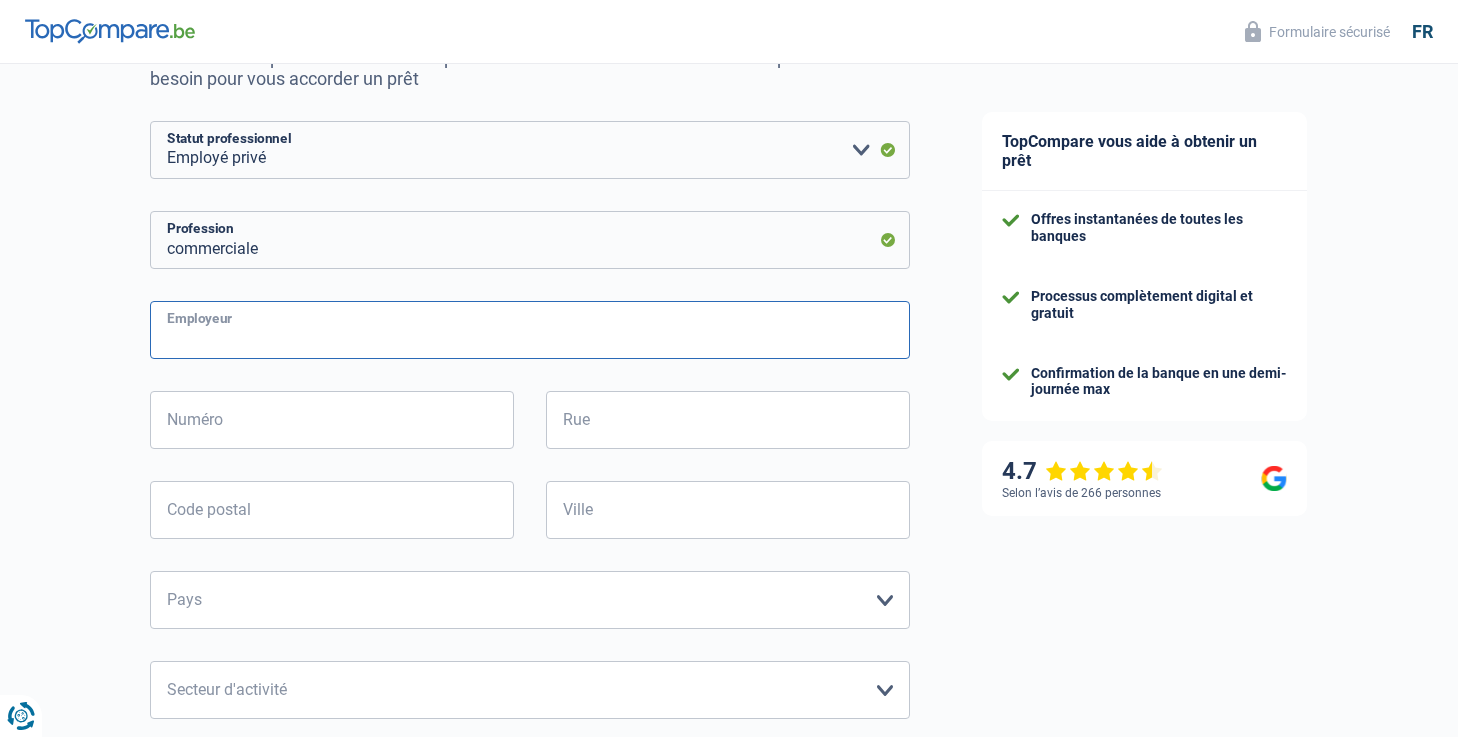 click on "Employeur" at bounding box center (530, 330) 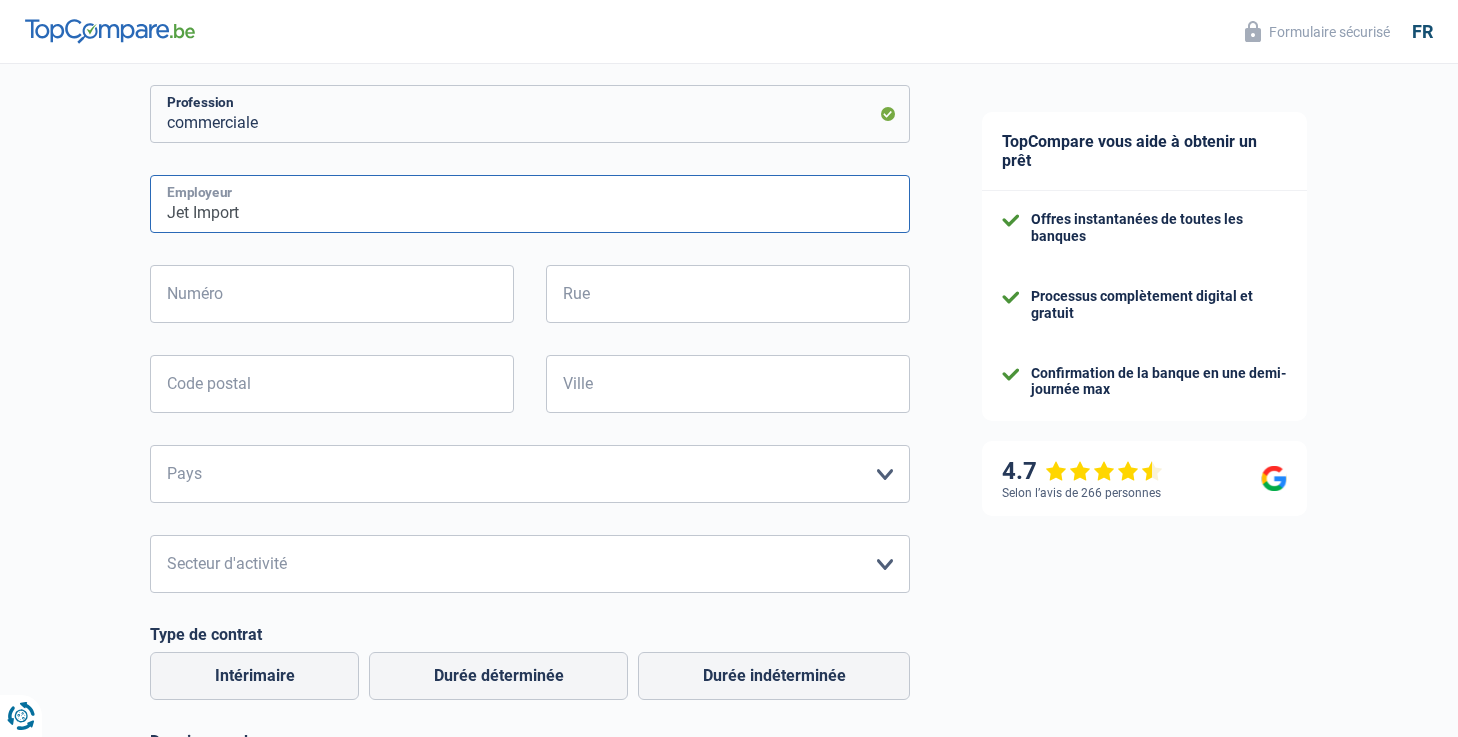 scroll, scrollTop: 394, scrollLeft: 0, axis: vertical 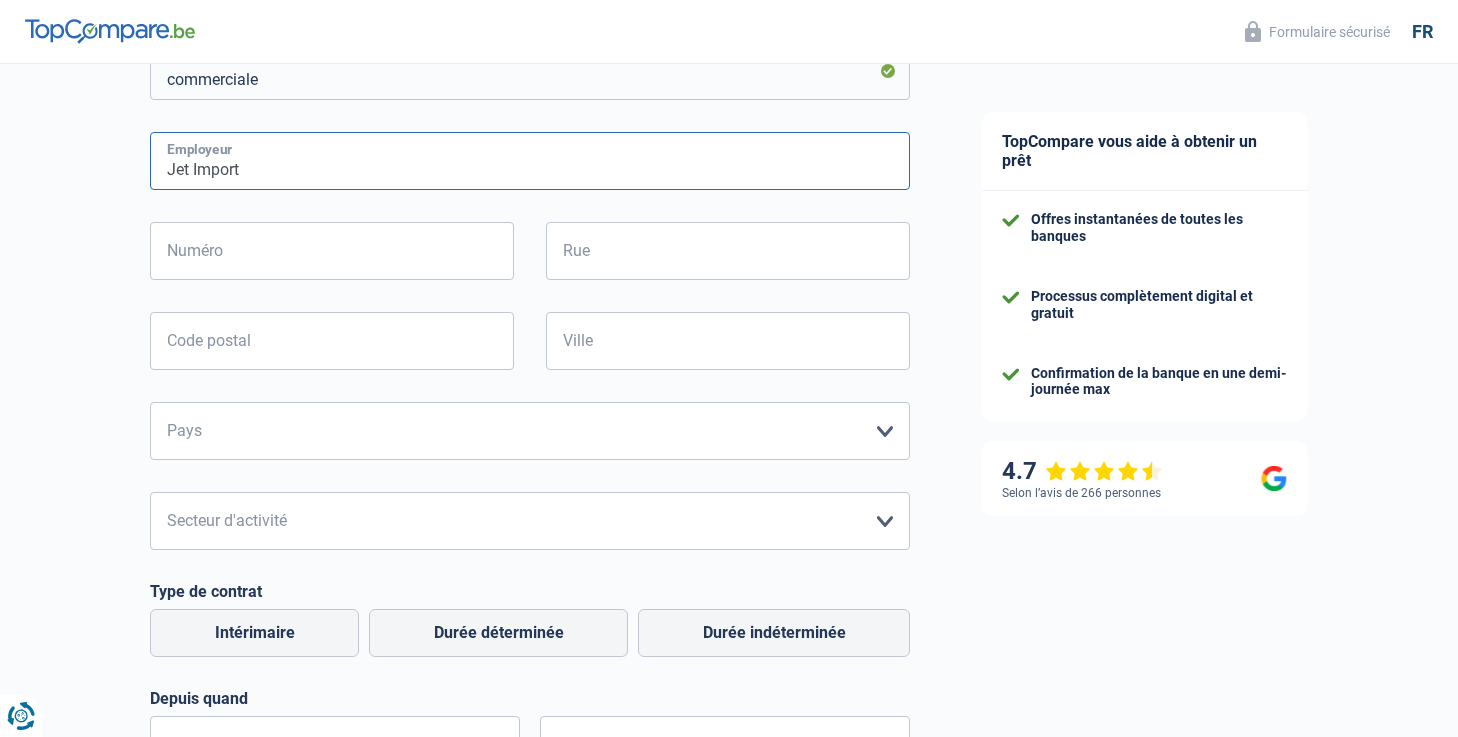 type on "Jet Import" 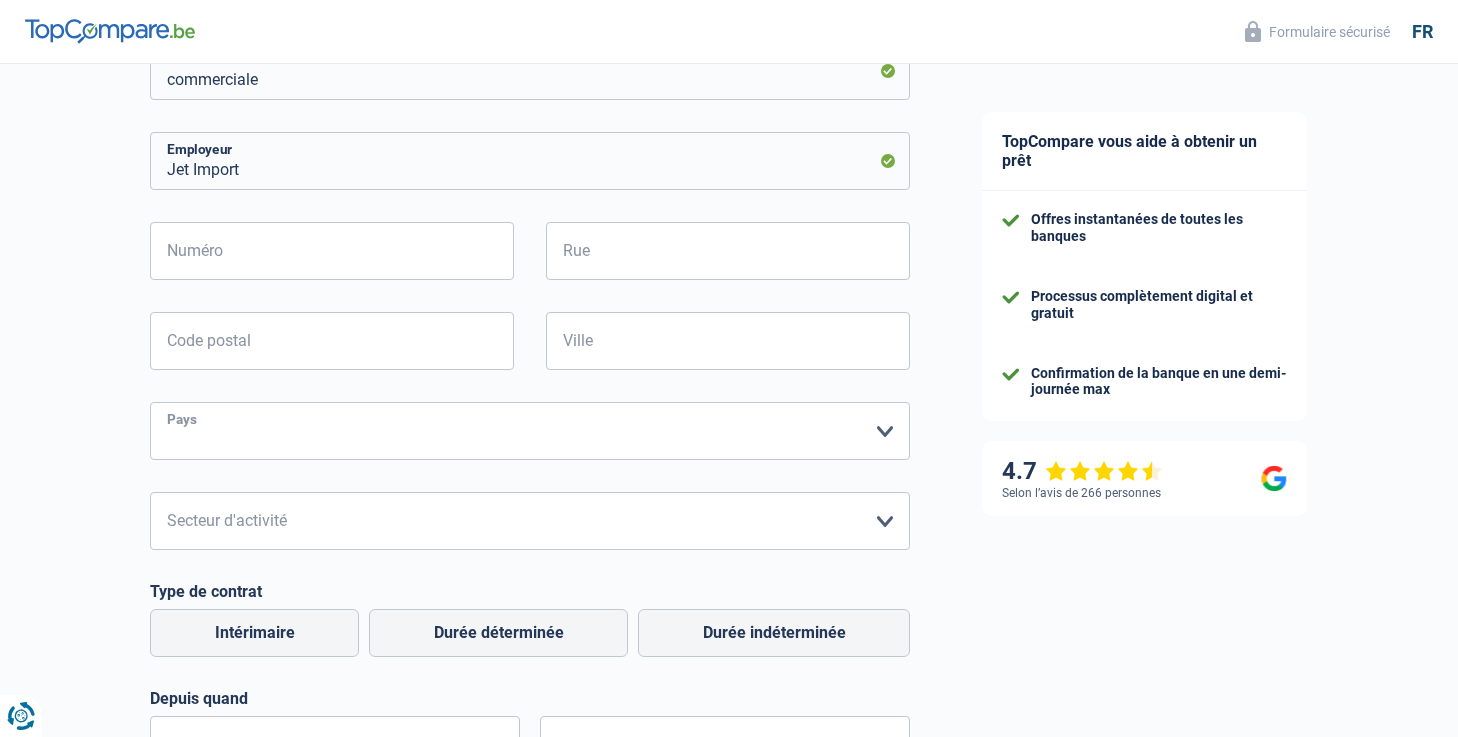 select on "BE" 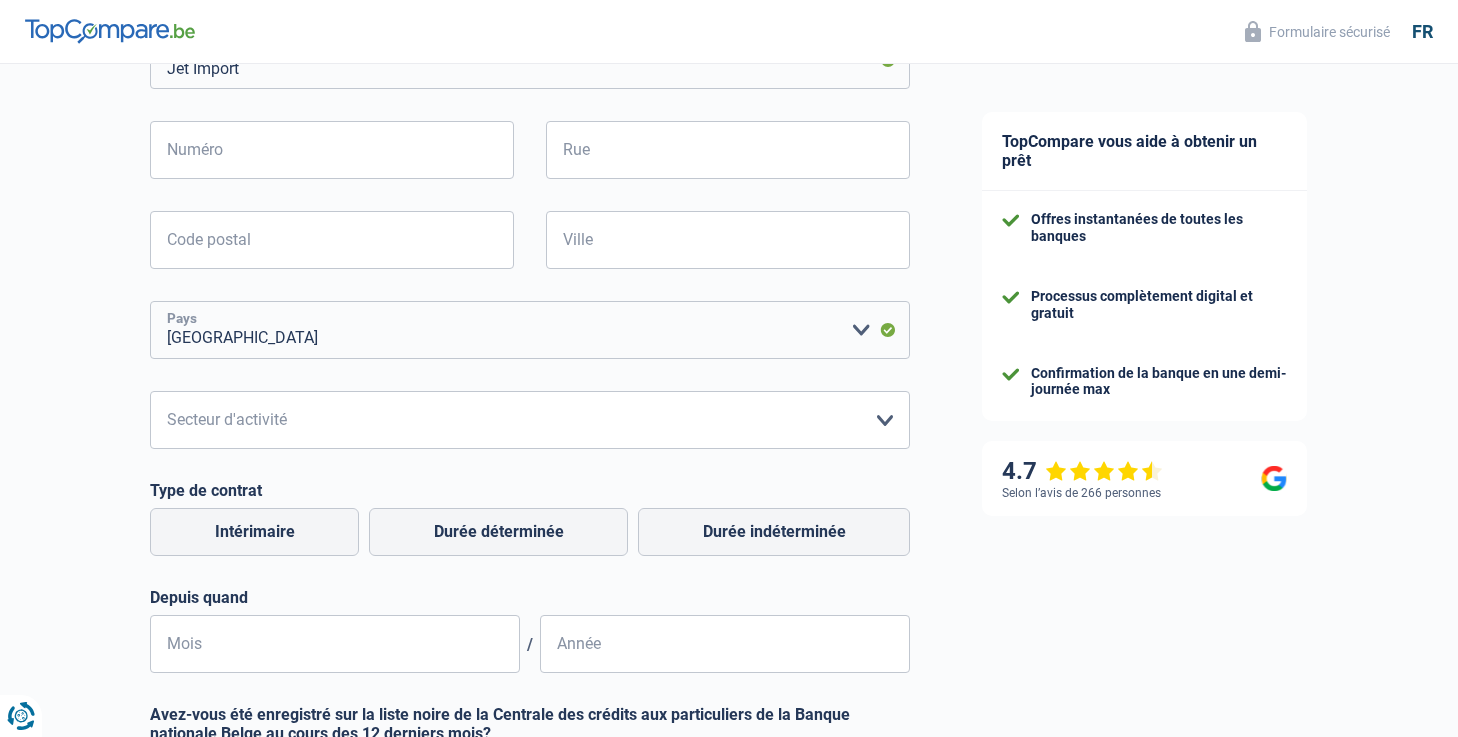 scroll, scrollTop: 498, scrollLeft: 0, axis: vertical 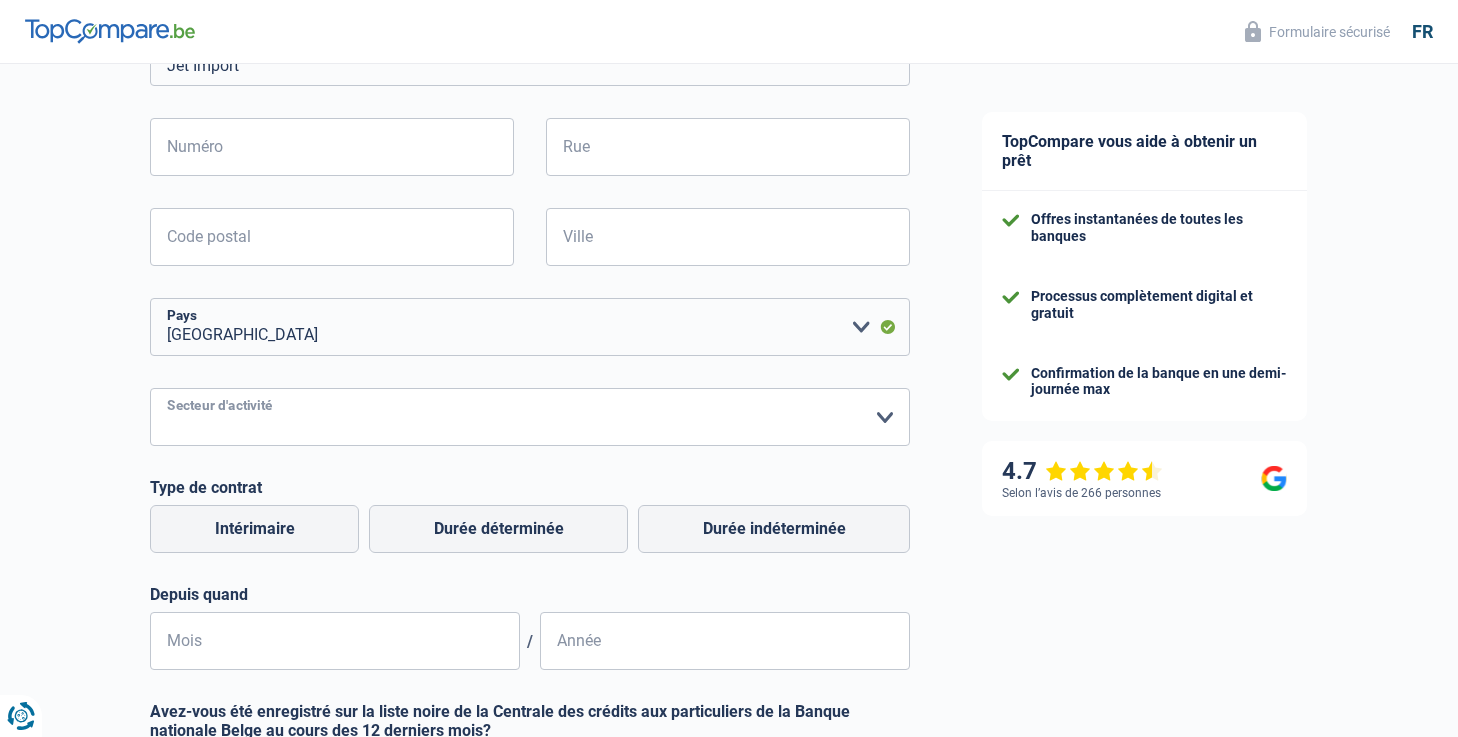 select on "bigCompanies" 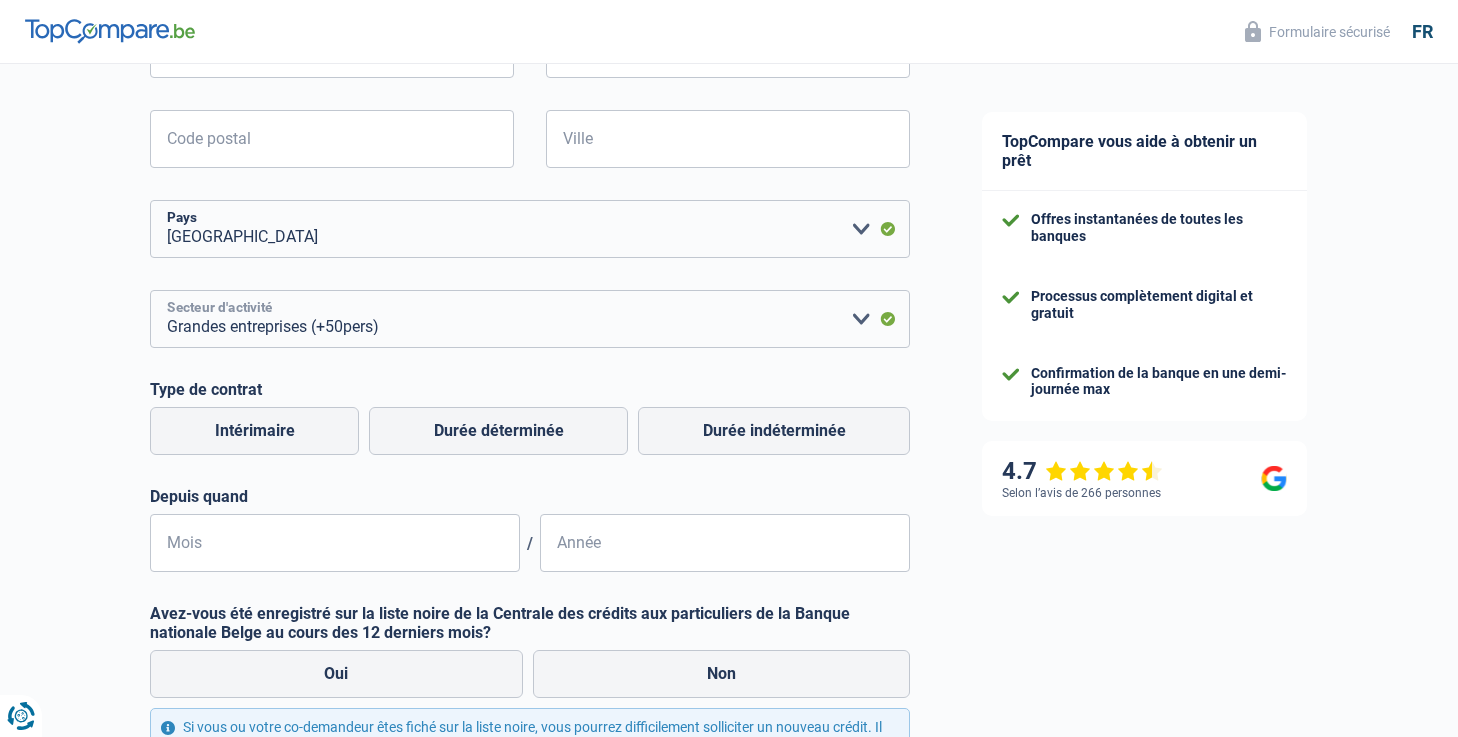 scroll, scrollTop: 613, scrollLeft: 0, axis: vertical 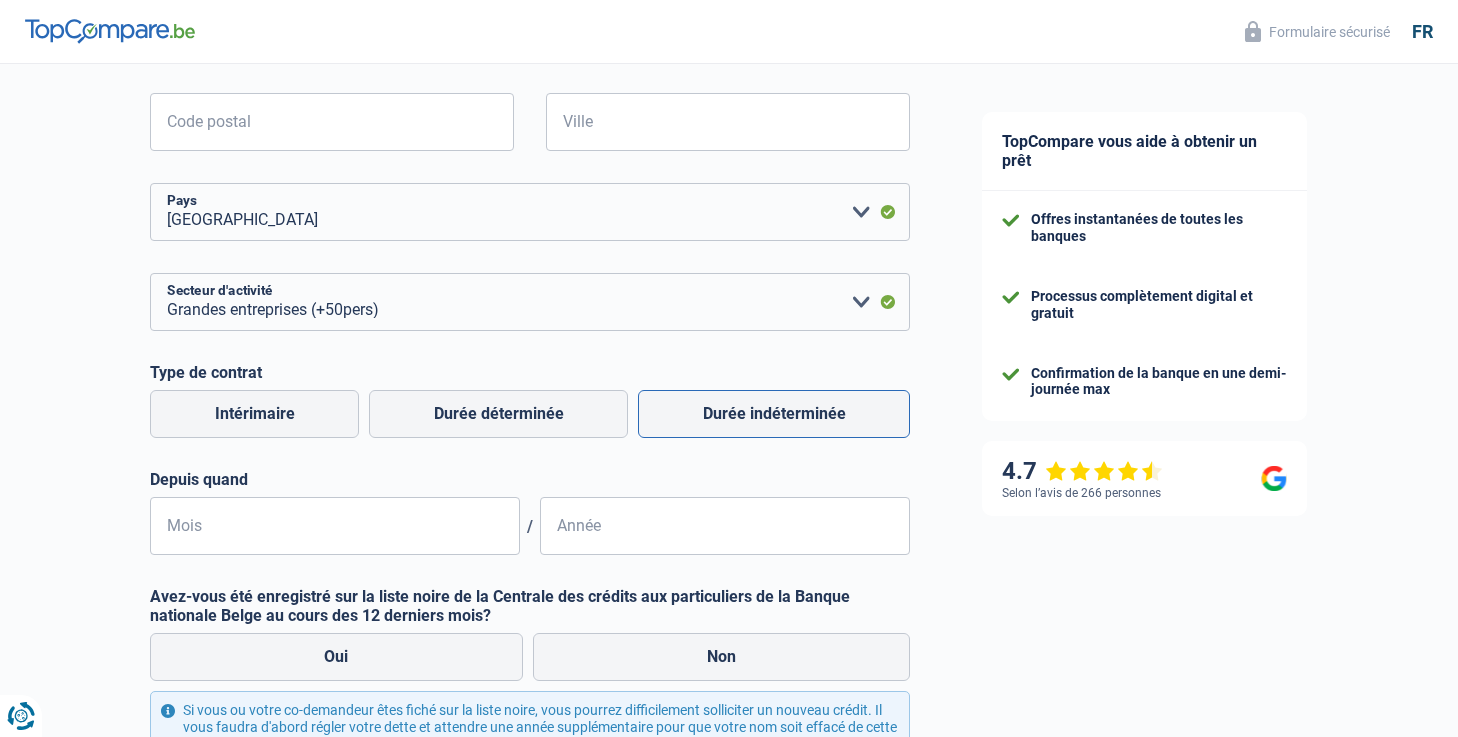 click on "Durée indéterminée" at bounding box center (774, 414) 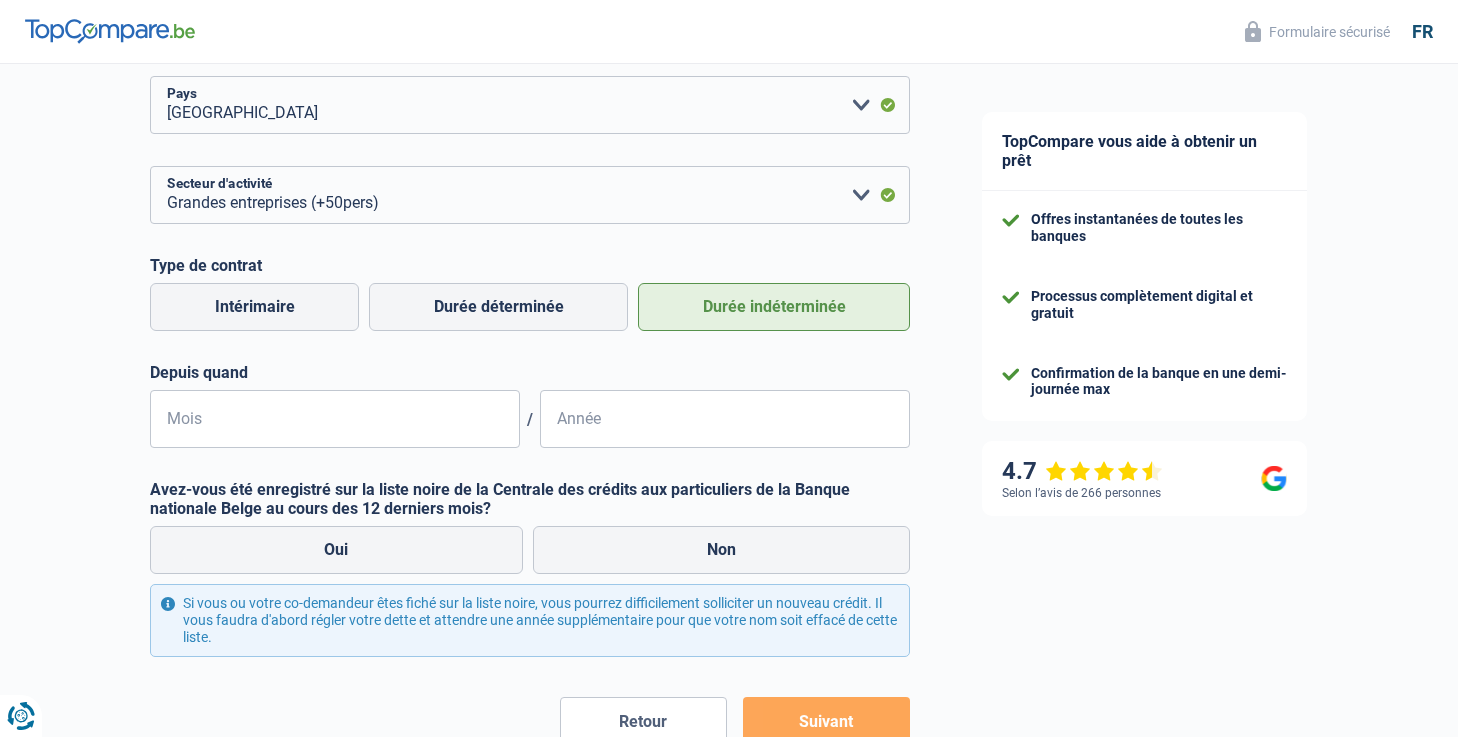 scroll, scrollTop: 727, scrollLeft: 0, axis: vertical 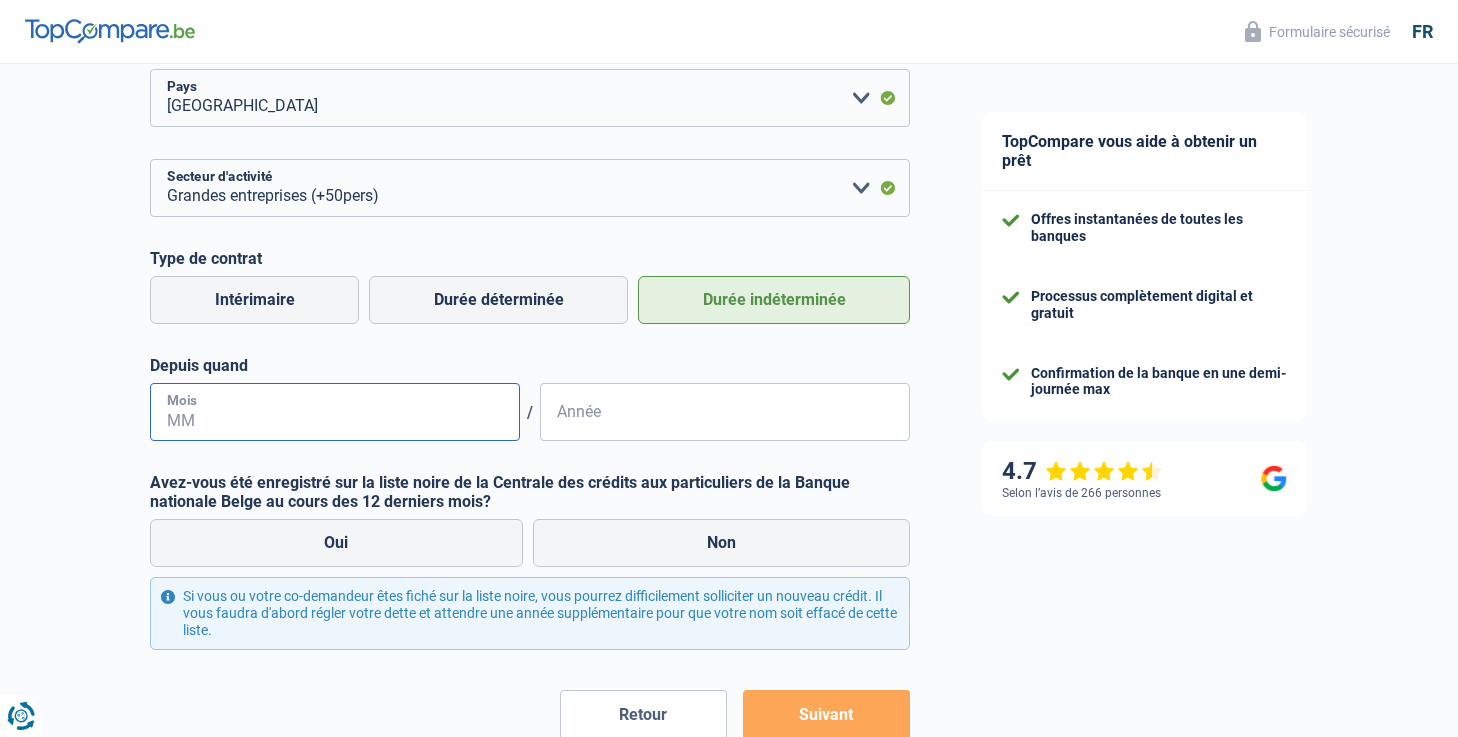 click on "Mois" at bounding box center [335, 412] 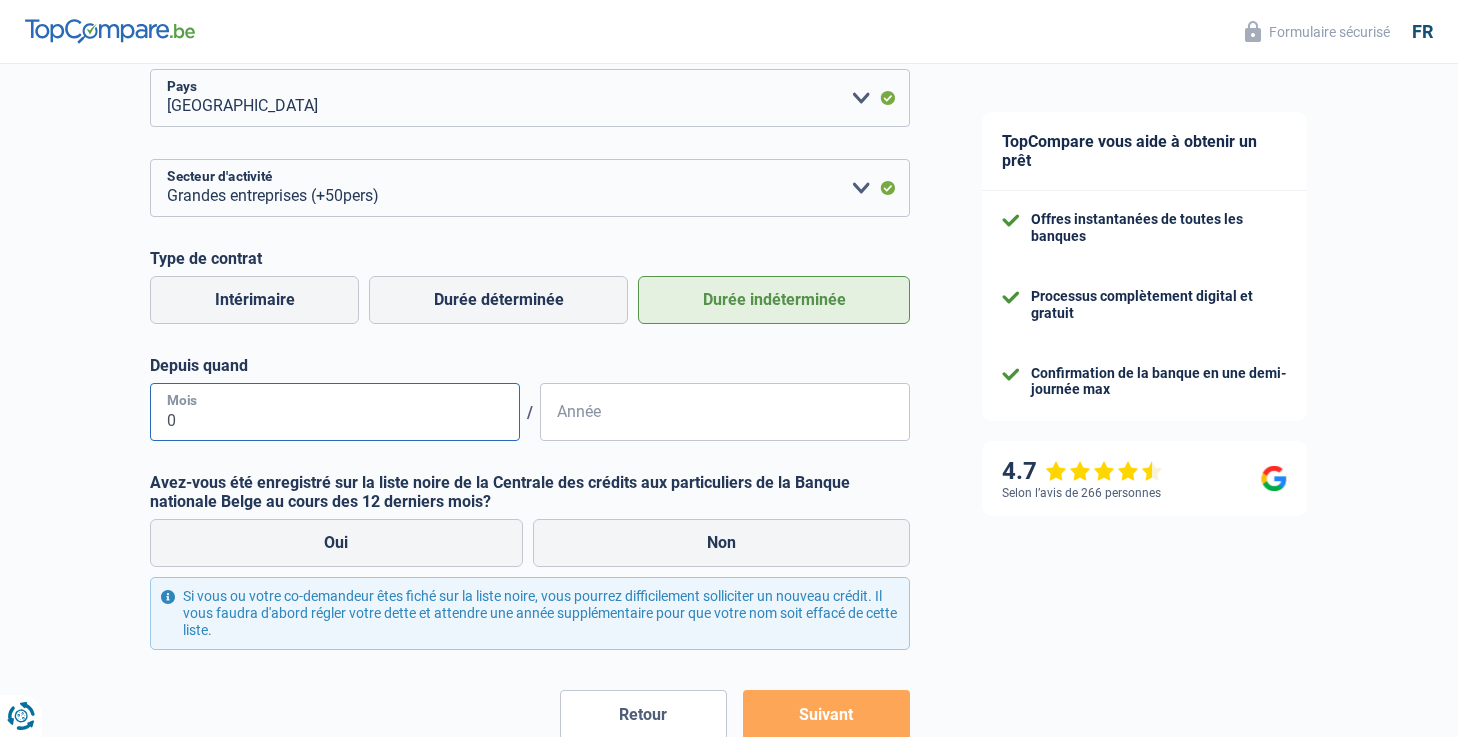 type on "09" 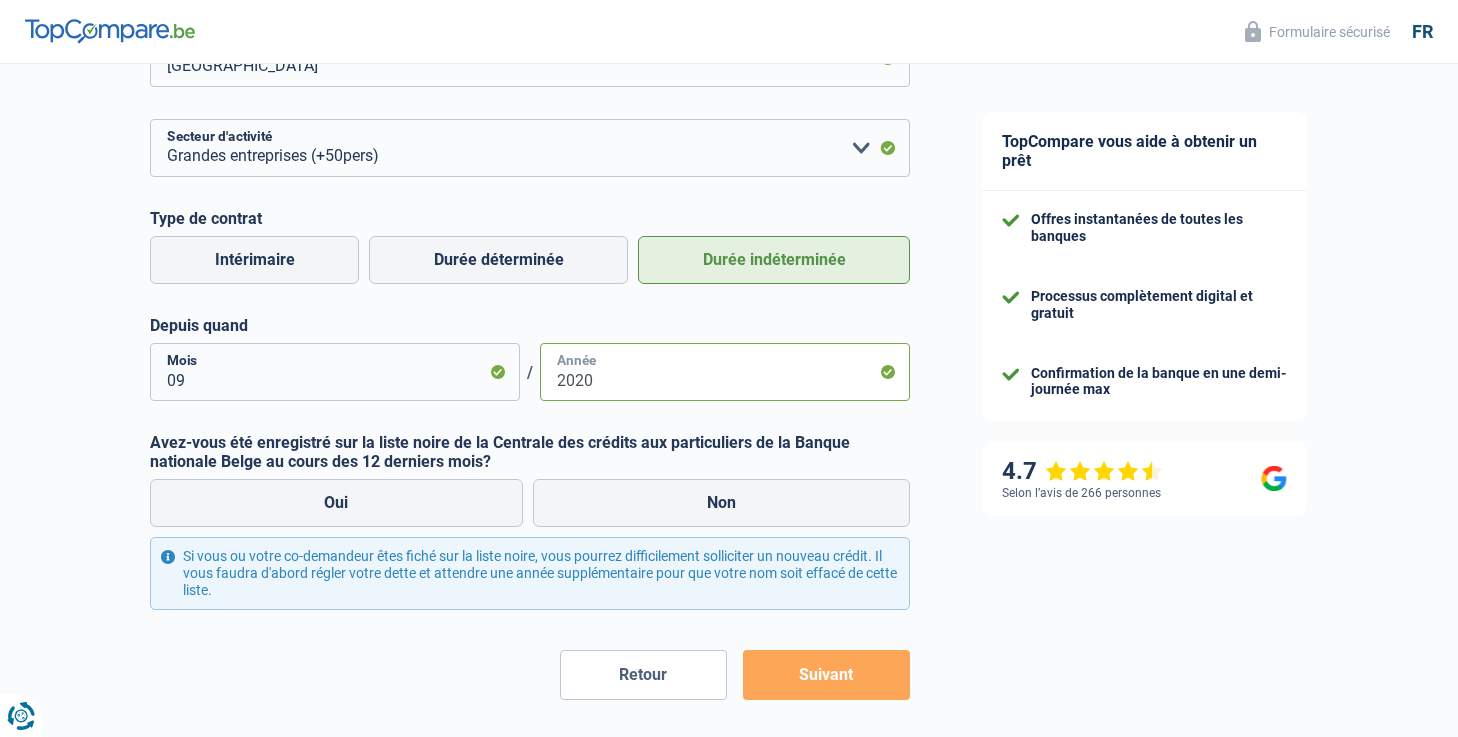 scroll, scrollTop: 791, scrollLeft: 0, axis: vertical 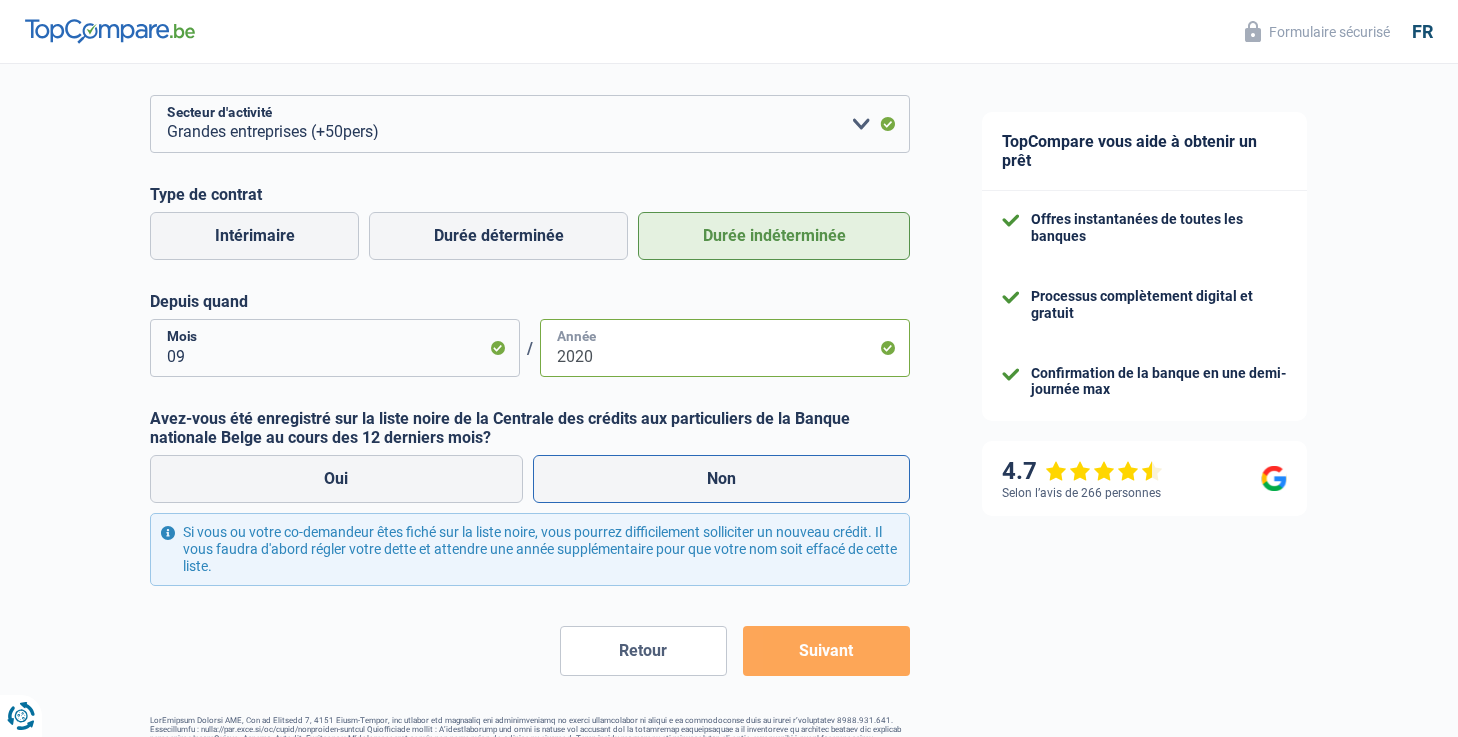 type on "2020" 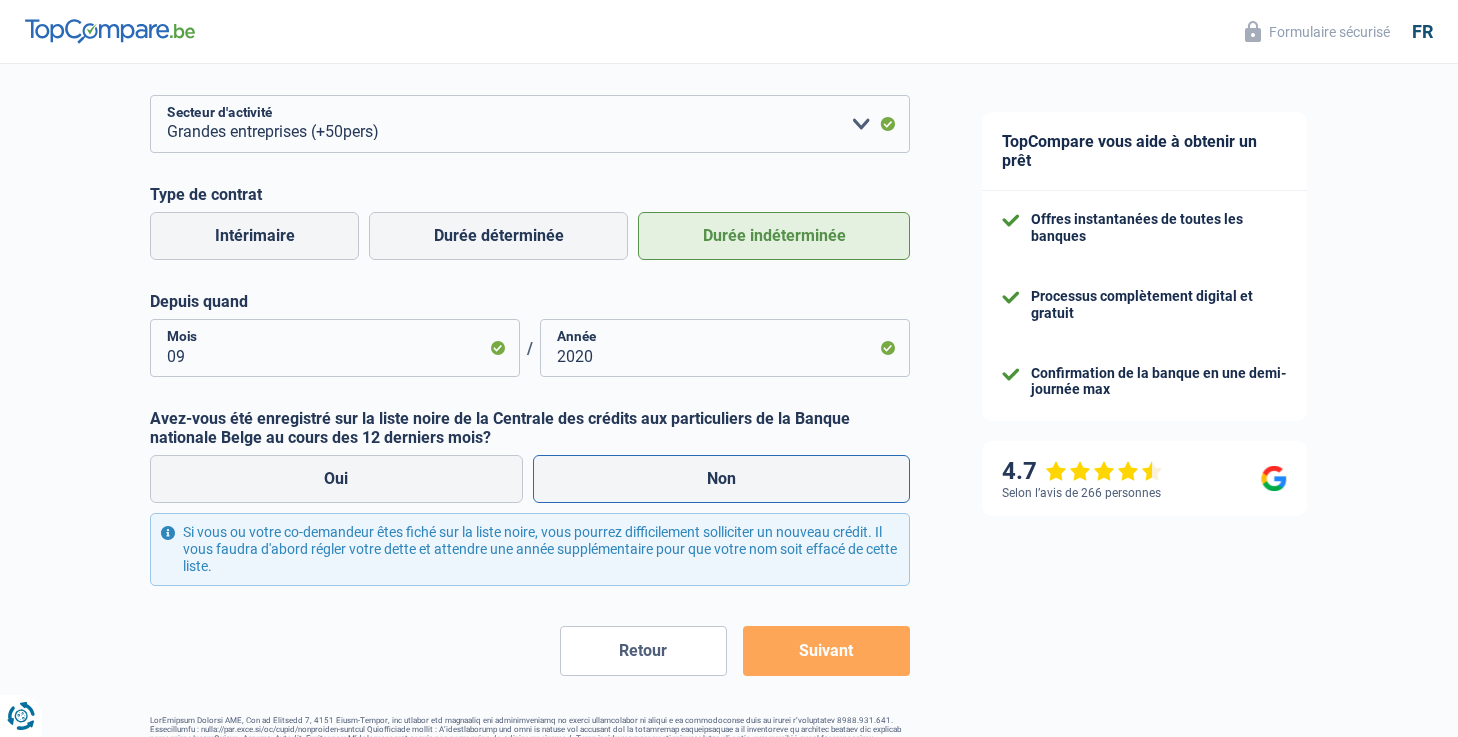 click on "Non" at bounding box center (722, 479) 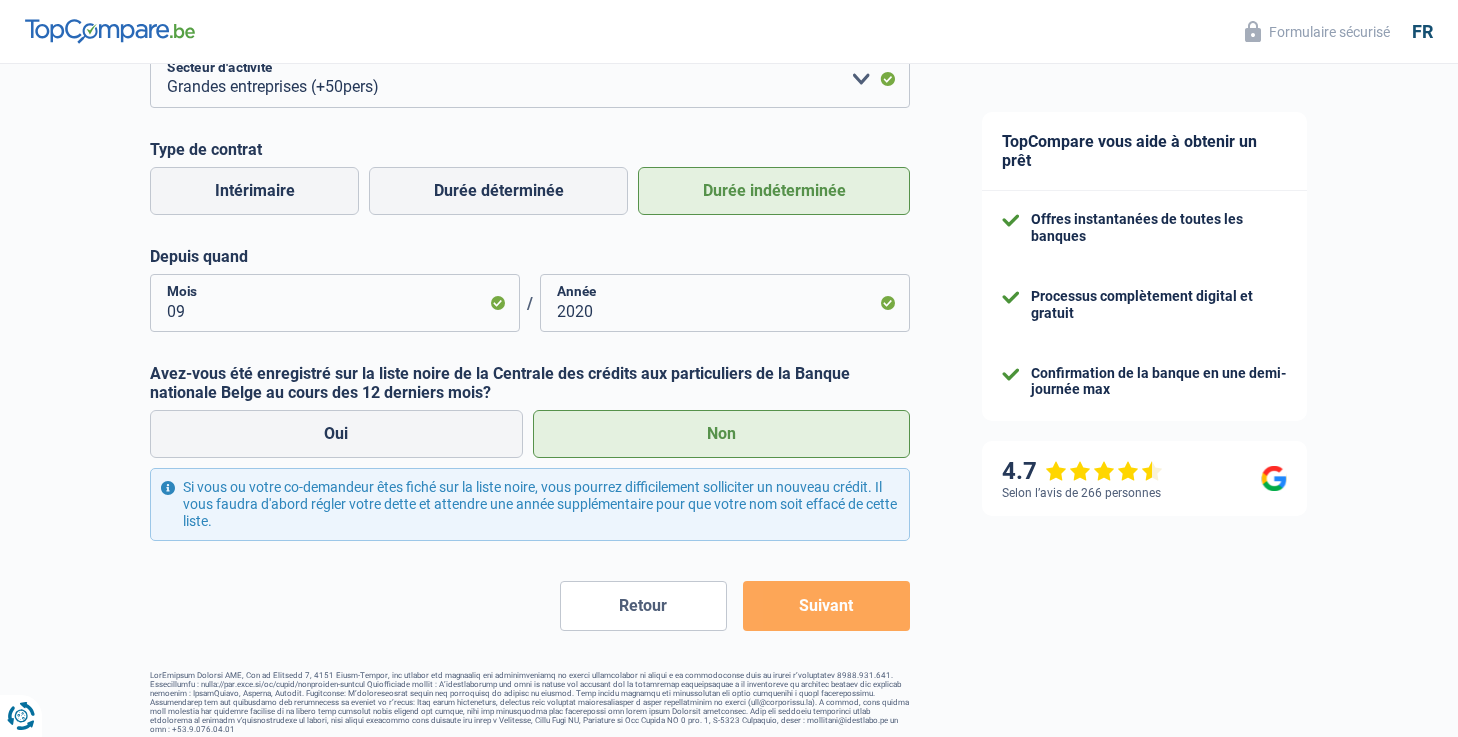 click on "Suivant" at bounding box center [826, 606] 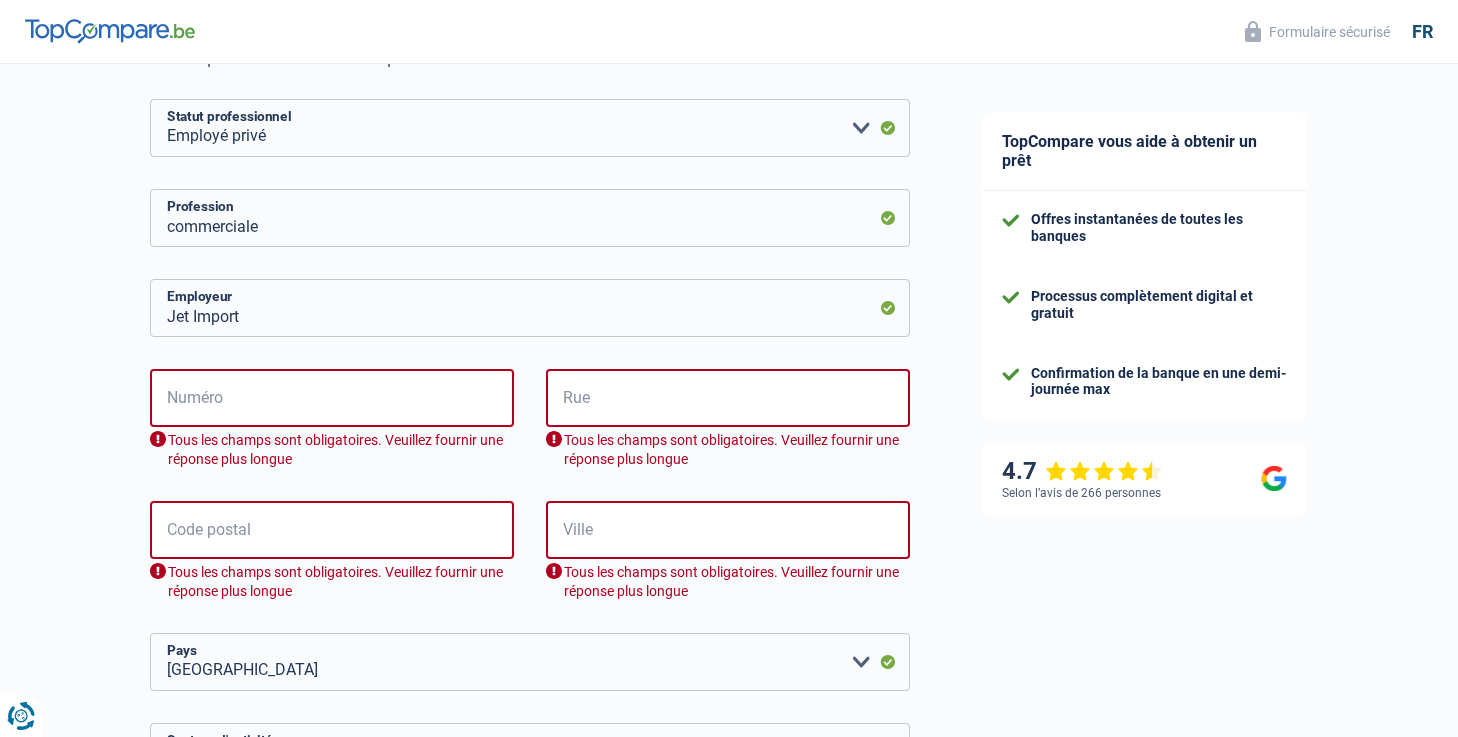 scroll, scrollTop: 211, scrollLeft: 0, axis: vertical 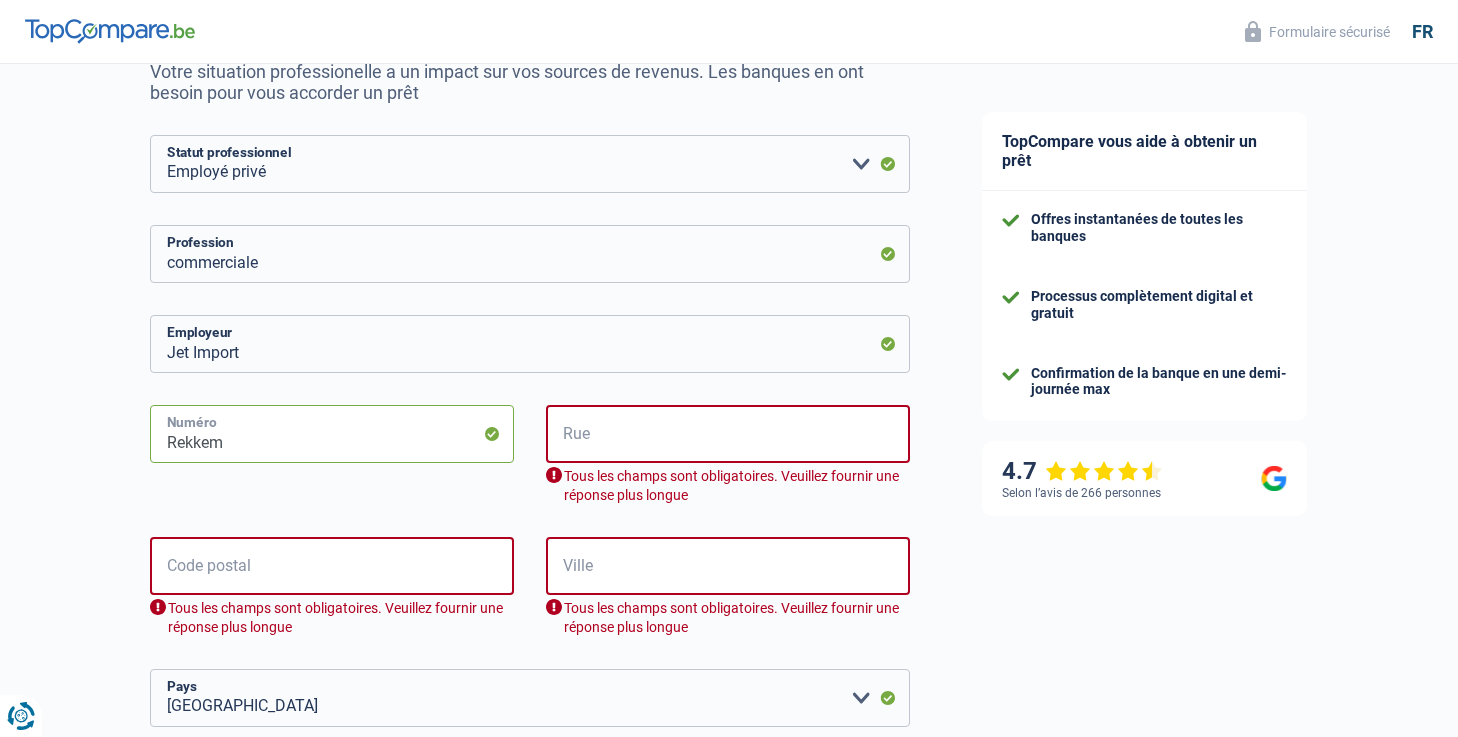 type on "Rekkems" 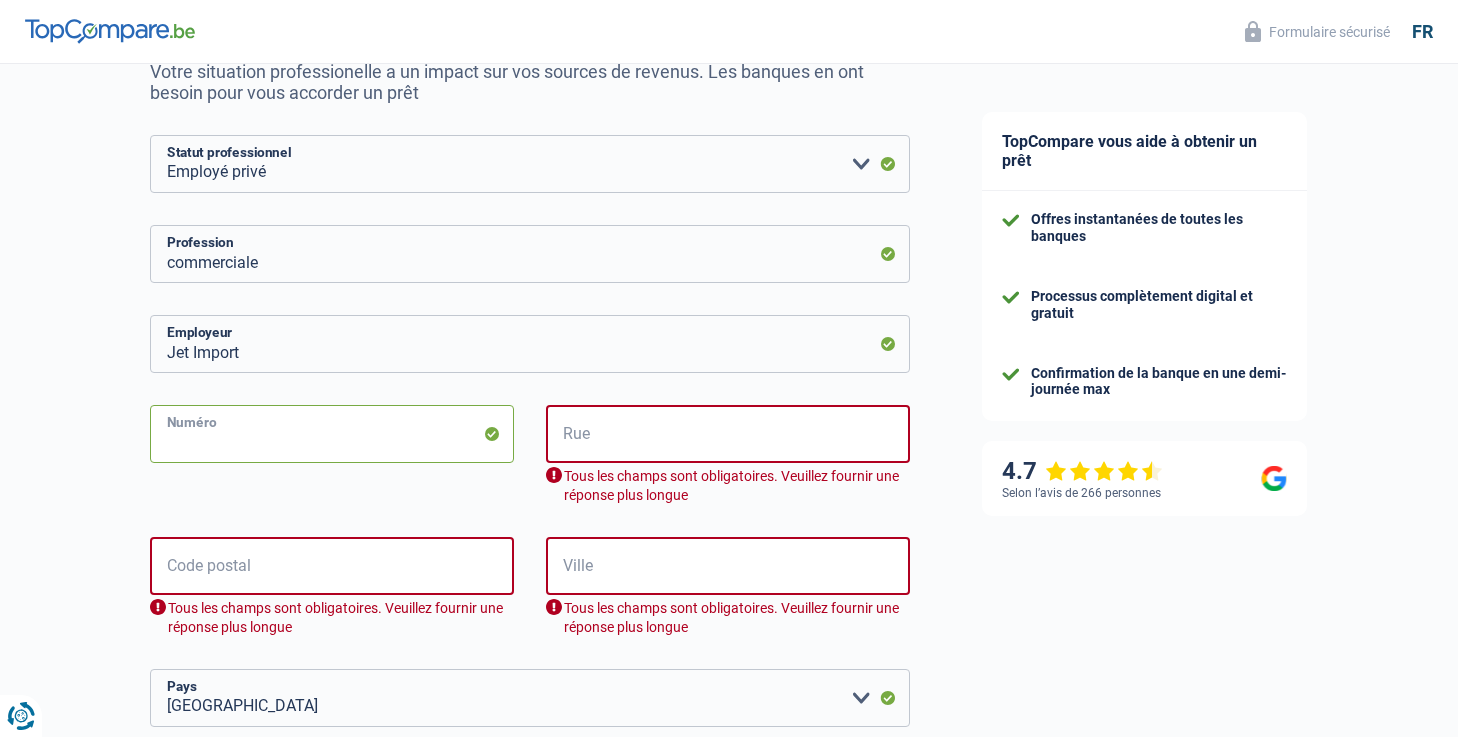 type on "rue alex fouarge" 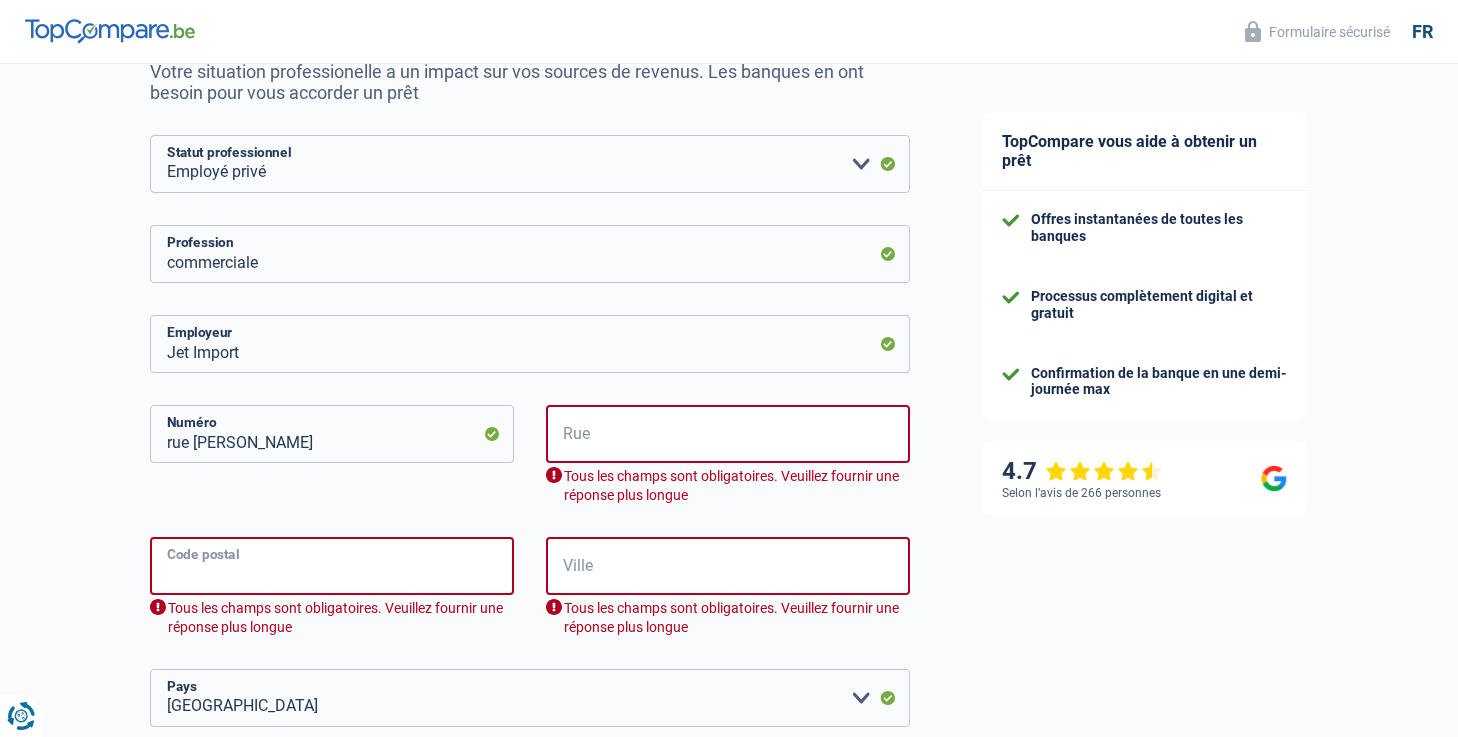 type on "4540" 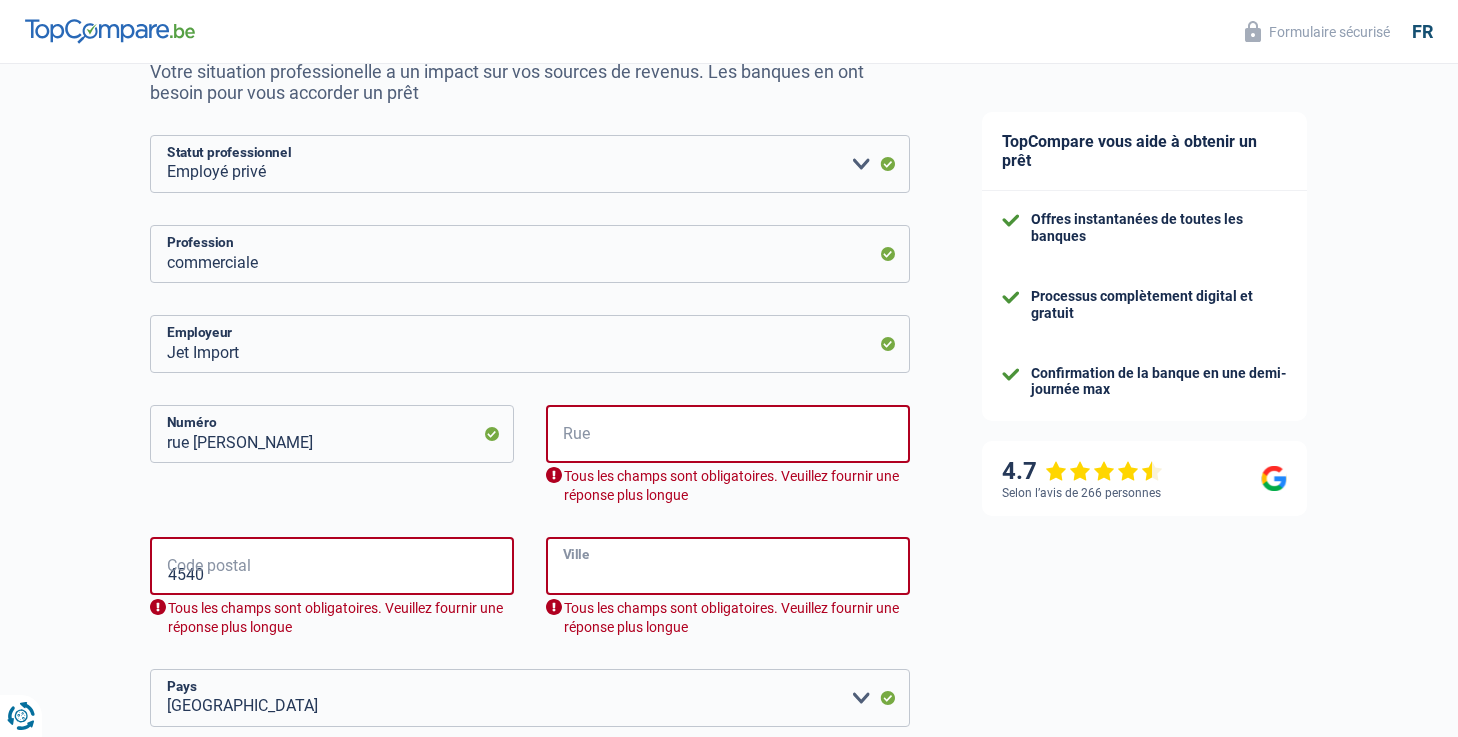 type on "Amay" 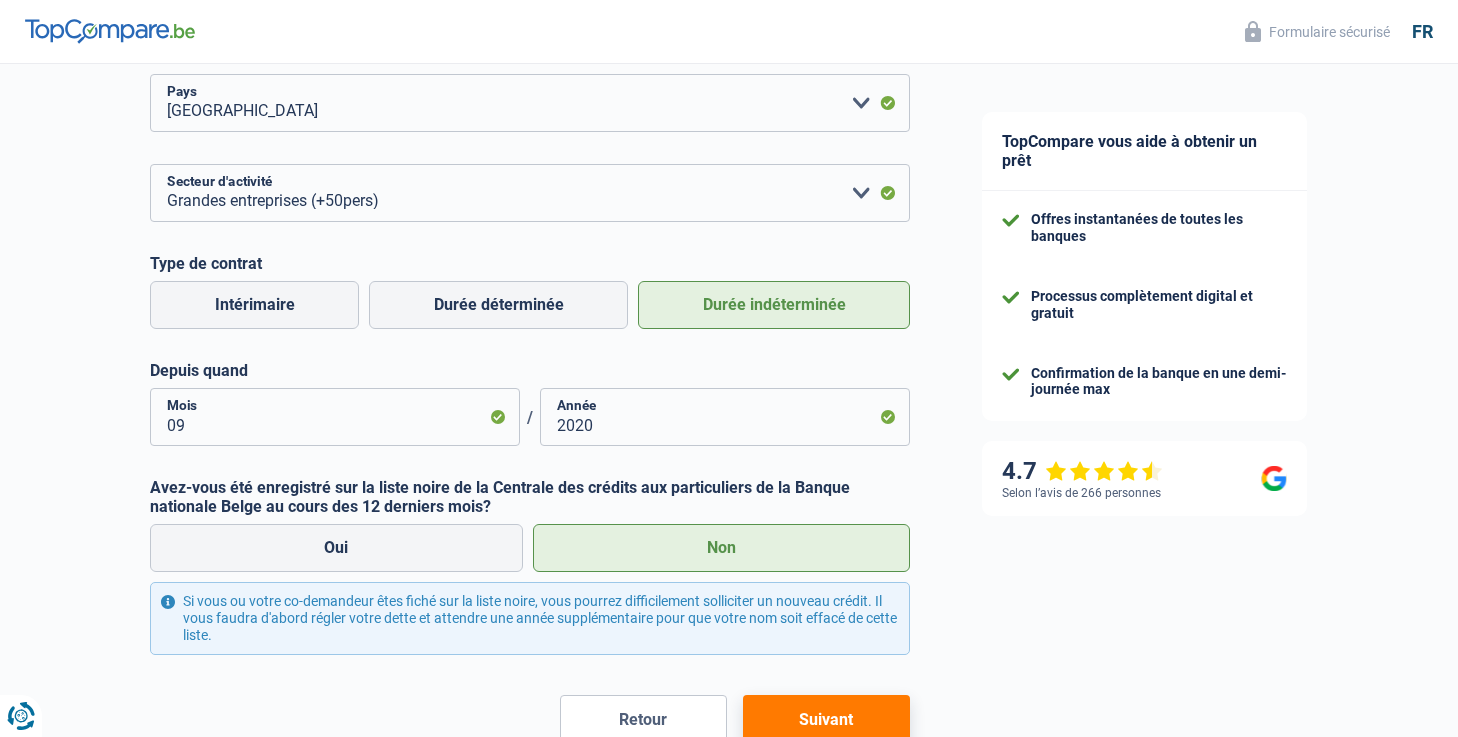 scroll, scrollTop: 753, scrollLeft: 0, axis: vertical 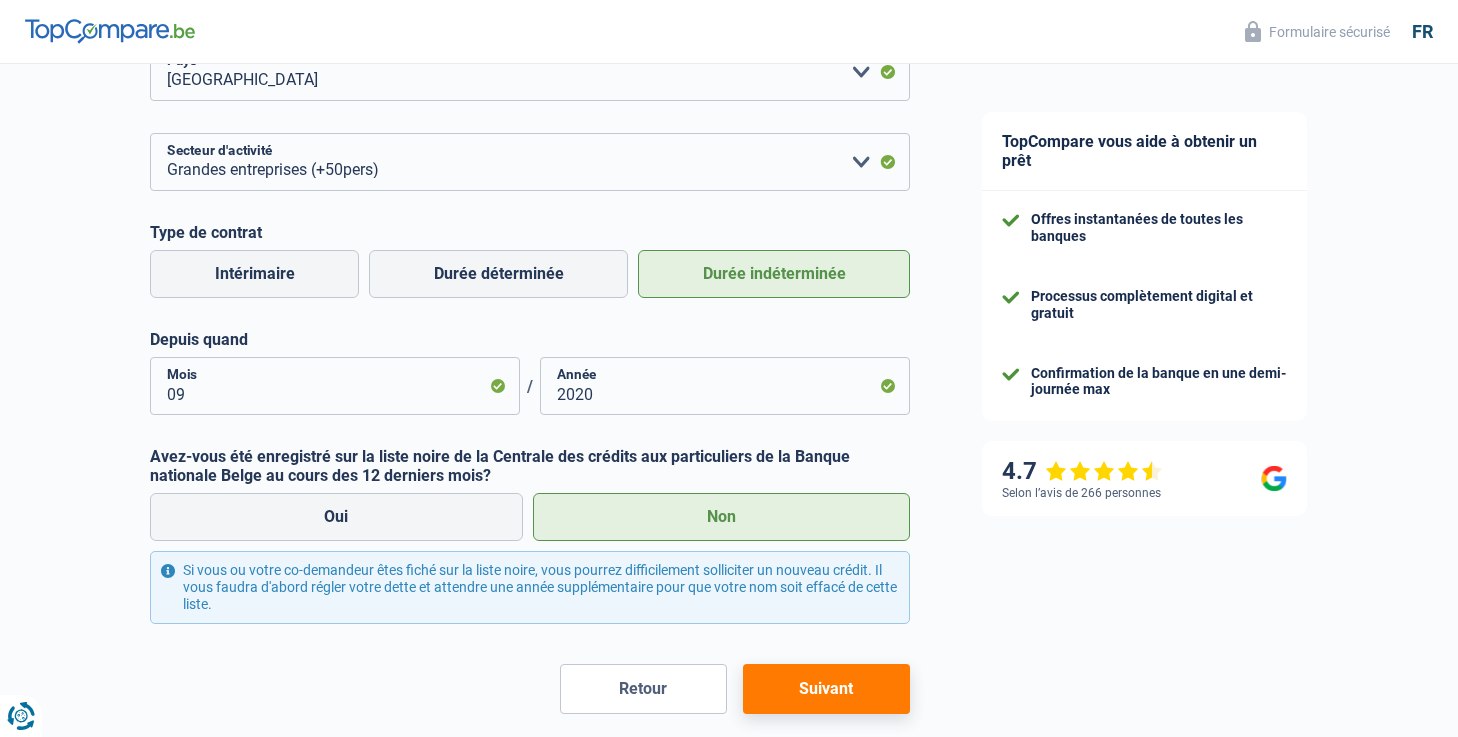 type on "130" 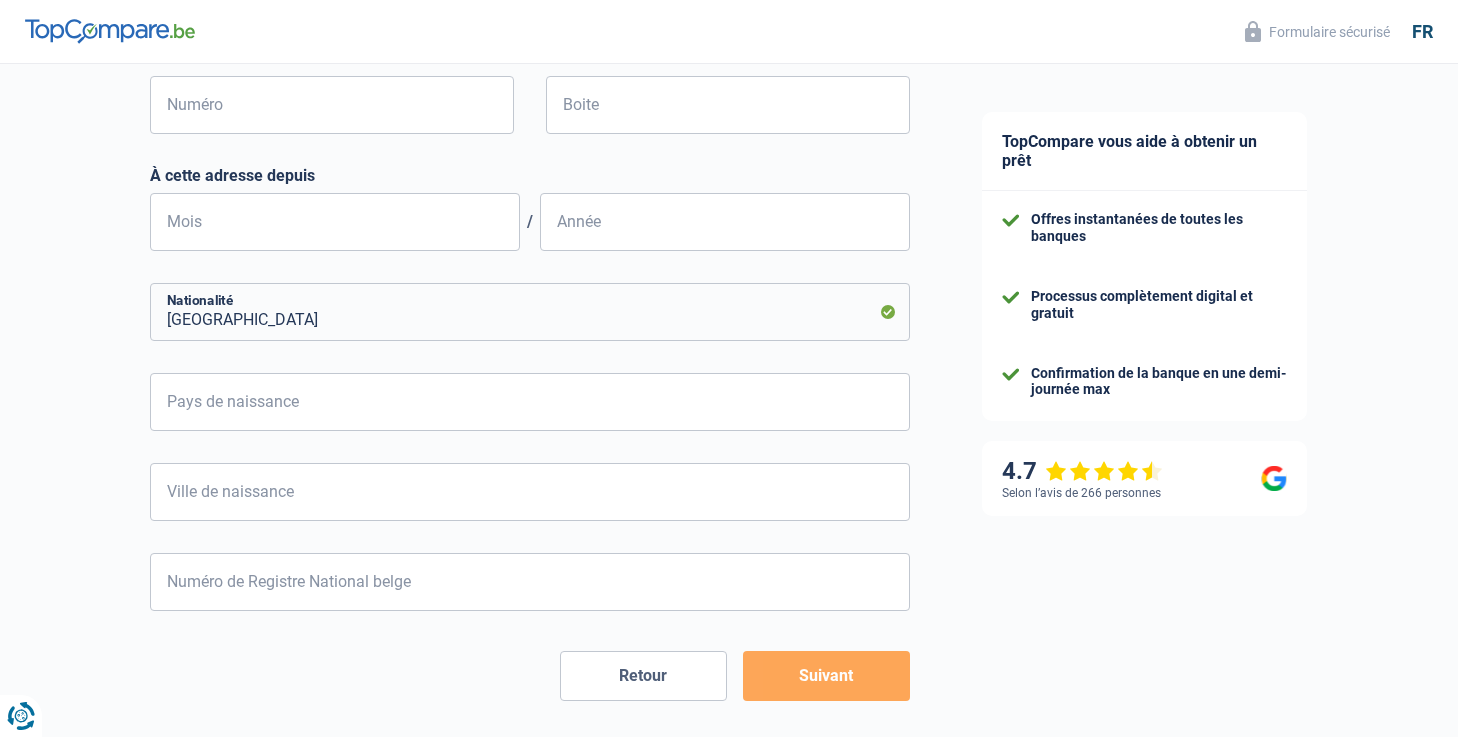 scroll, scrollTop: 0, scrollLeft: 0, axis: both 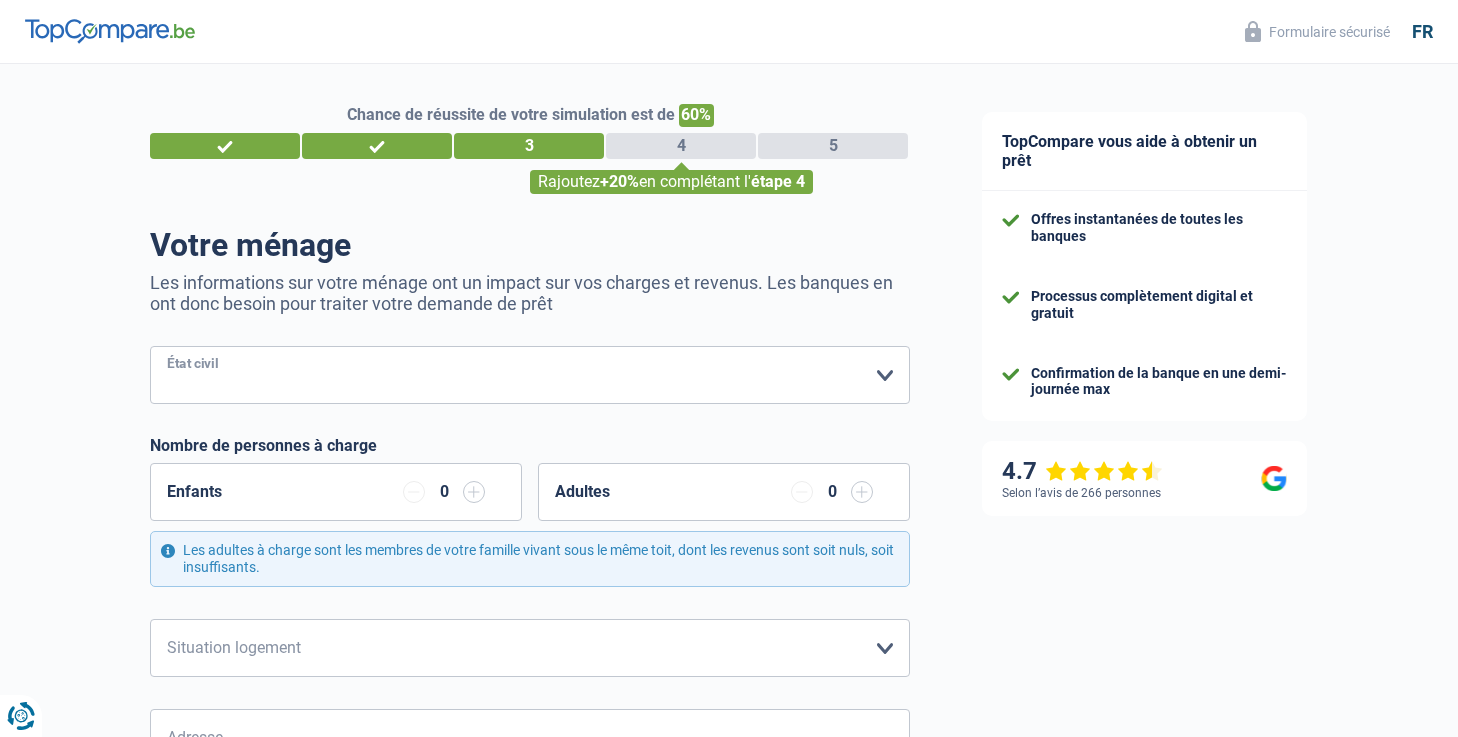 select on "married" 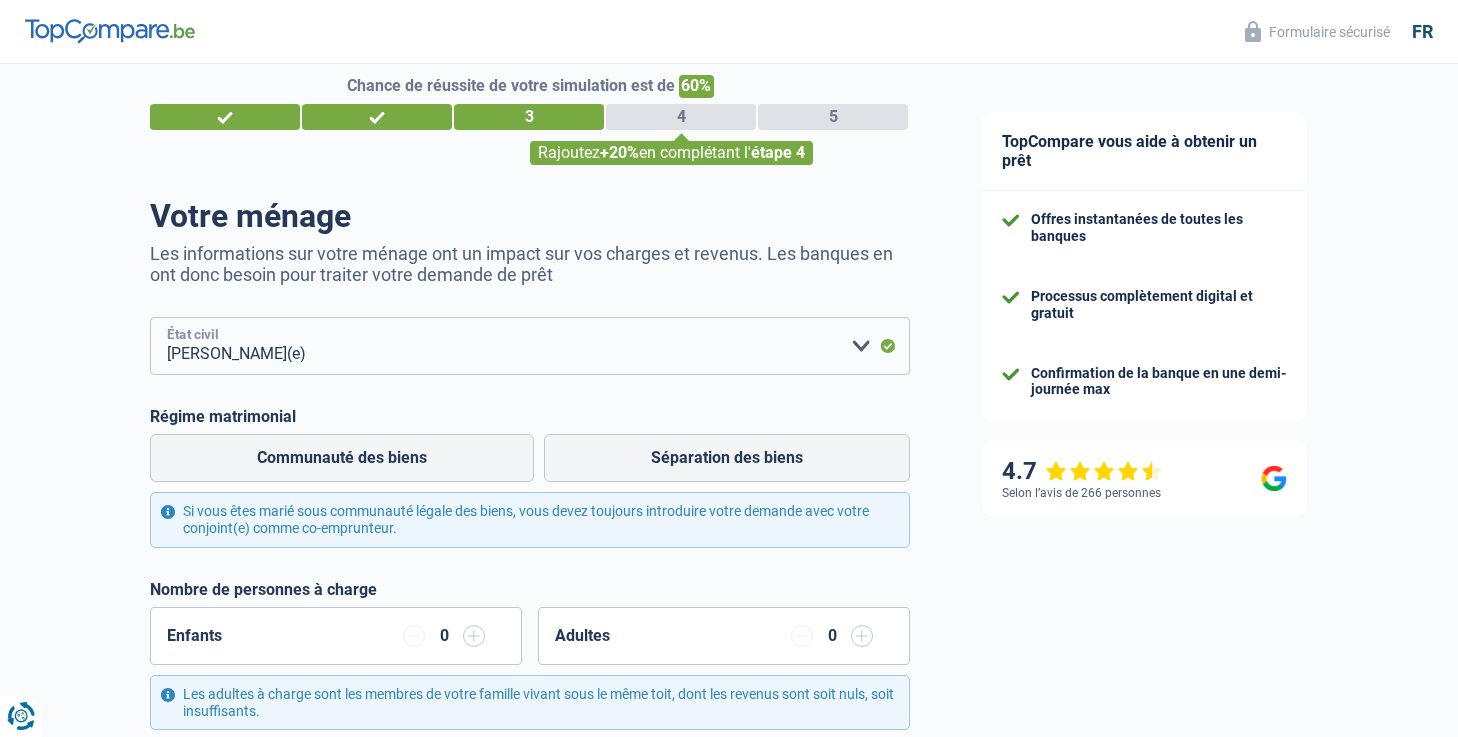 scroll, scrollTop: 48, scrollLeft: 0, axis: vertical 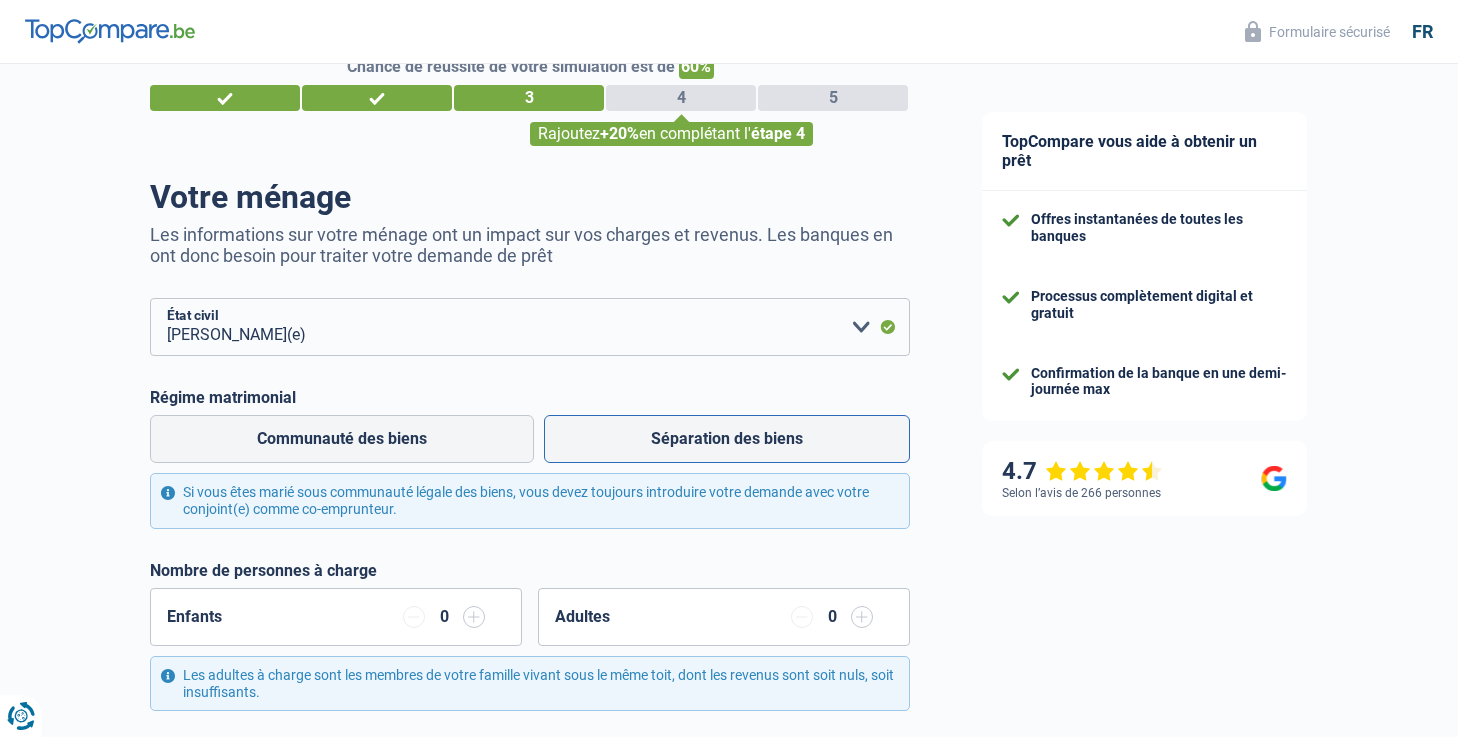 click on "Séparation des biens" at bounding box center [727, 439] 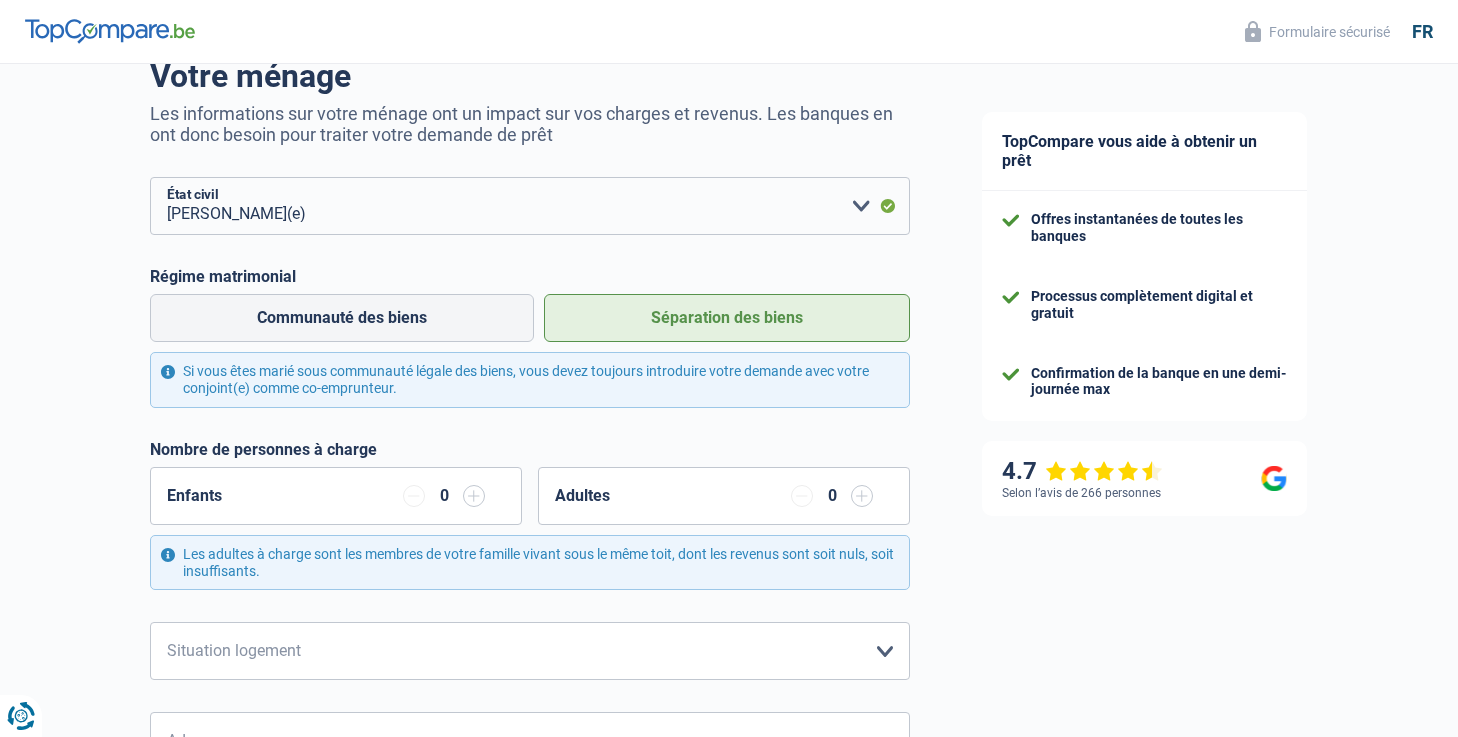 scroll, scrollTop: 172, scrollLeft: 0, axis: vertical 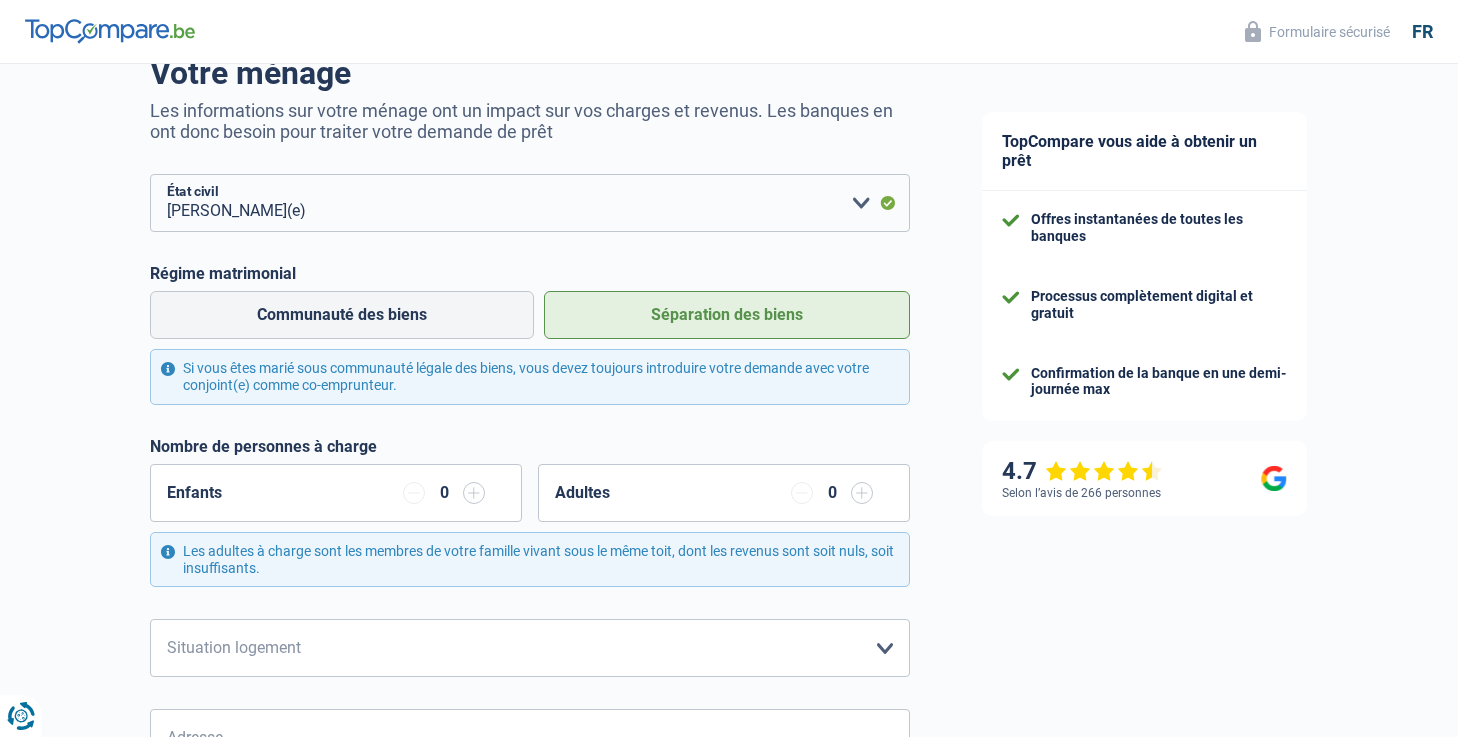 click at bounding box center [474, 493] 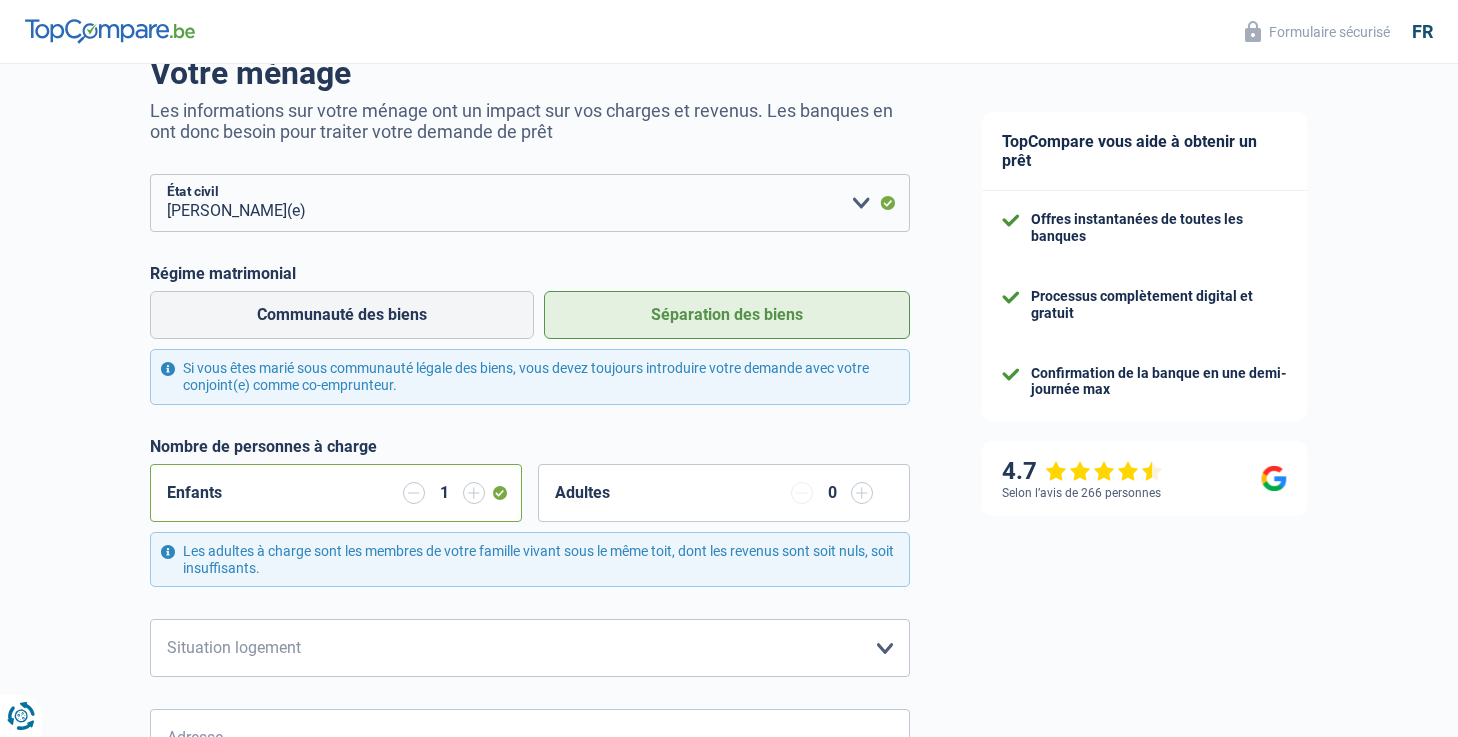 click at bounding box center [474, 493] 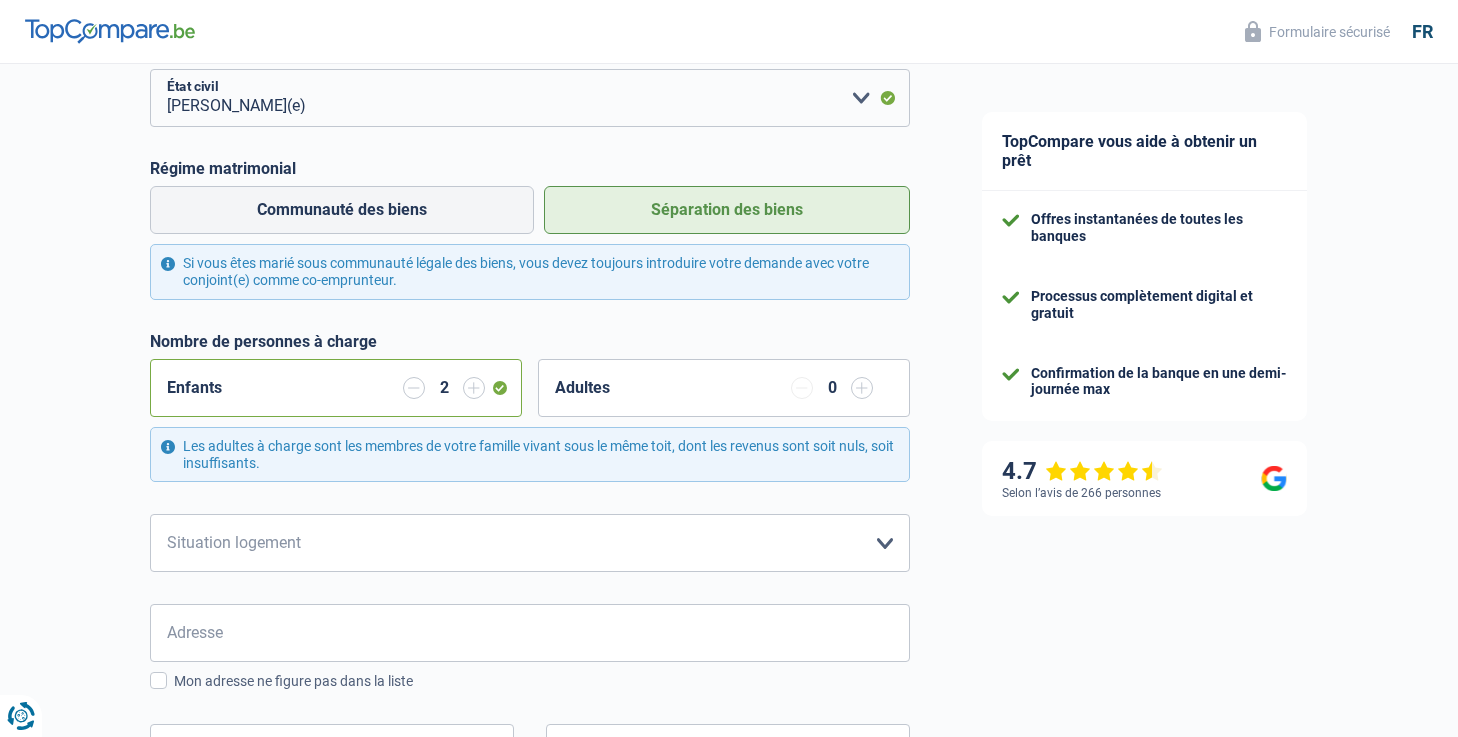 scroll, scrollTop: 281, scrollLeft: 0, axis: vertical 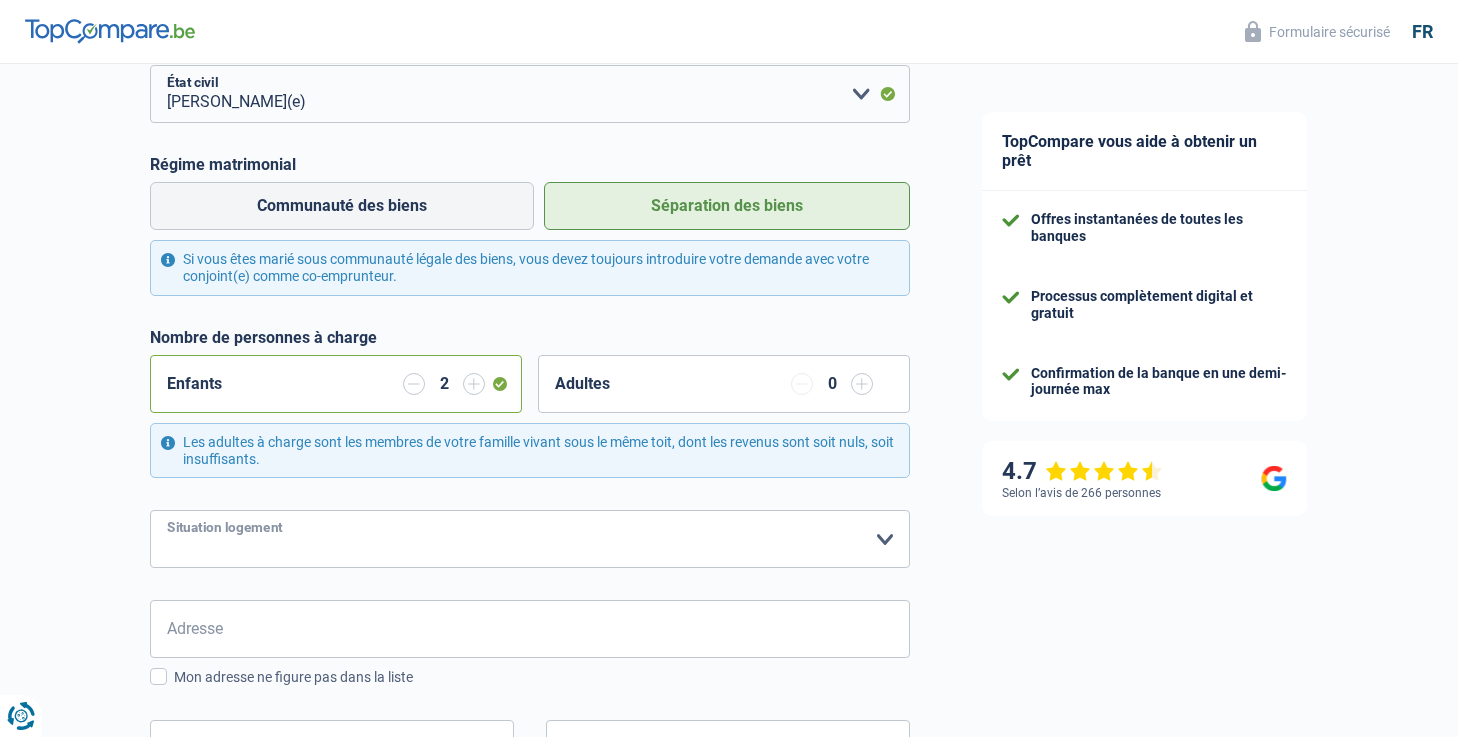 select on "rents" 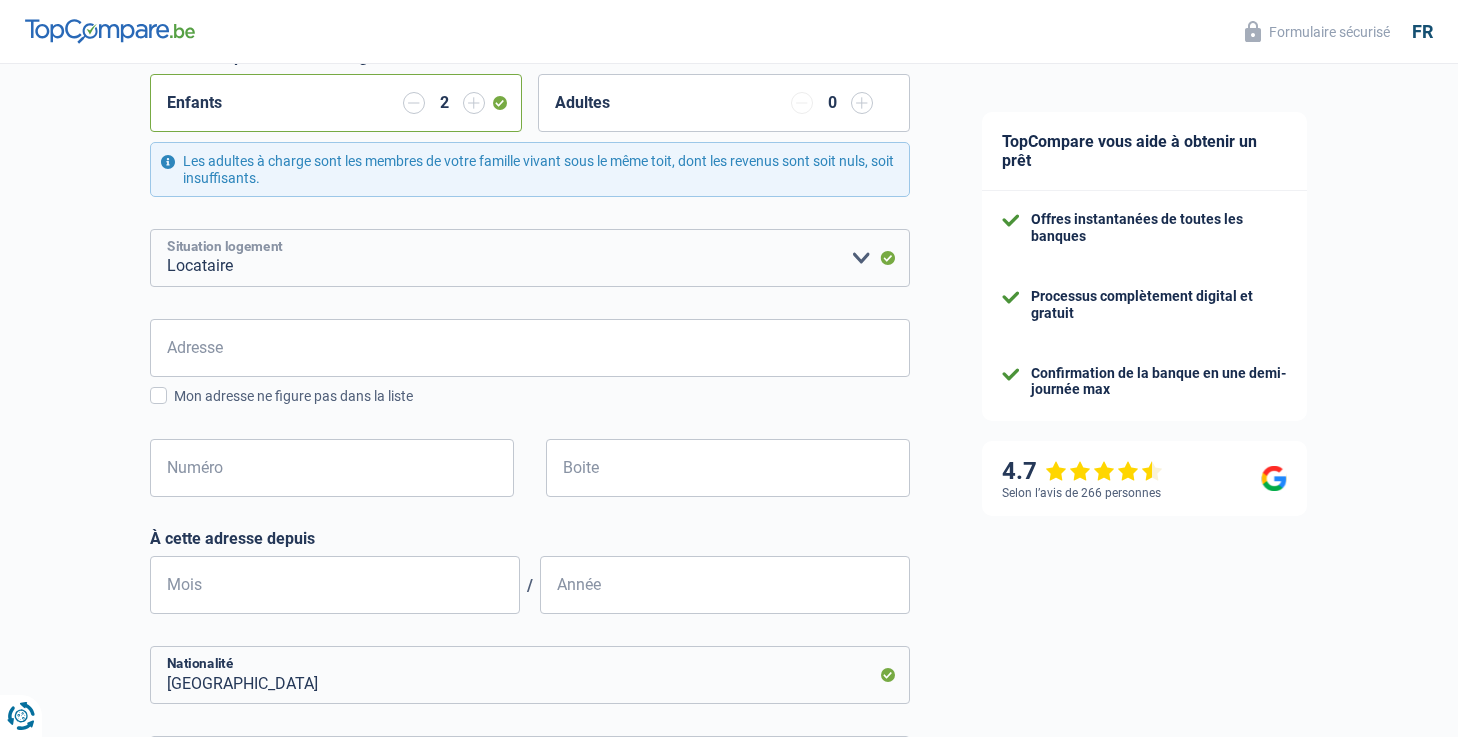 scroll, scrollTop: 561, scrollLeft: 0, axis: vertical 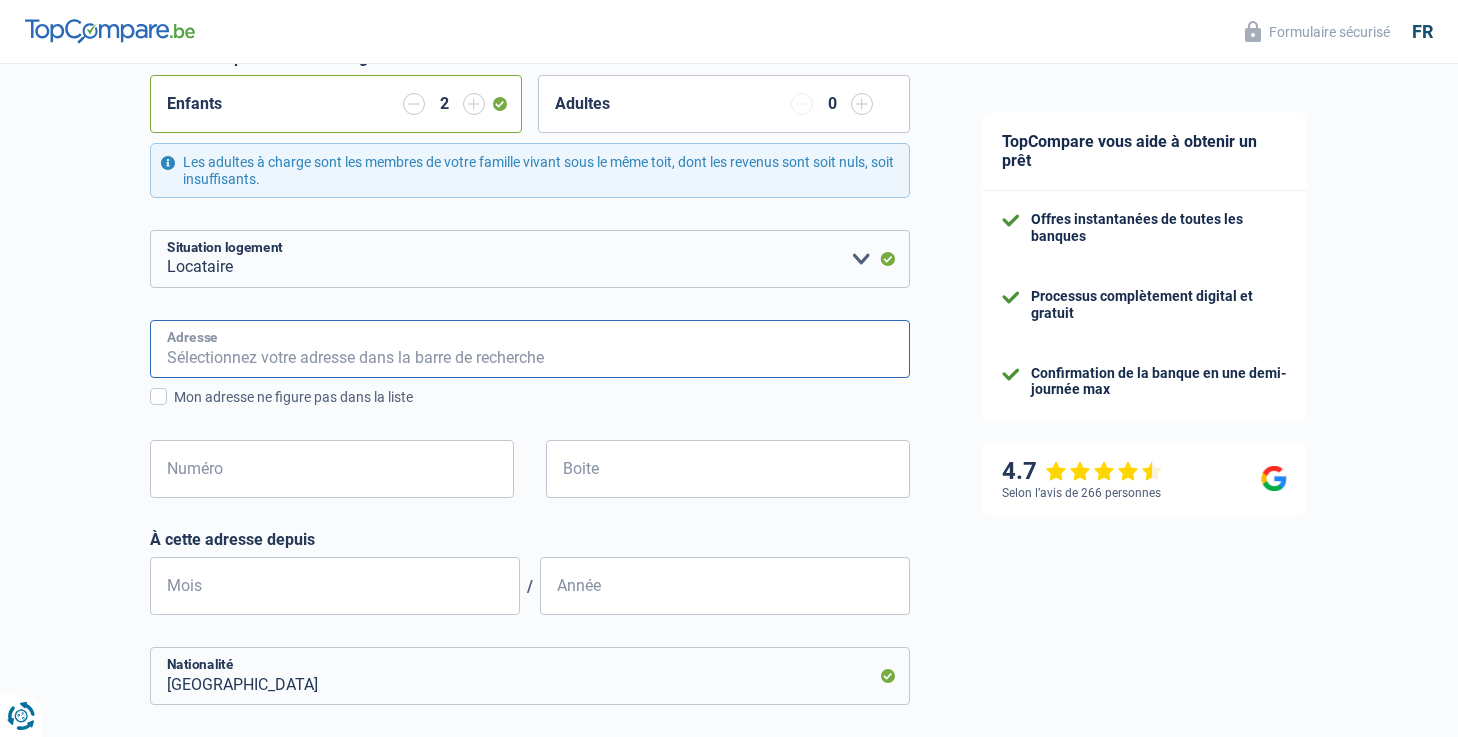 click on "Adresse" at bounding box center [530, 349] 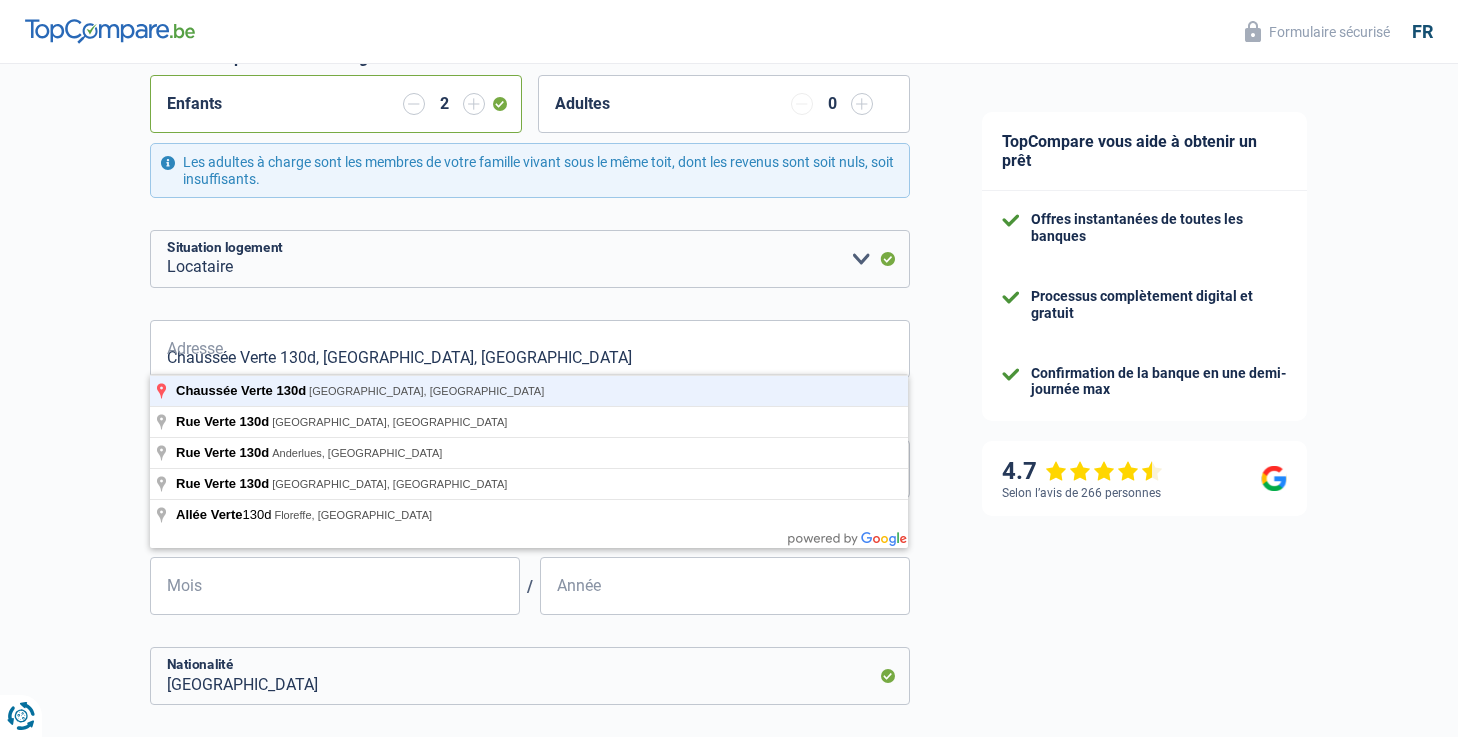 type on "Chaussée Verte, 4470, Saint-Georges-sur-Meuse, BE" 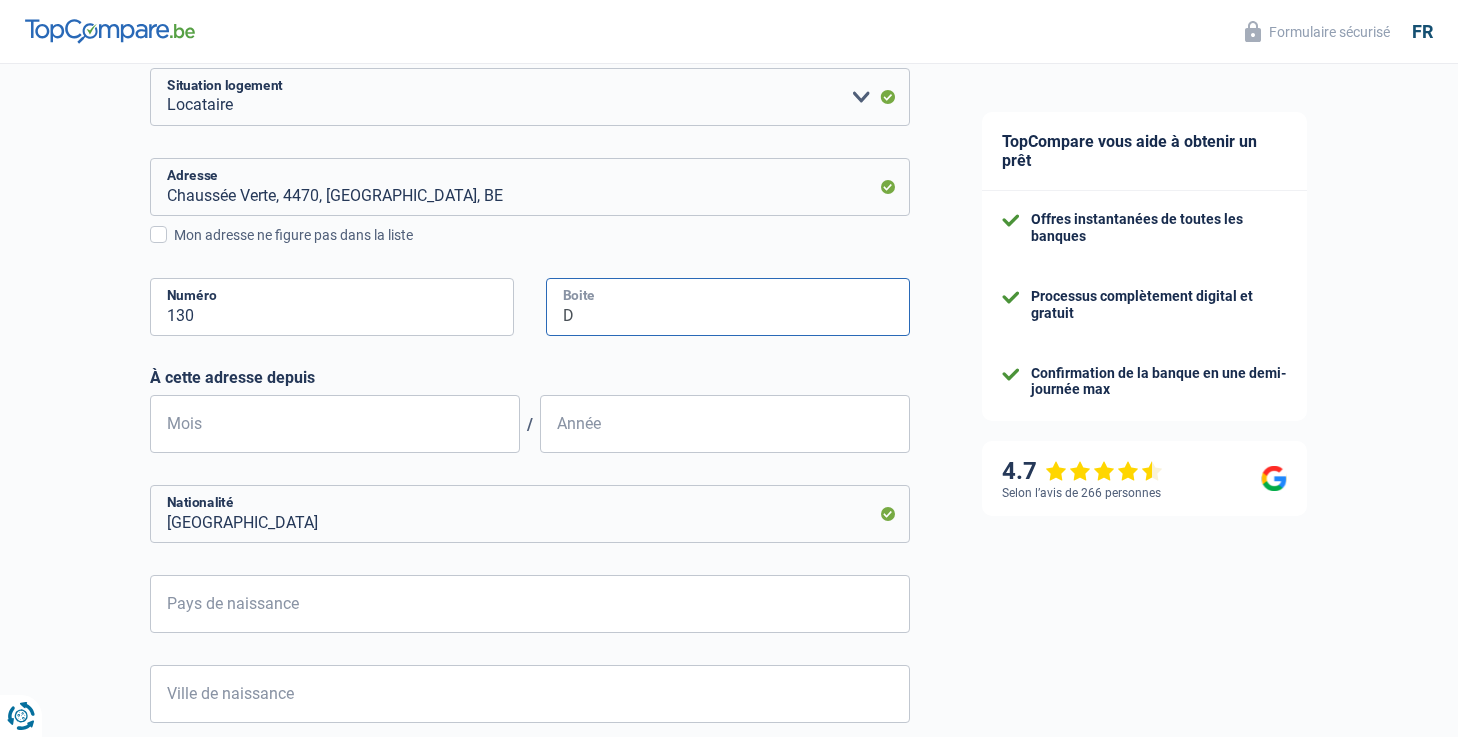 scroll, scrollTop: 753, scrollLeft: 0, axis: vertical 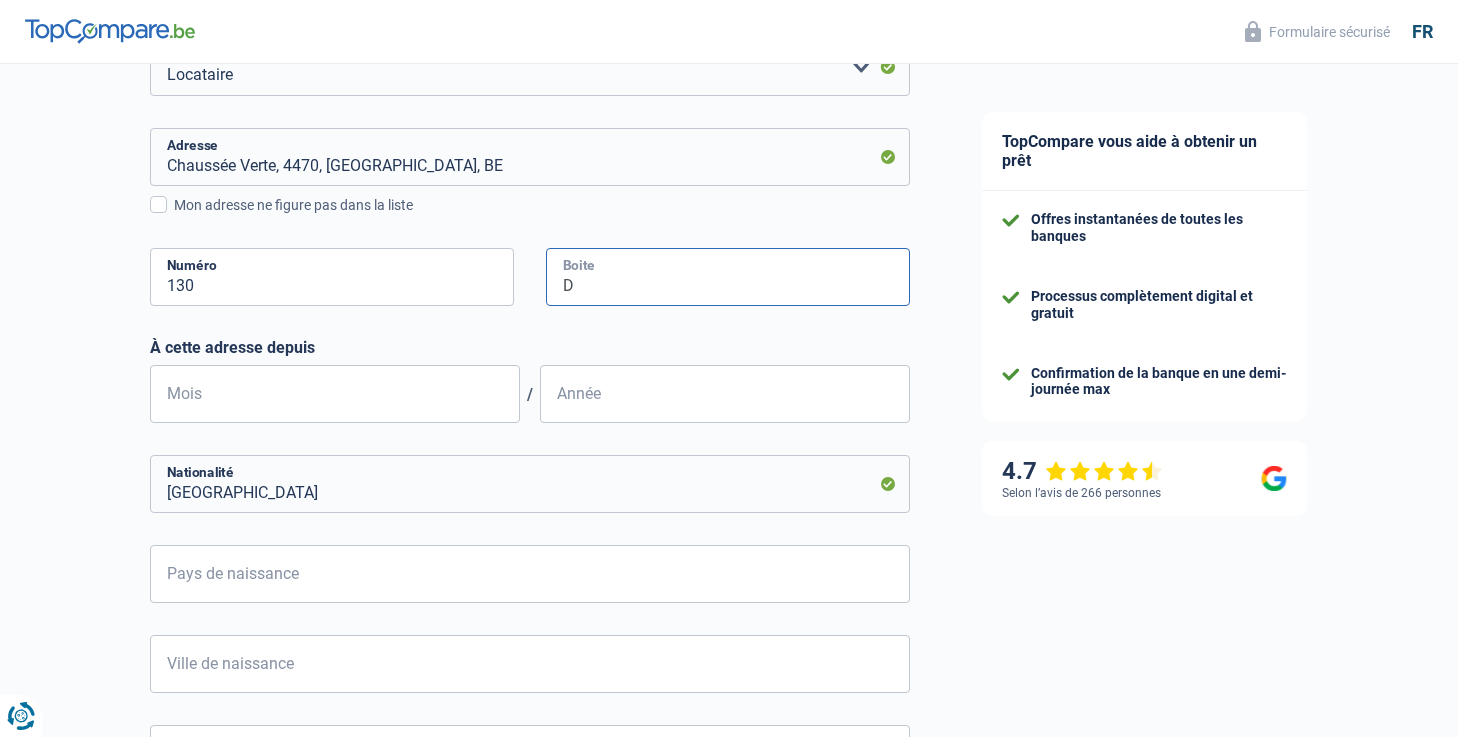type on "D" 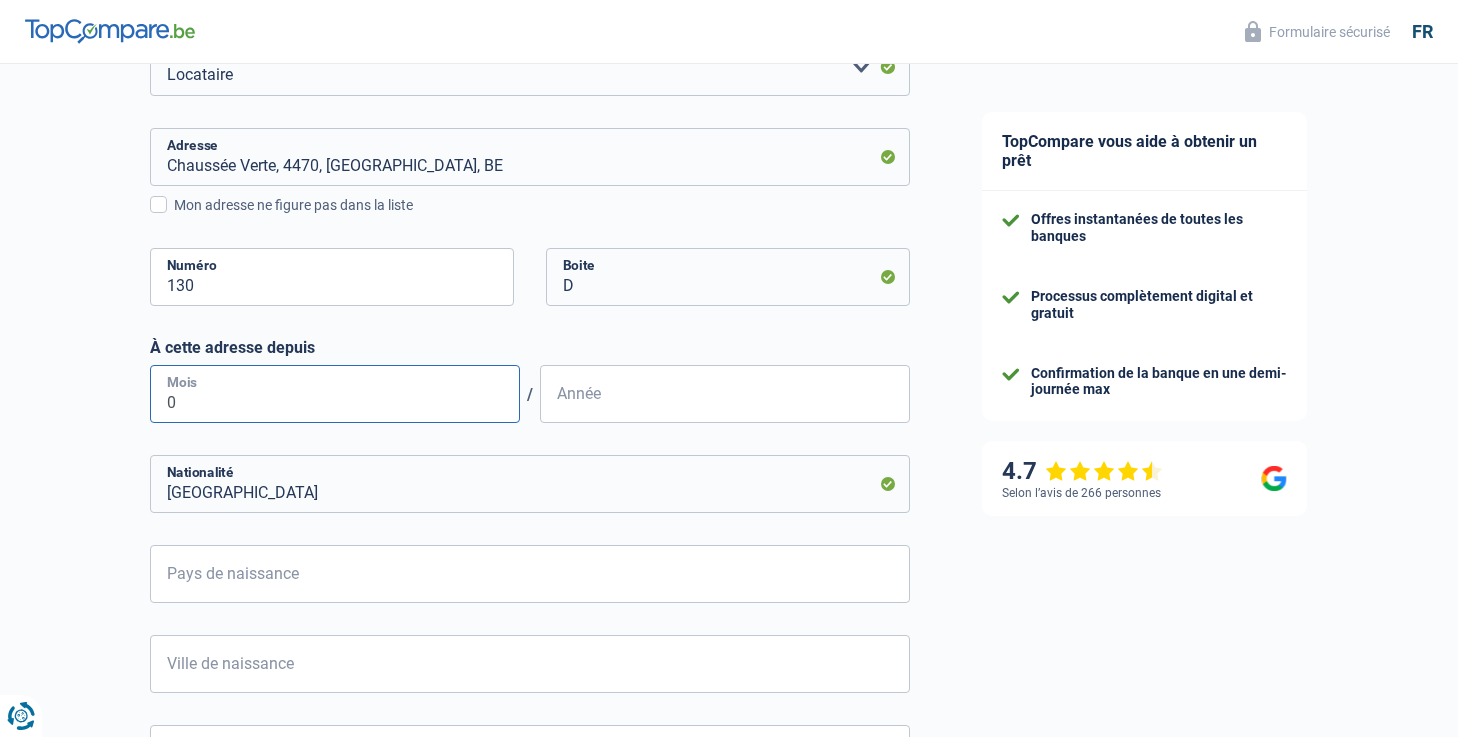 type on "01" 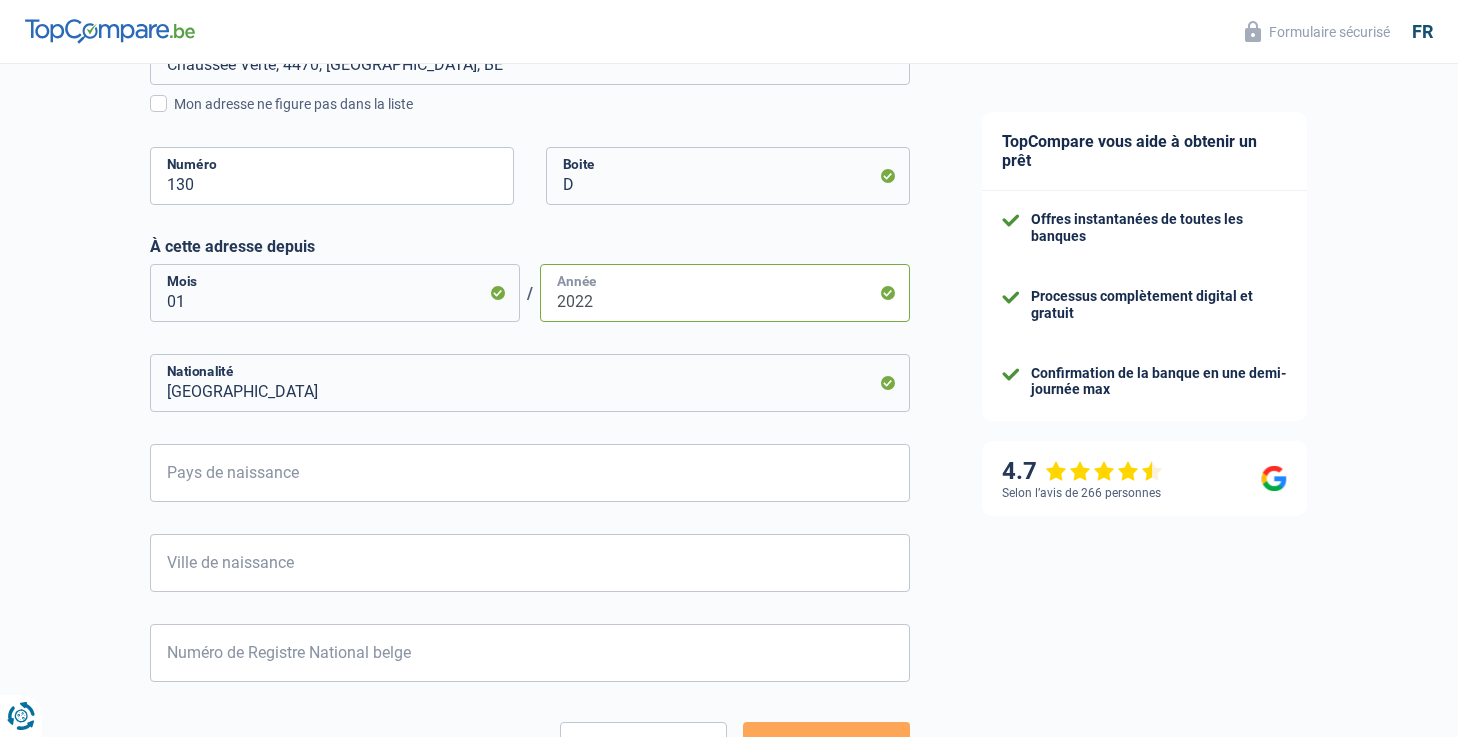 scroll, scrollTop: 858, scrollLeft: 0, axis: vertical 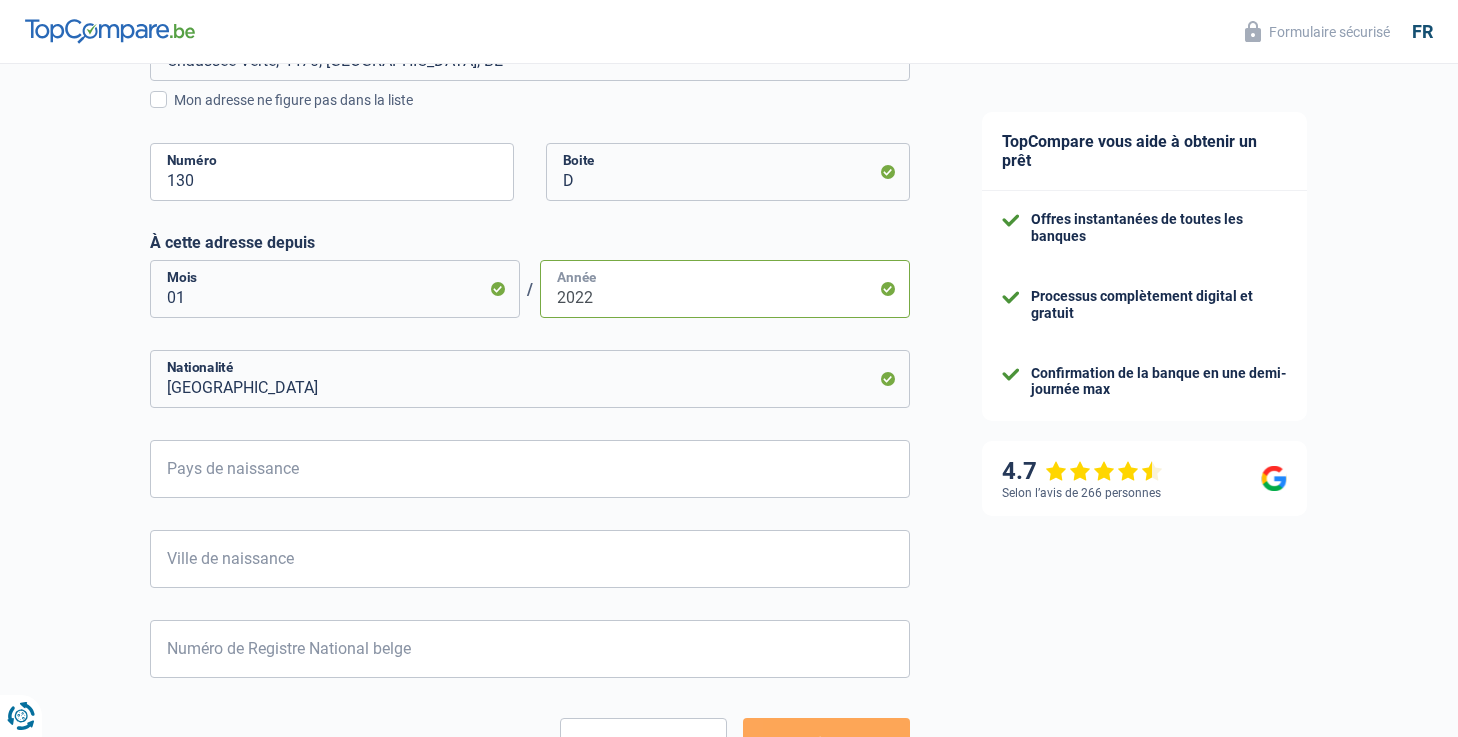 type on "2022" 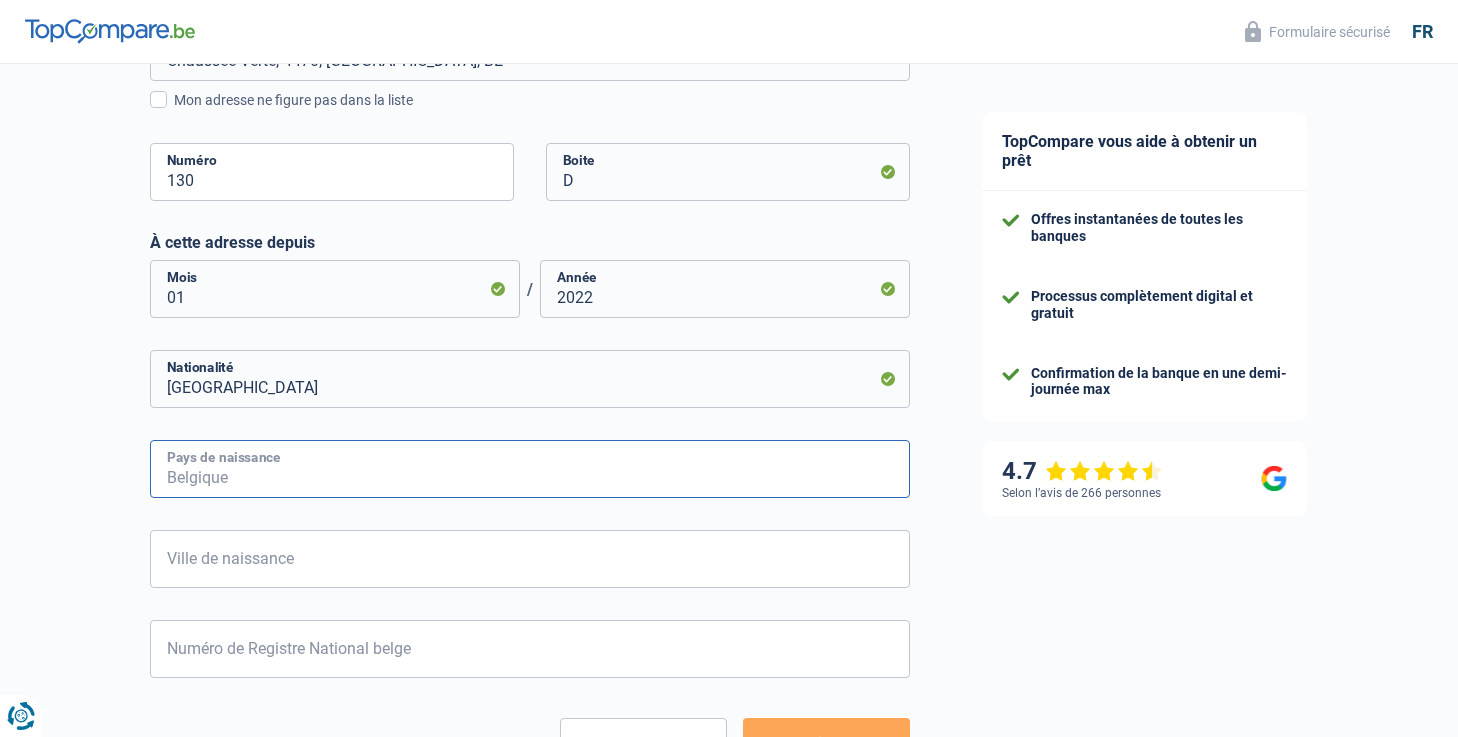 type on "B" 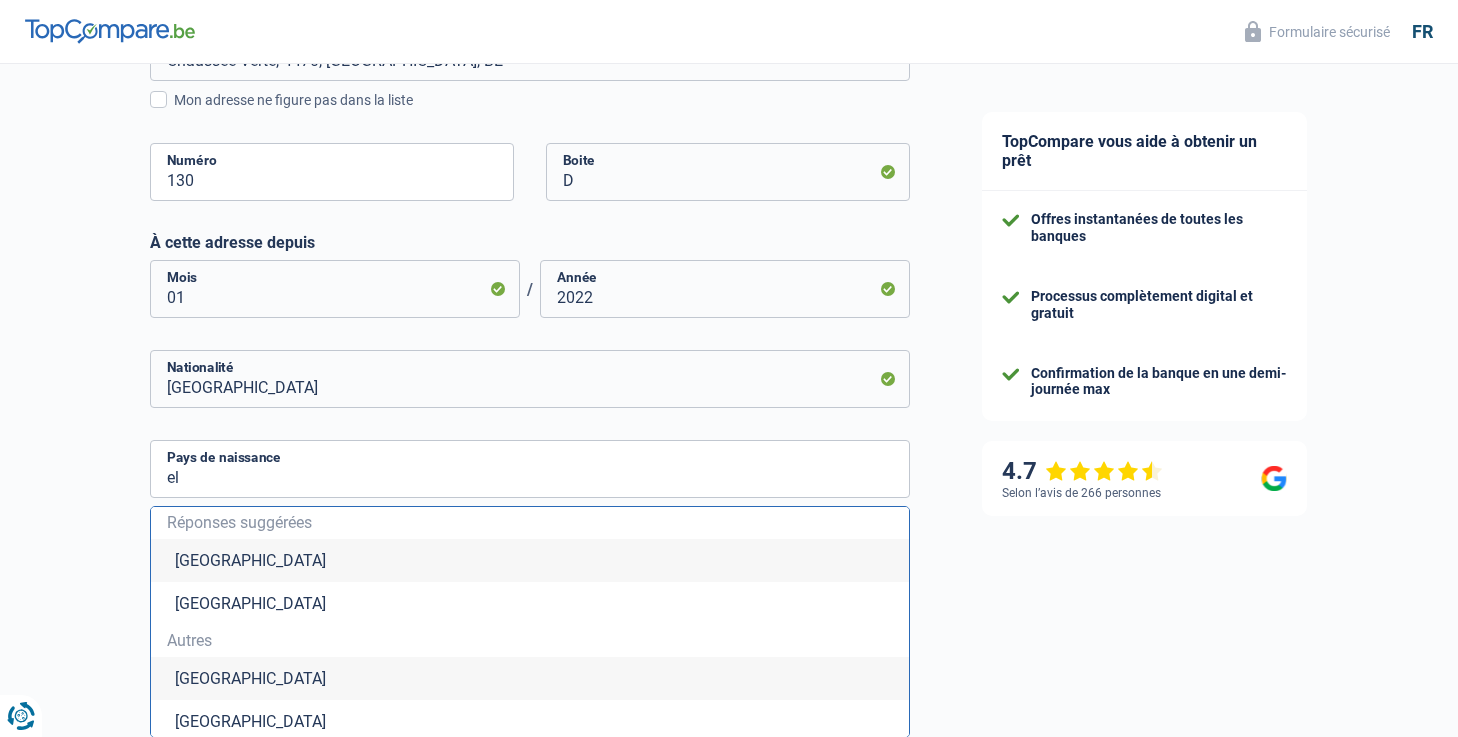 click on "Belgique" at bounding box center (530, 560) 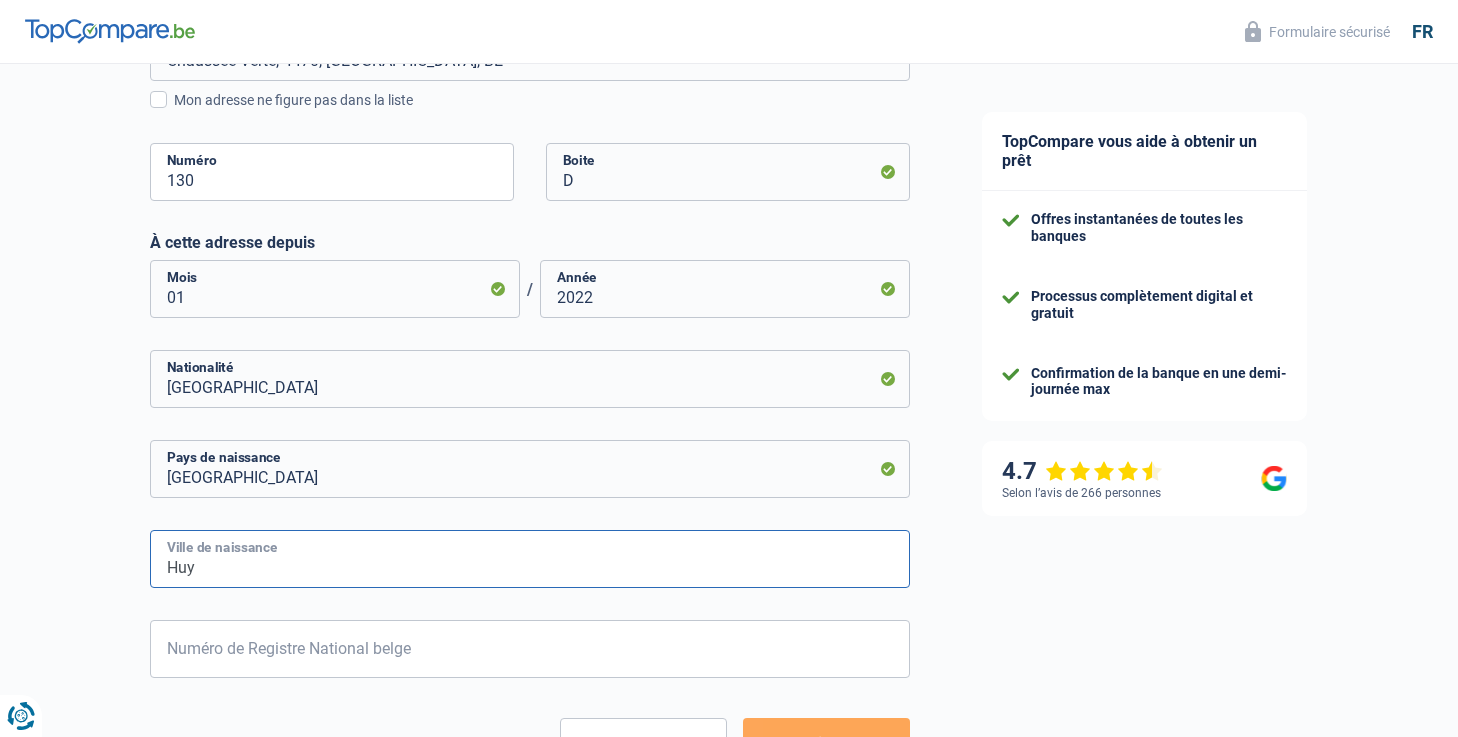 scroll, scrollTop: 901, scrollLeft: 0, axis: vertical 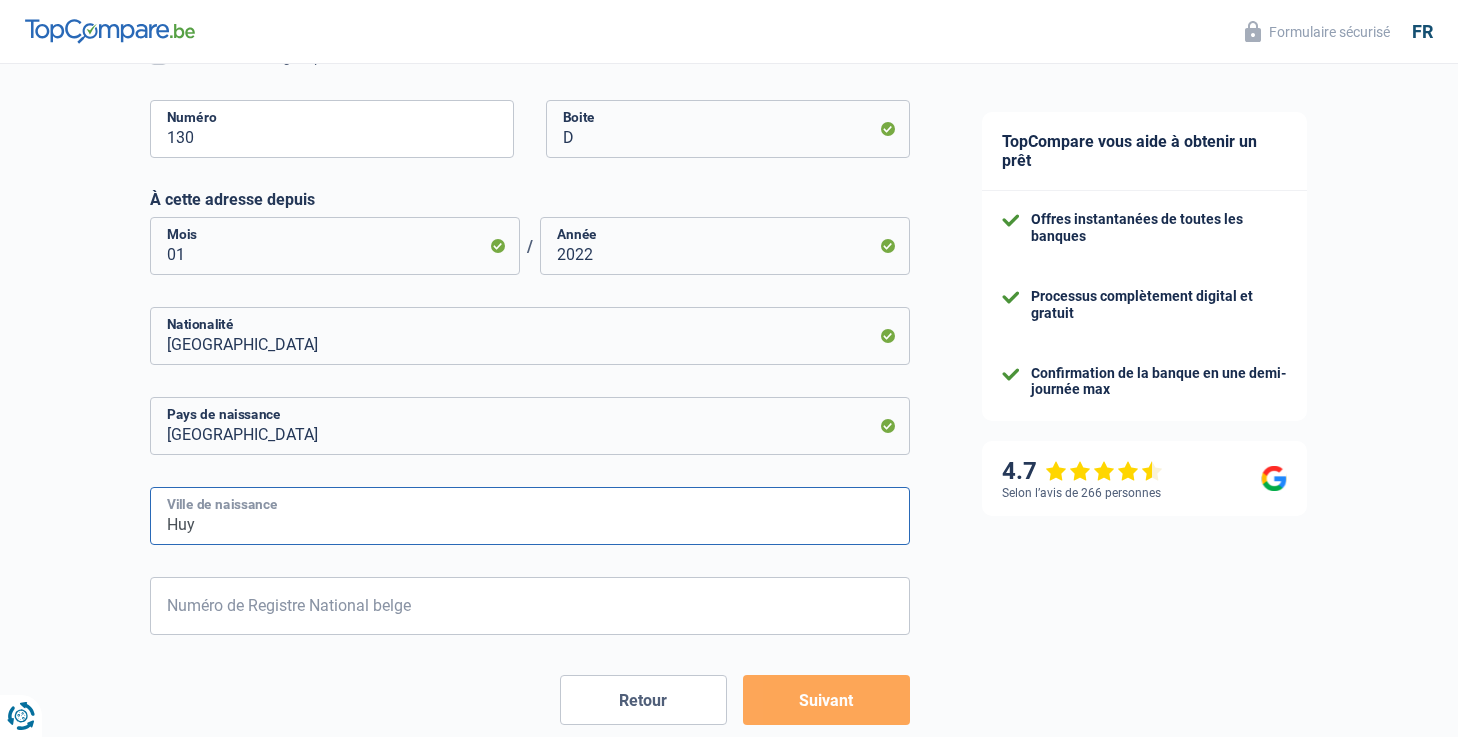 type on "Huy" 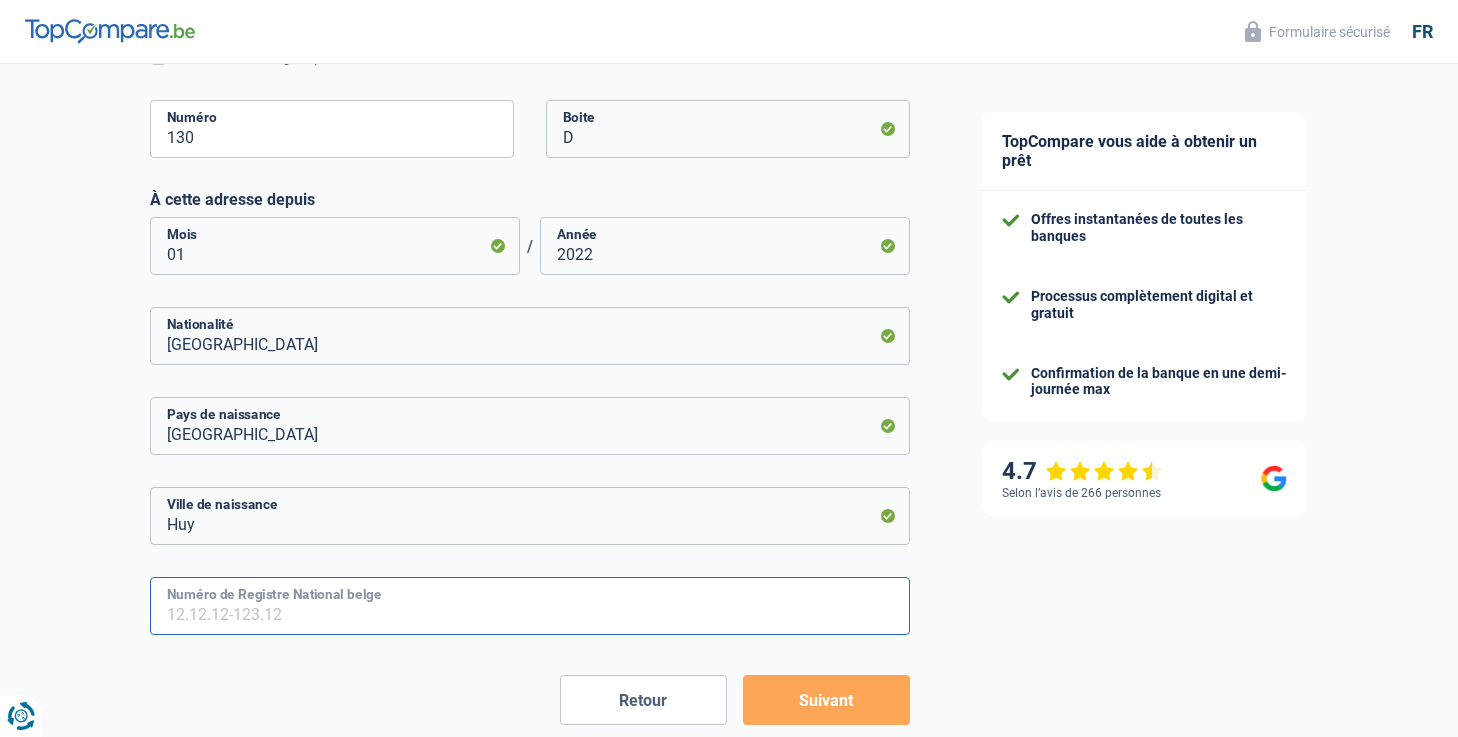 click on "Numéro de Registre National belge" at bounding box center [530, 606] 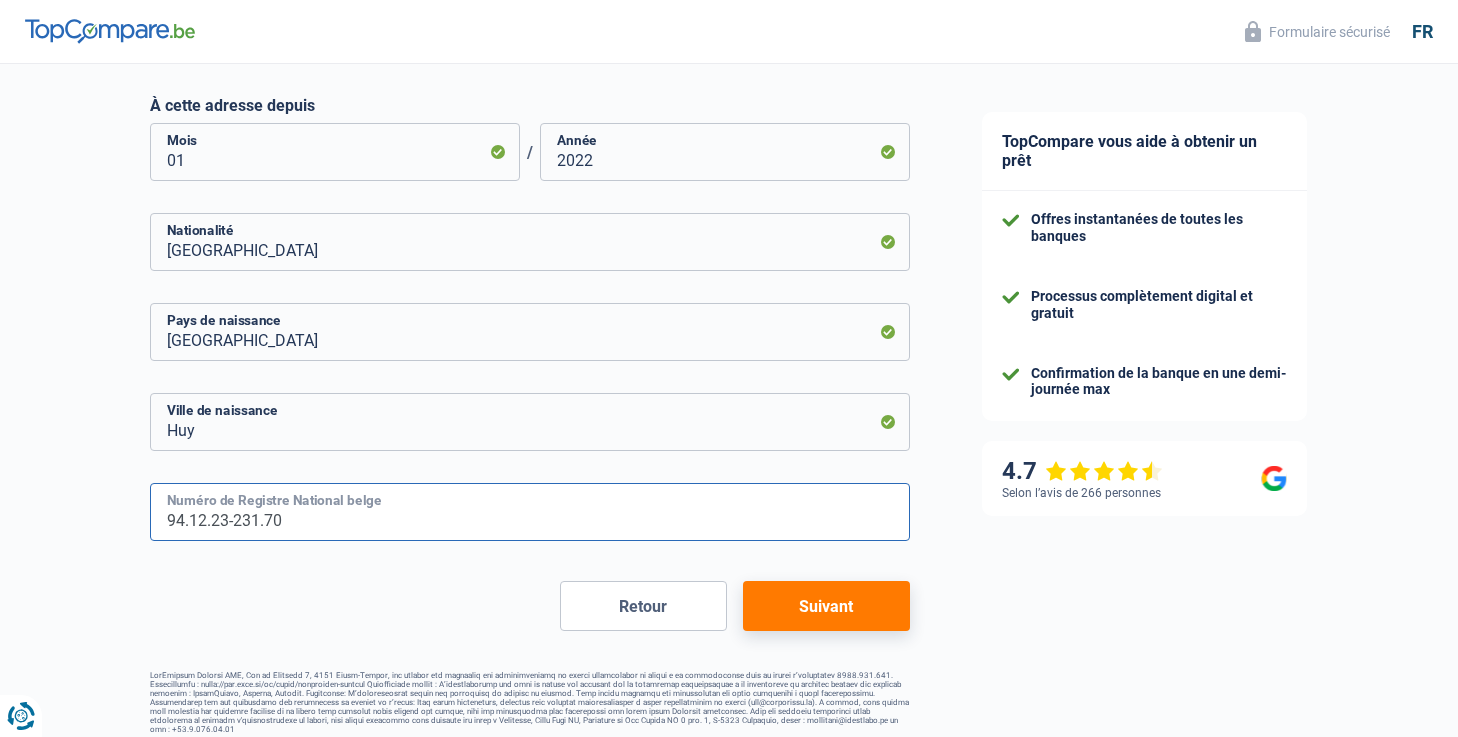 type on "94.12.23-231.70" 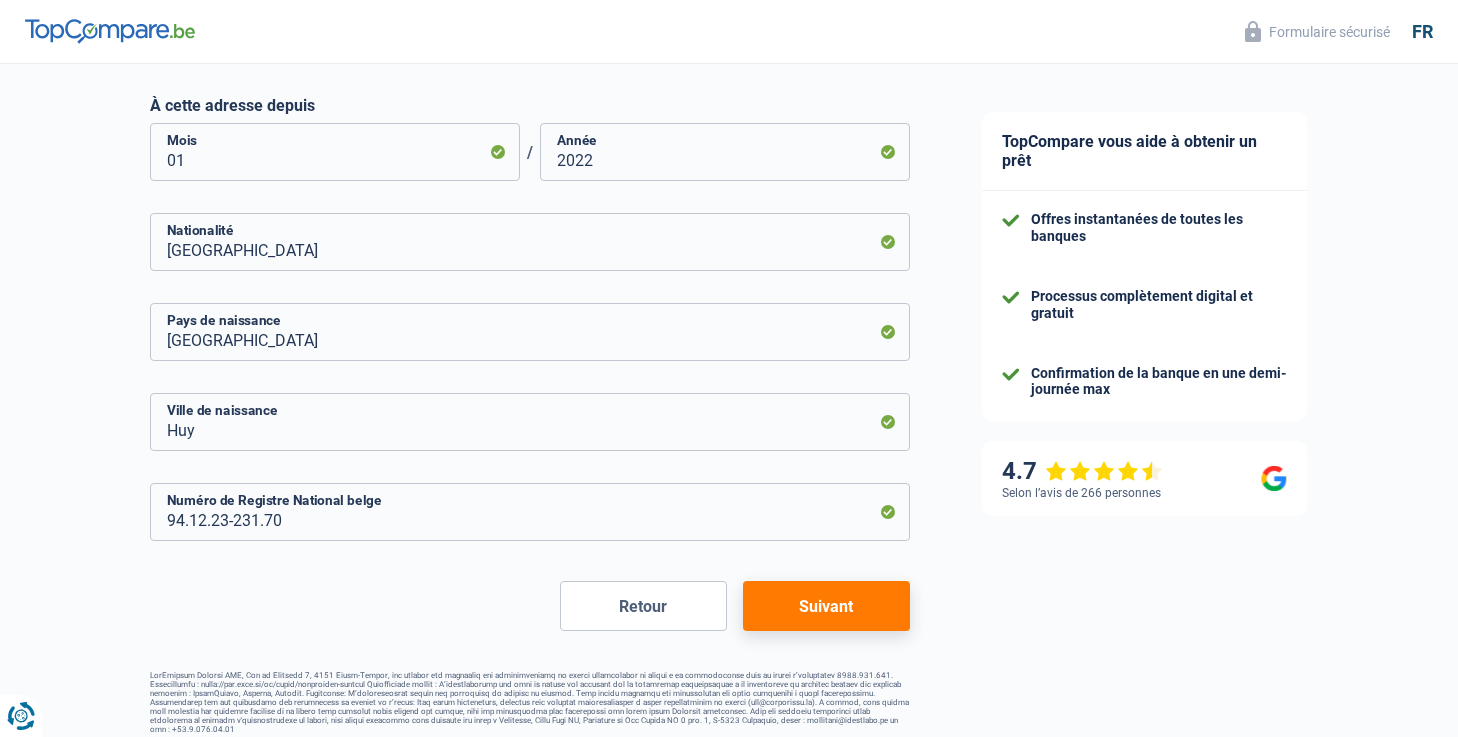 click on "Suivant" at bounding box center (826, 606) 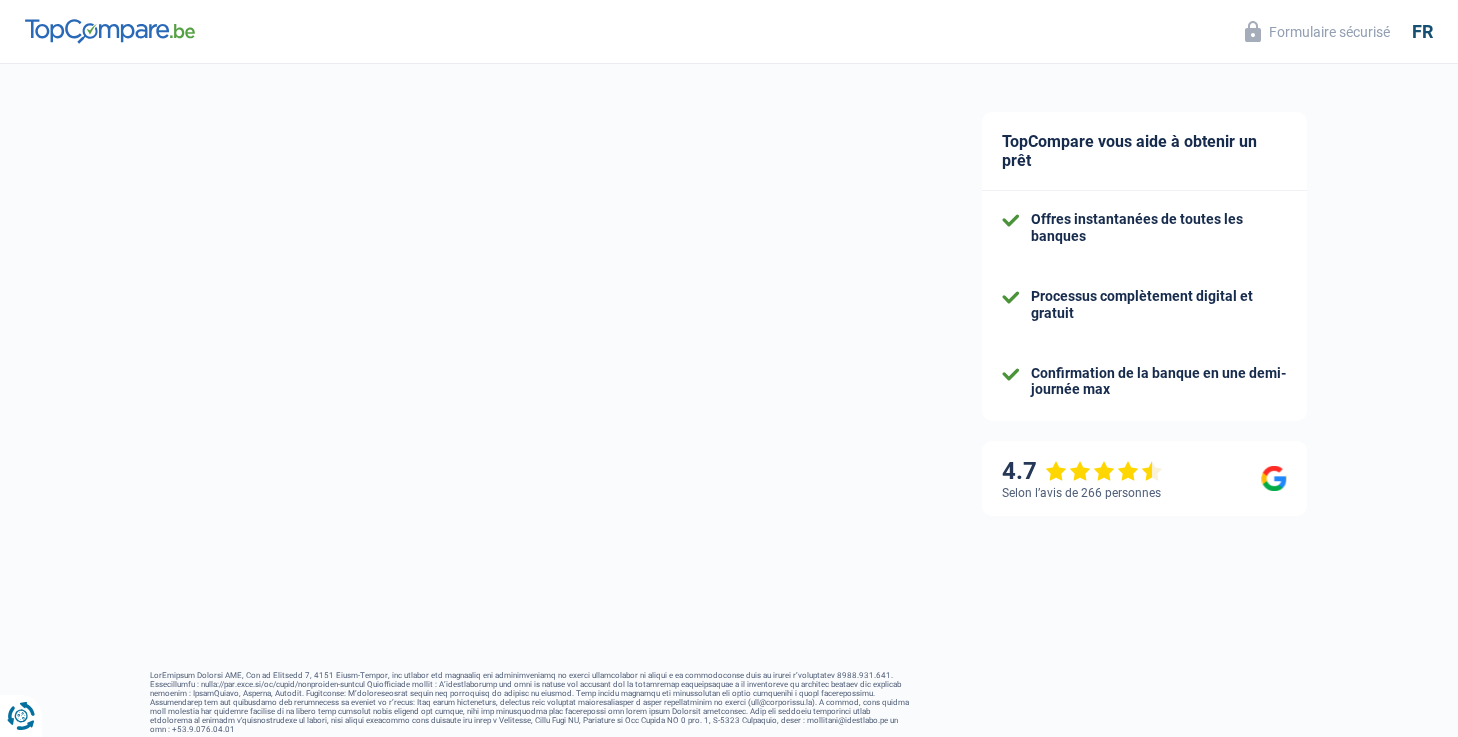 scroll, scrollTop: 130, scrollLeft: 0, axis: vertical 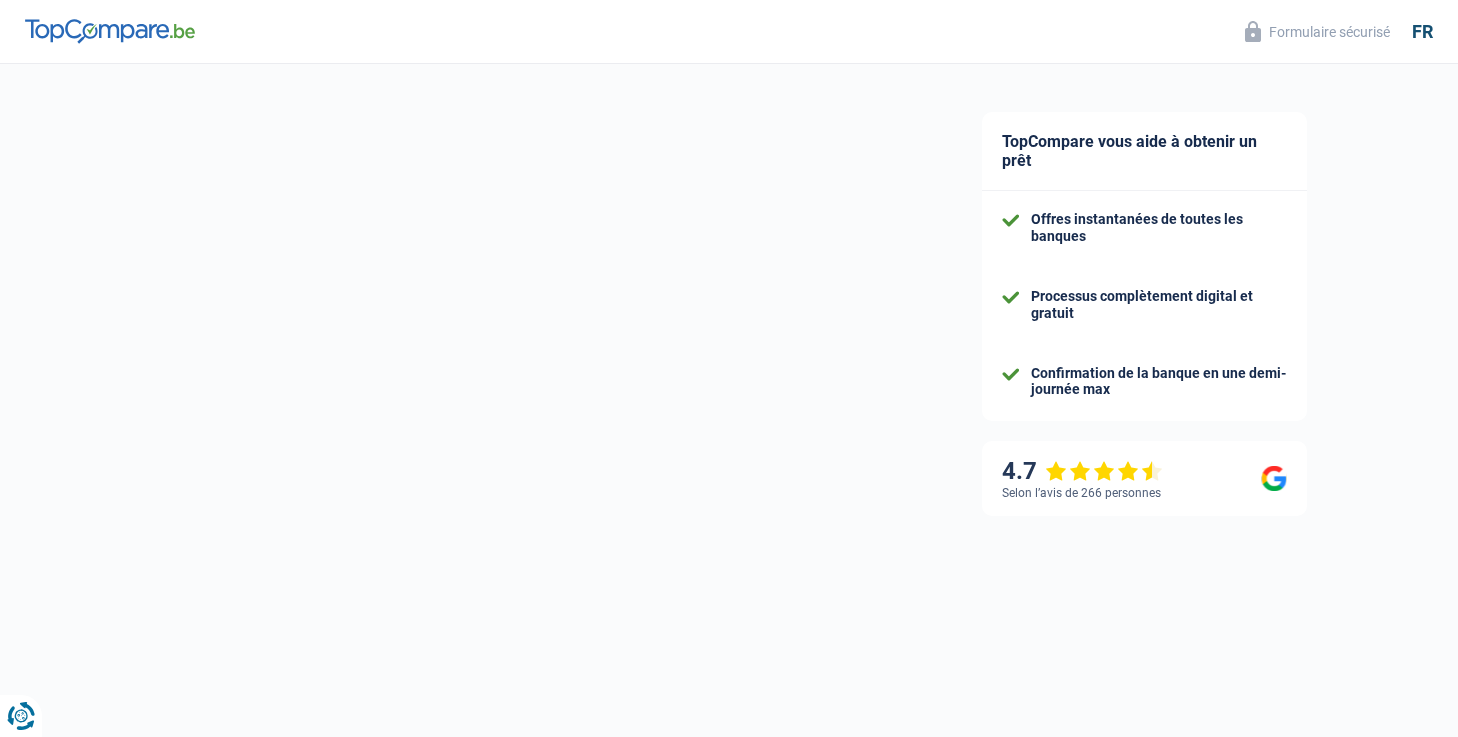 select on "familyAllowances" 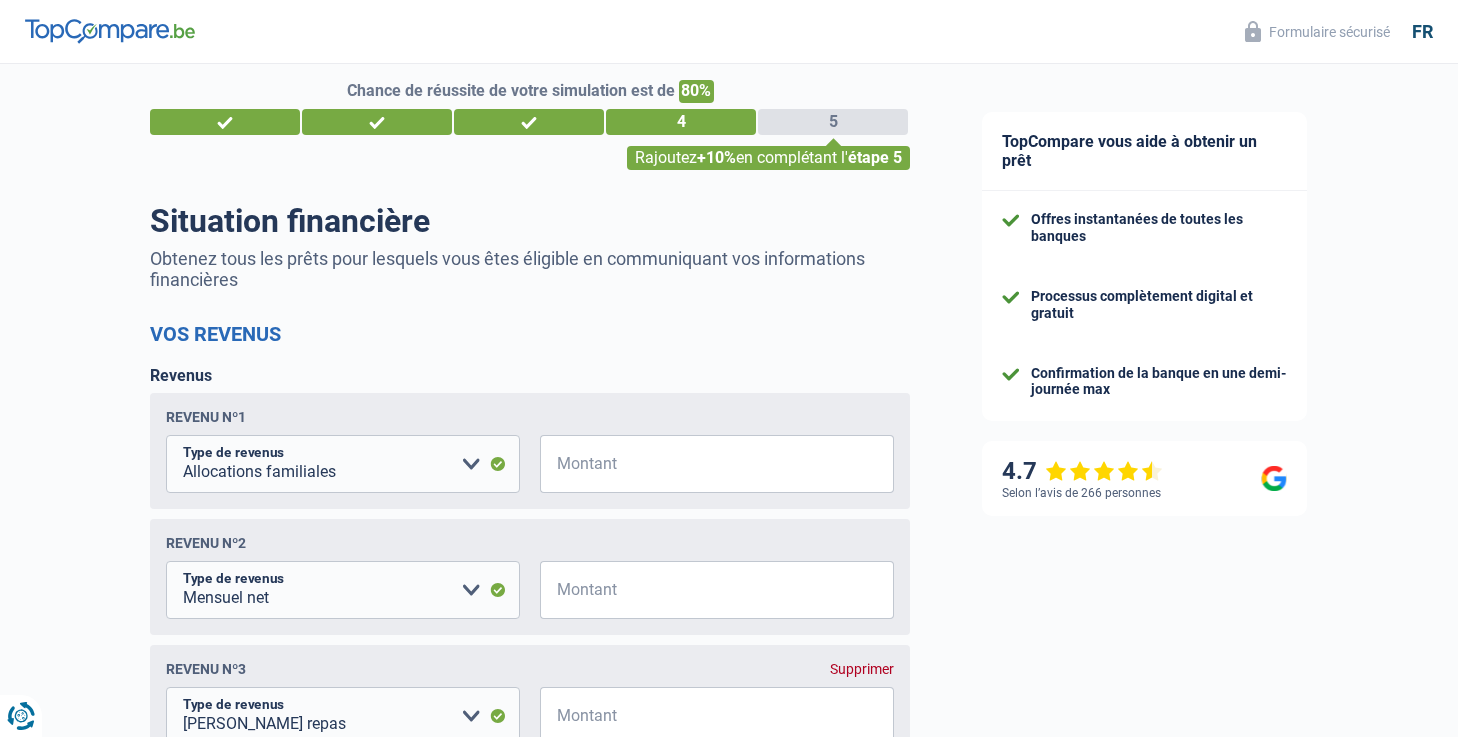 scroll, scrollTop: 24, scrollLeft: 0, axis: vertical 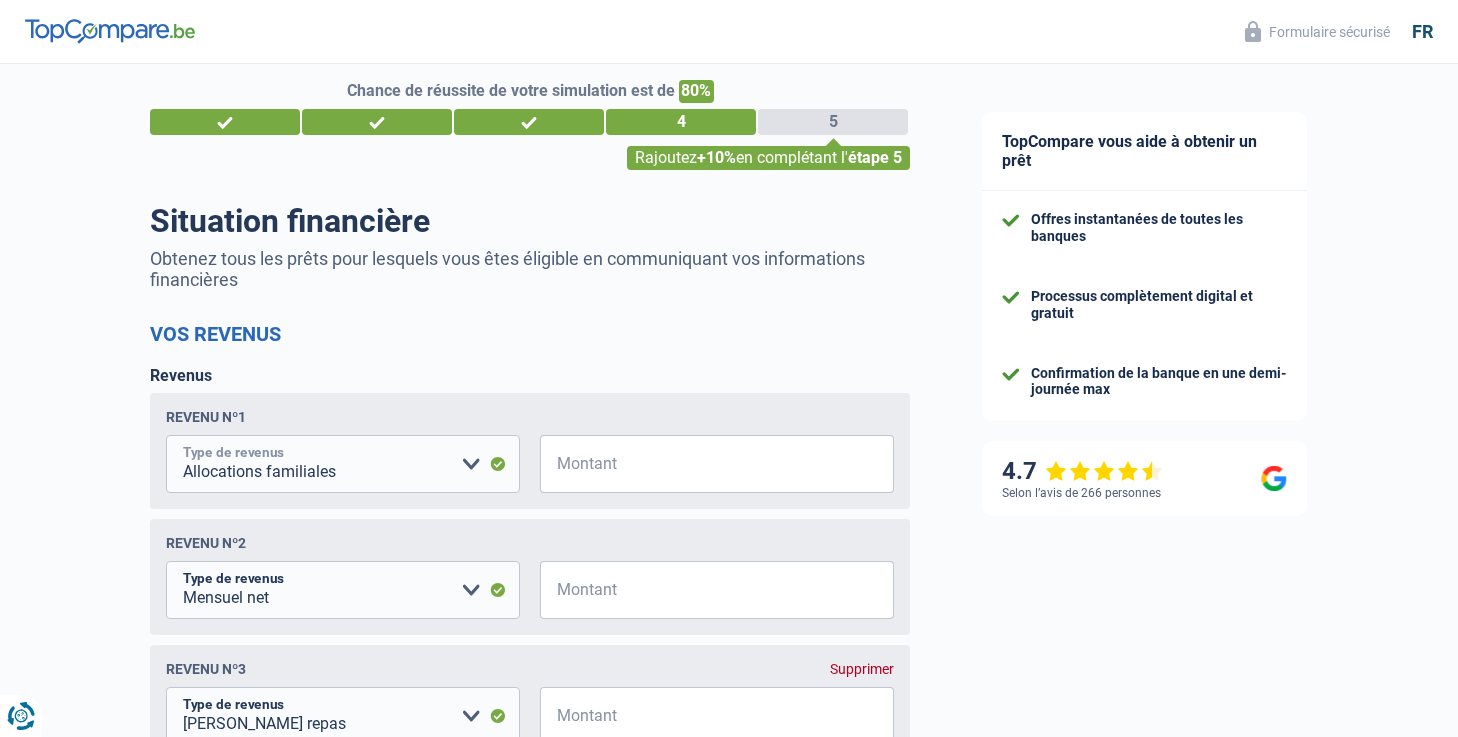 select on "netSalary" 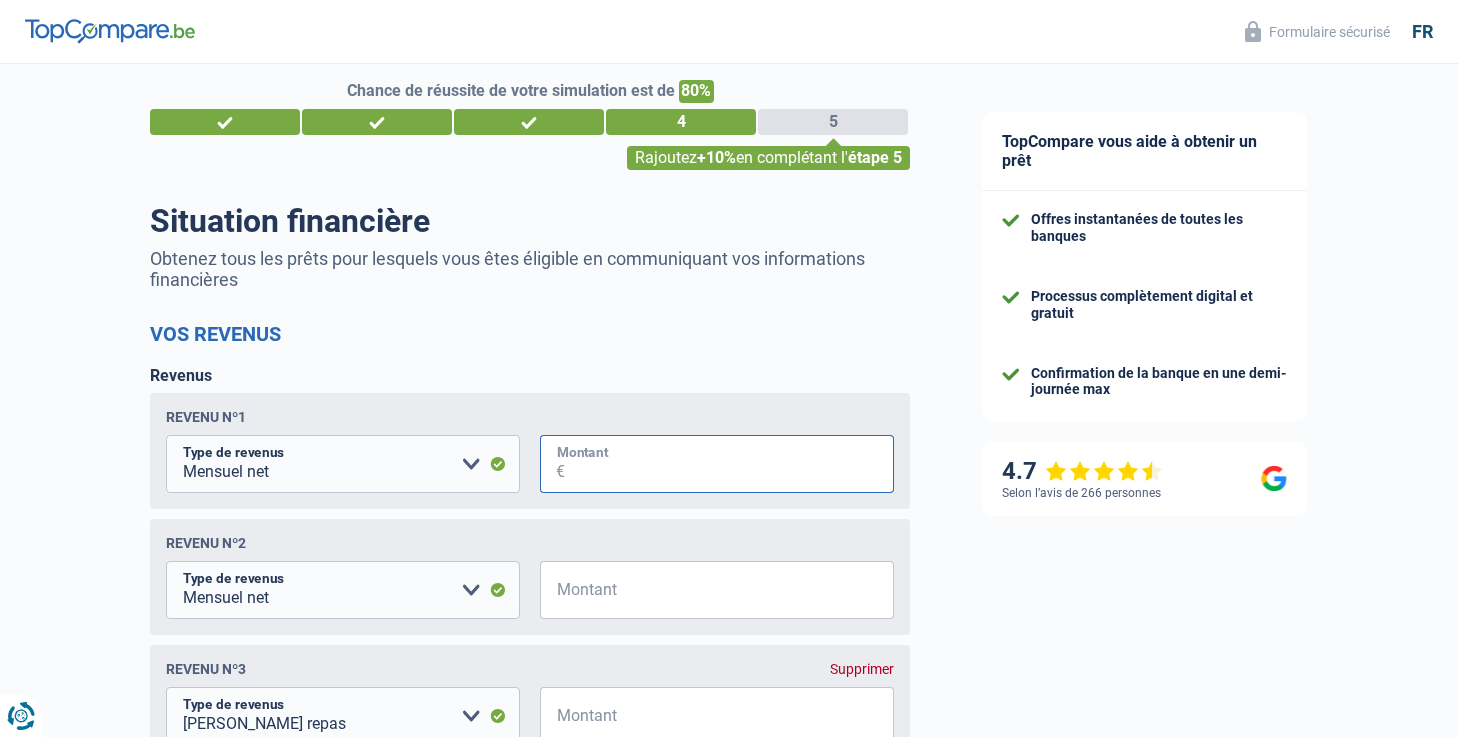 click on "Montant" at bounding box center (729, 464) 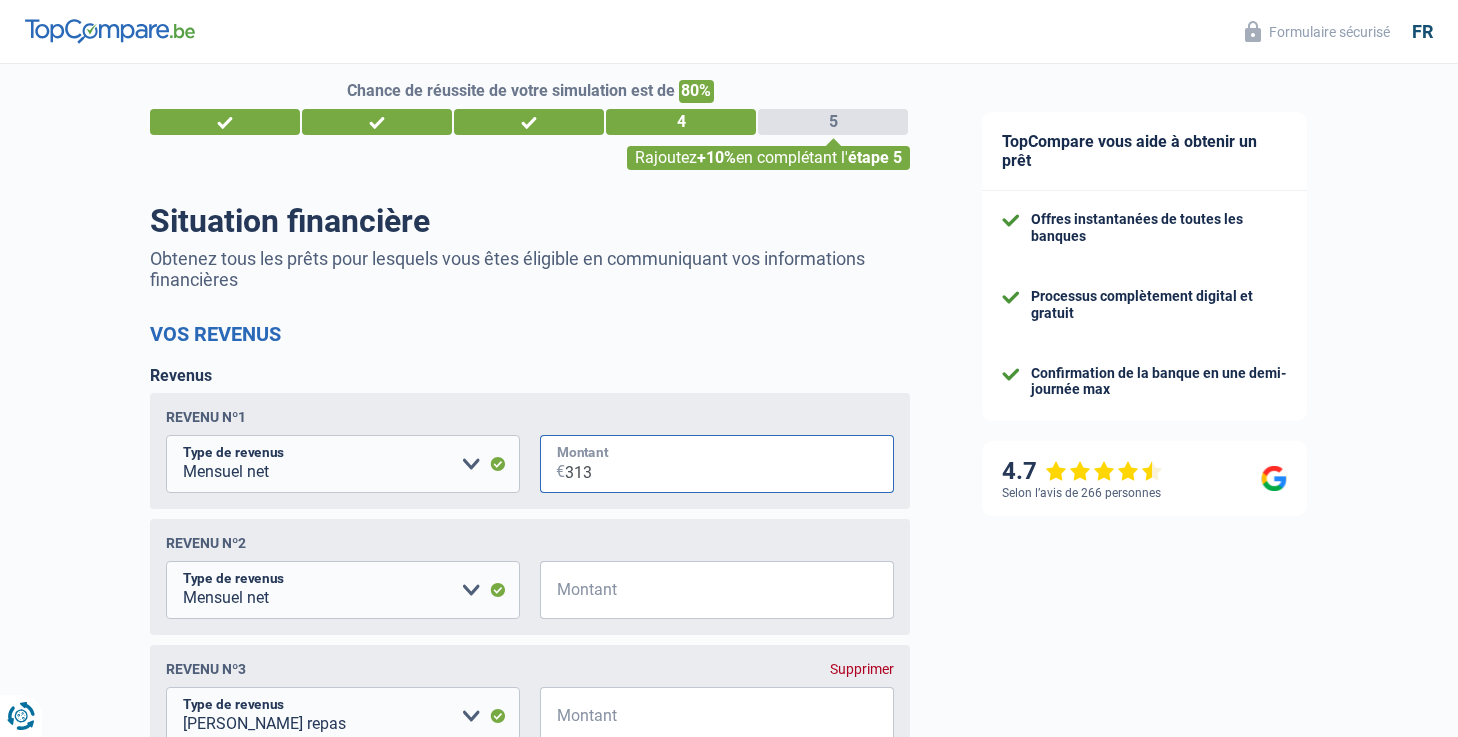 type on "3.135" 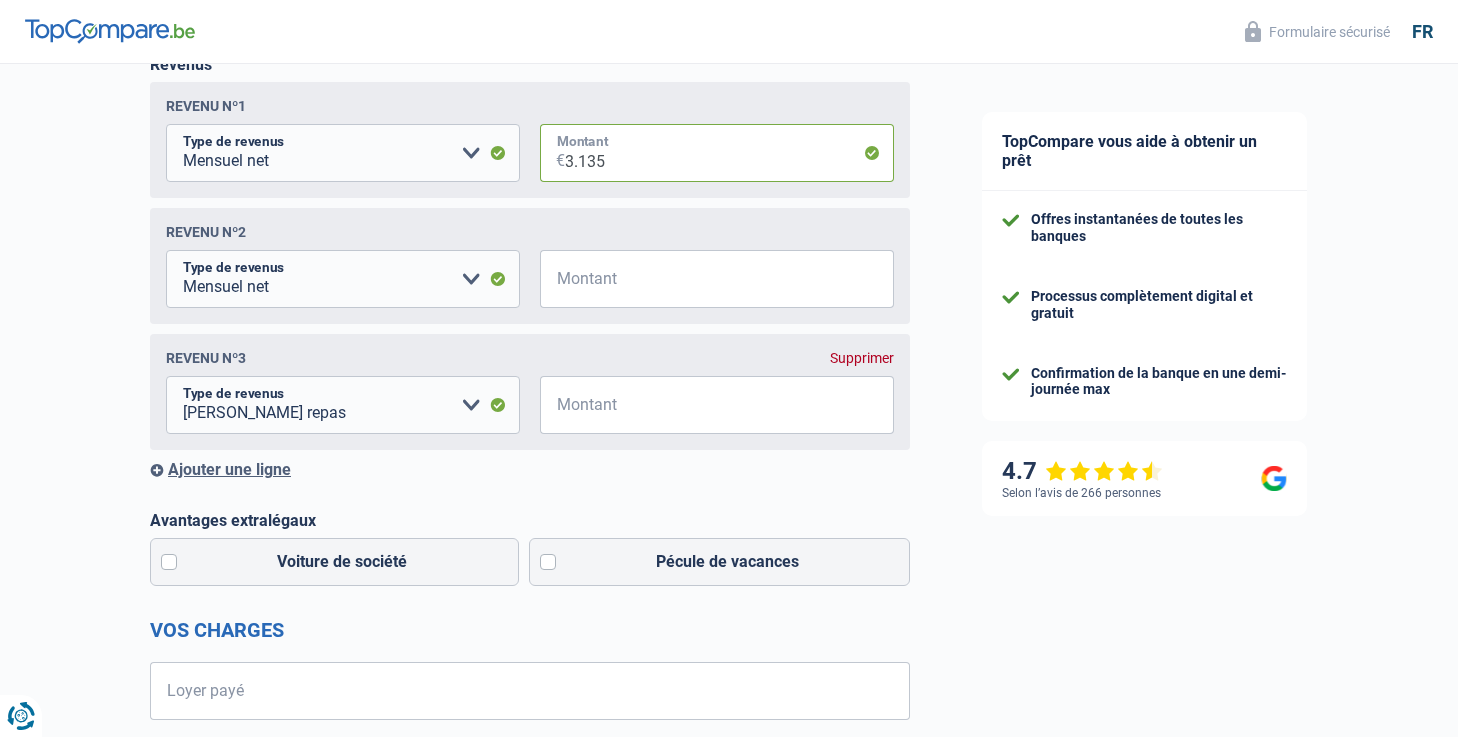 scroll, scrollTop: 335, scrollLeft: 0, axis: vertical 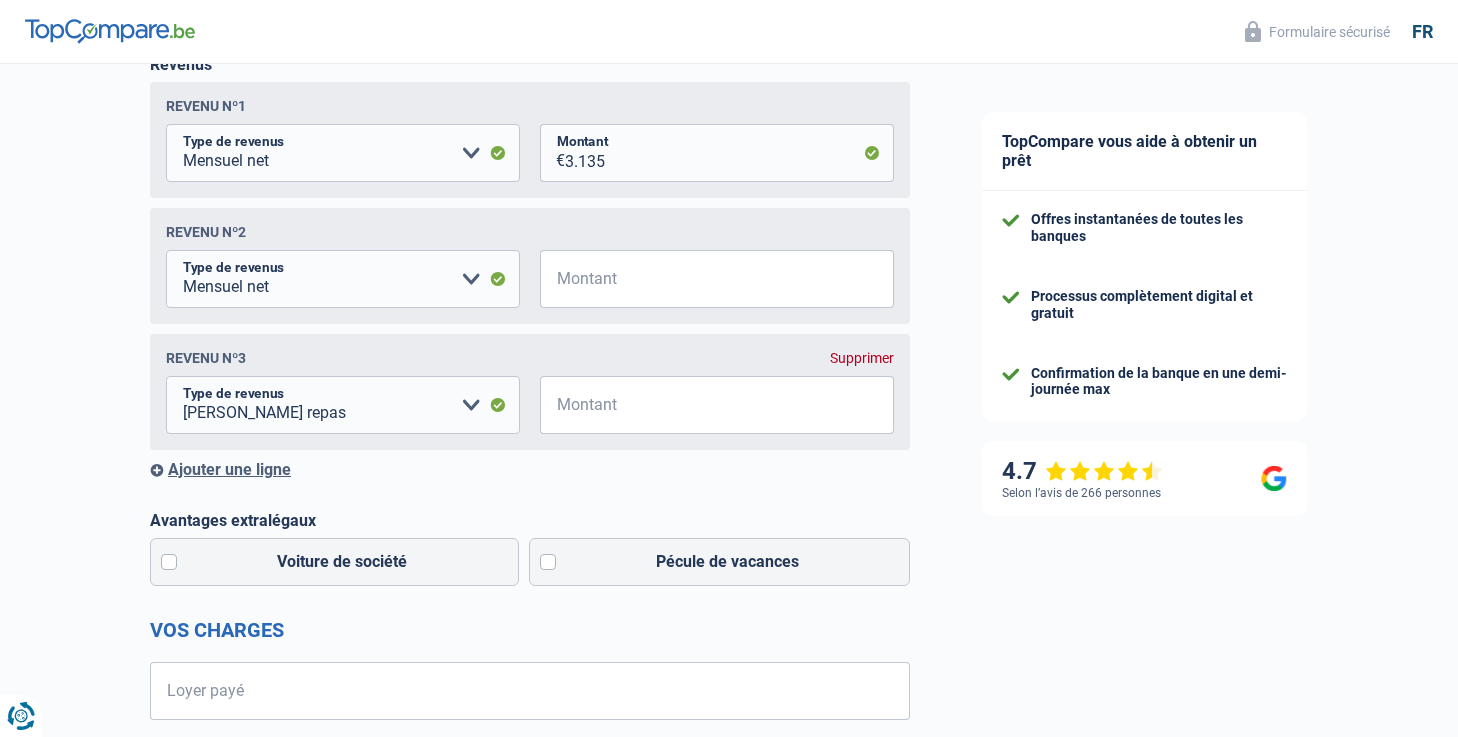 click on "Supprimer" at bounding box center [862, 358] 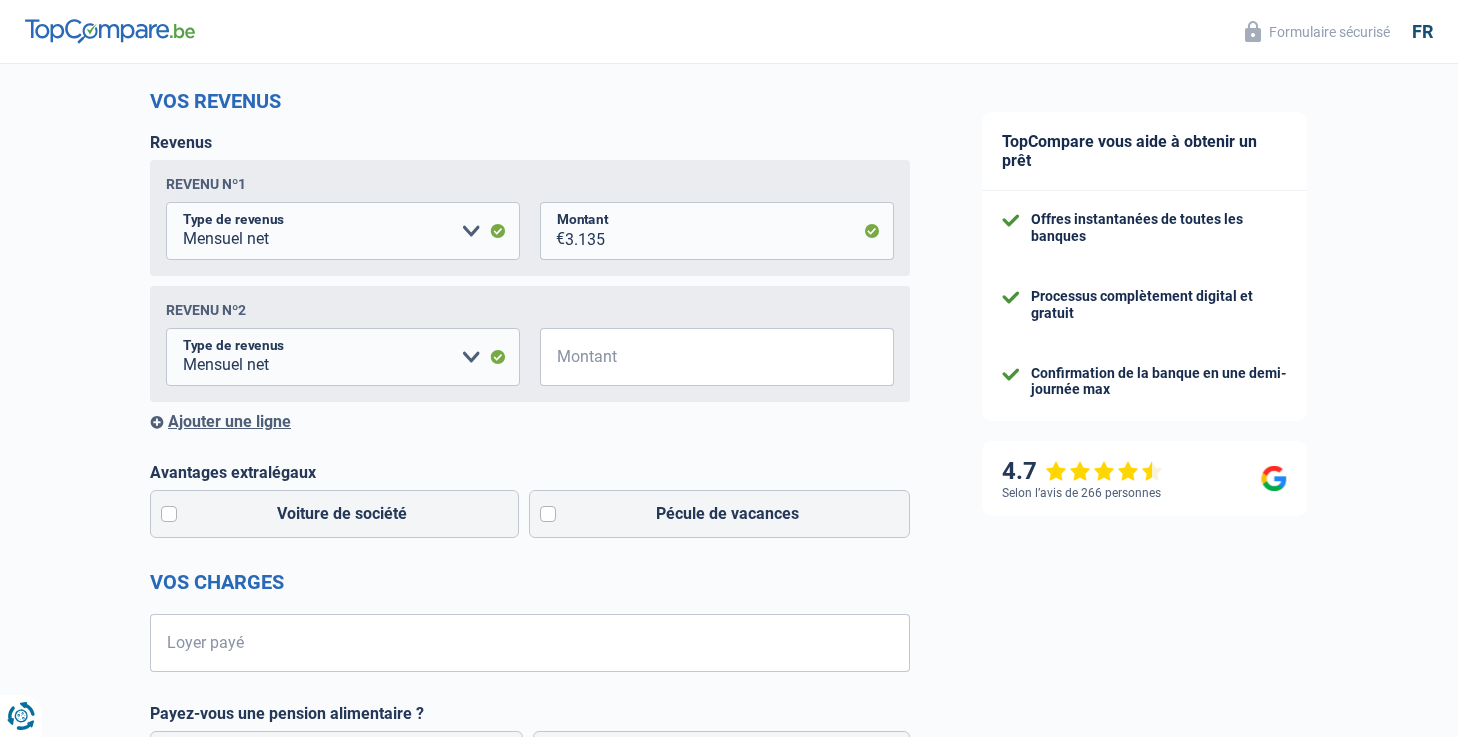 scroll, scrollTop: 254, scrollLeft: 0, axis: vertical 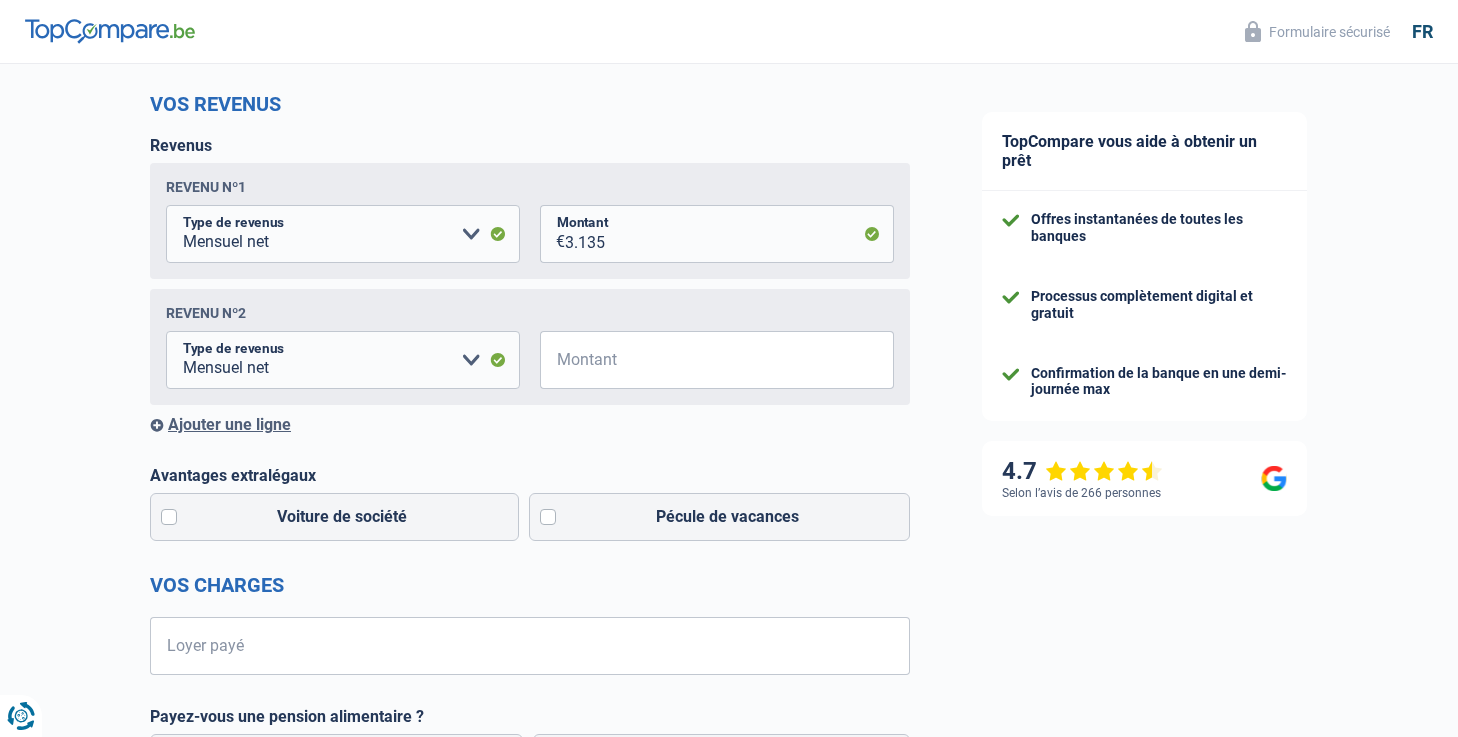click on "Revenu nº2" at bounding box center [530, 313] 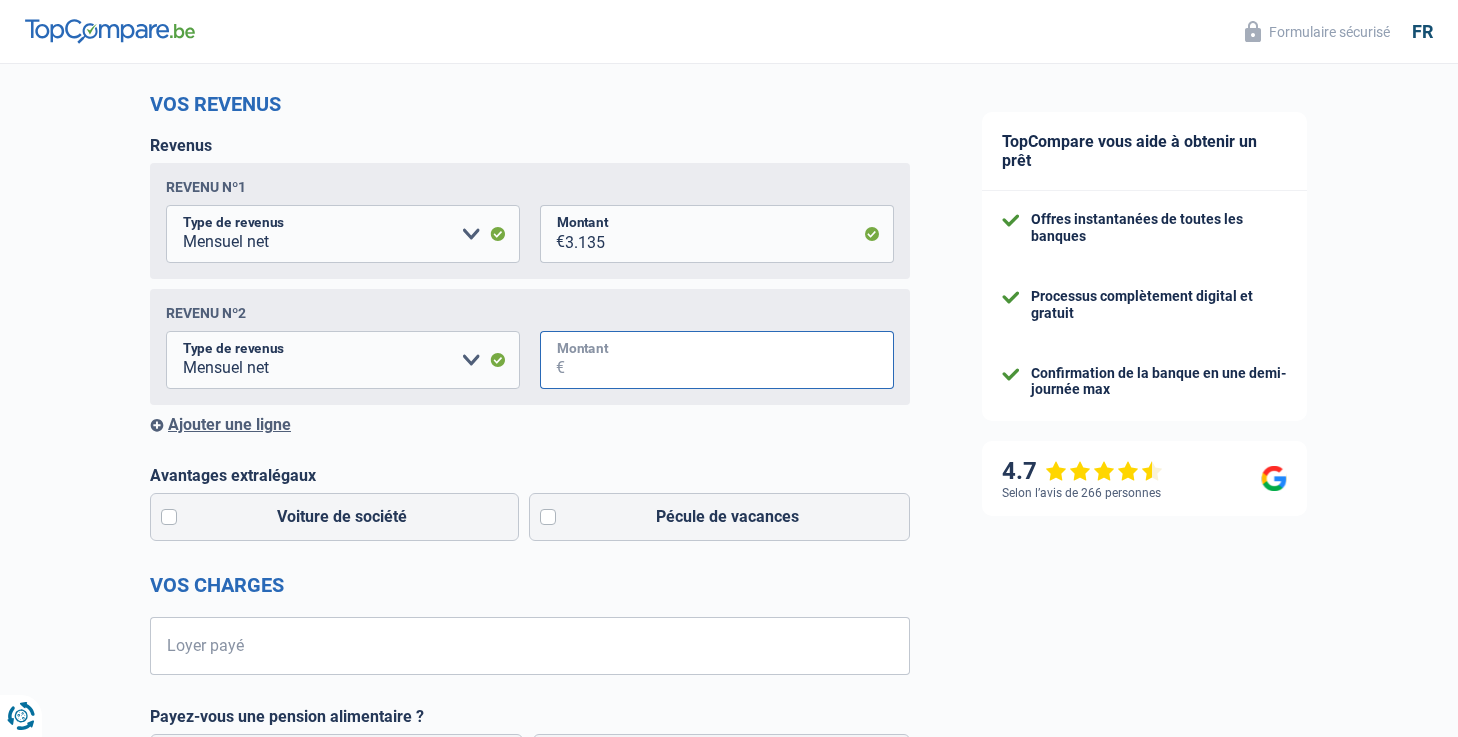 click on "Montant" at bounding box center [729, 360] 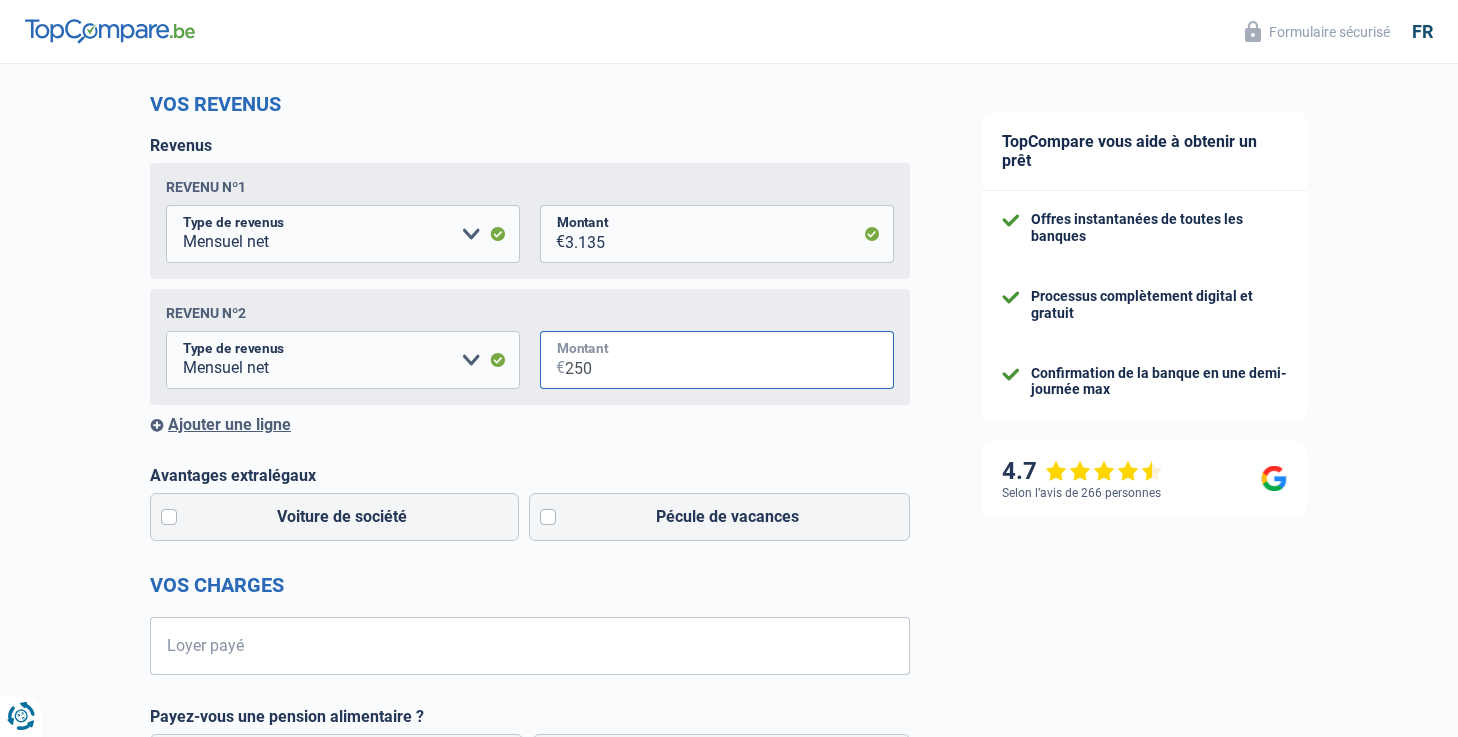 type on "2.500" 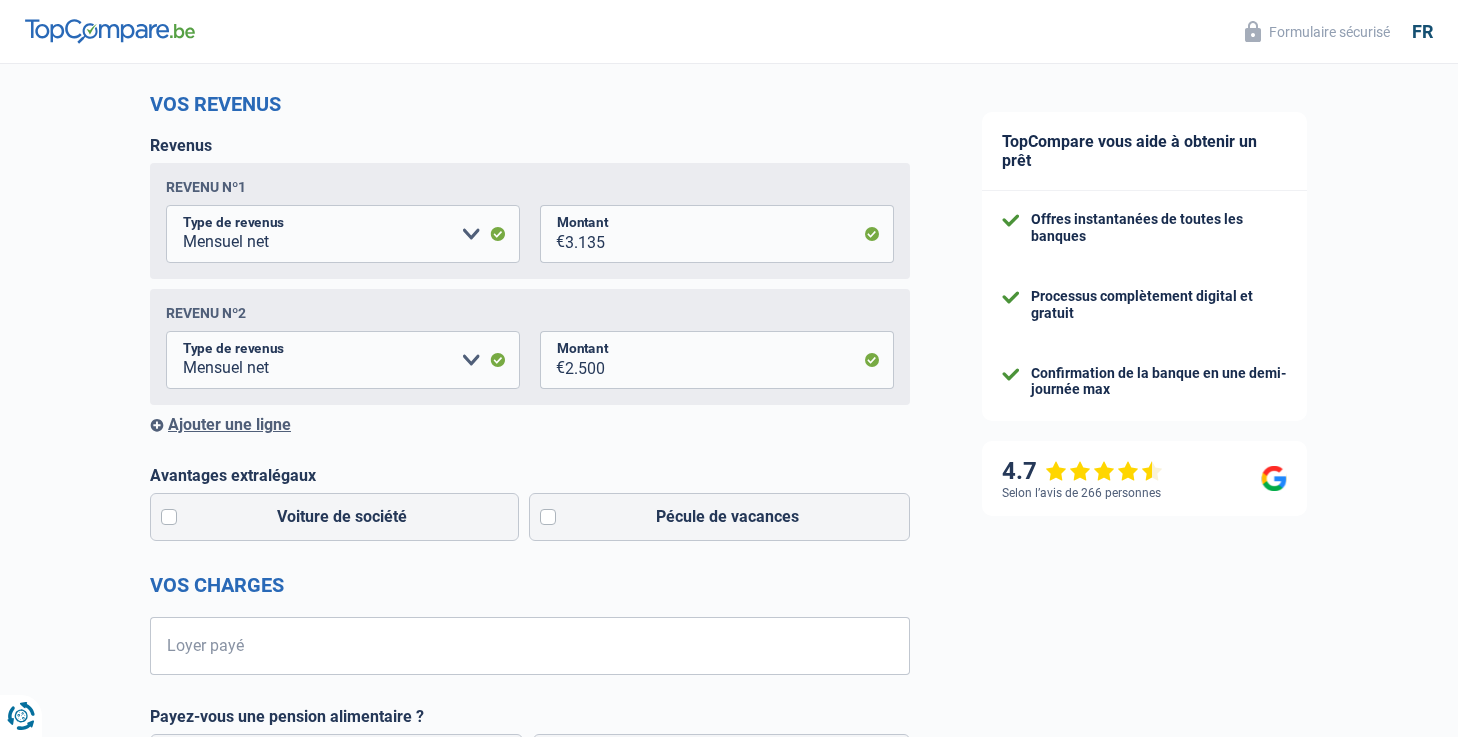 click on "Ajouter une ligne" at bounding box center (530, 424) 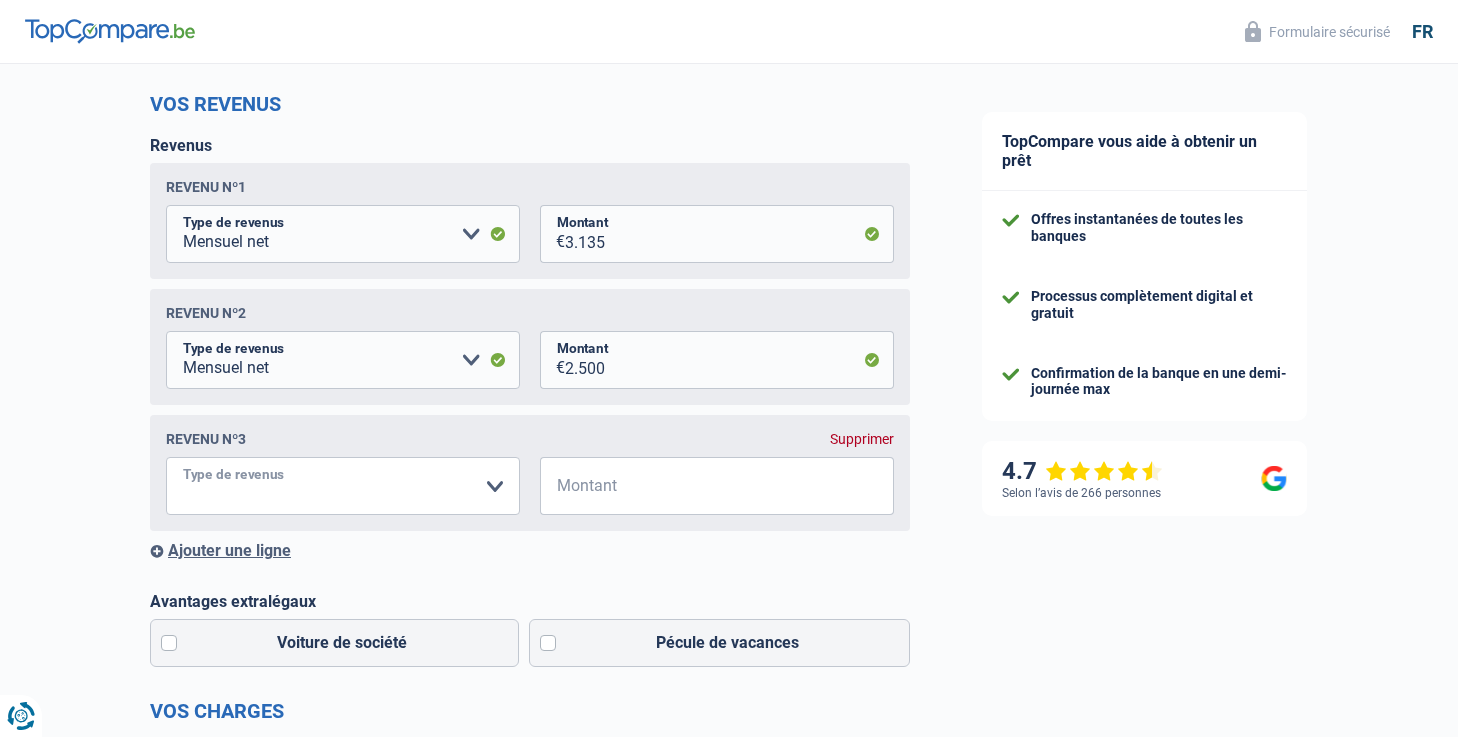 select on "familyAllowances" 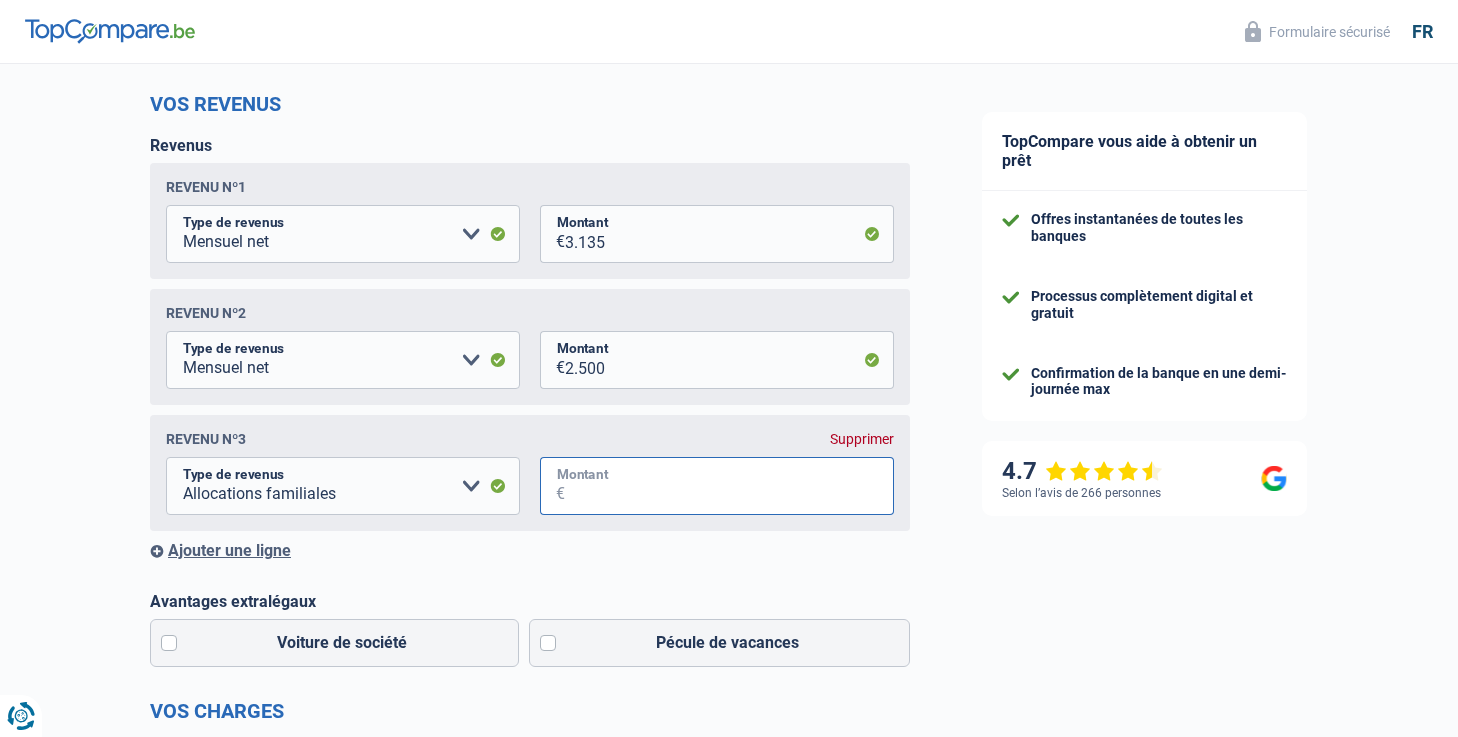 click on "Montant" at bounding box center [729, 486] 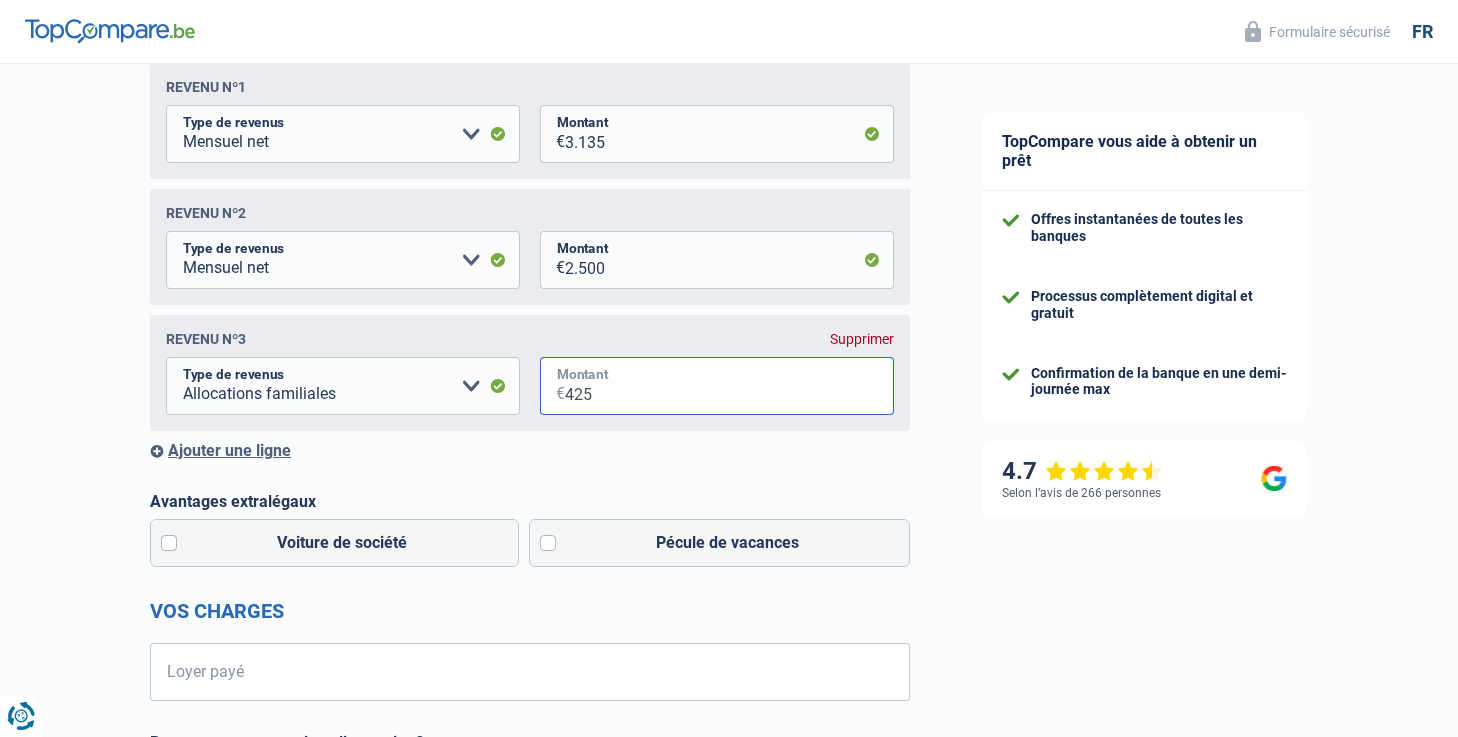 scroll, scrollTop: 492, scrollLeft: 0, axis: vertical 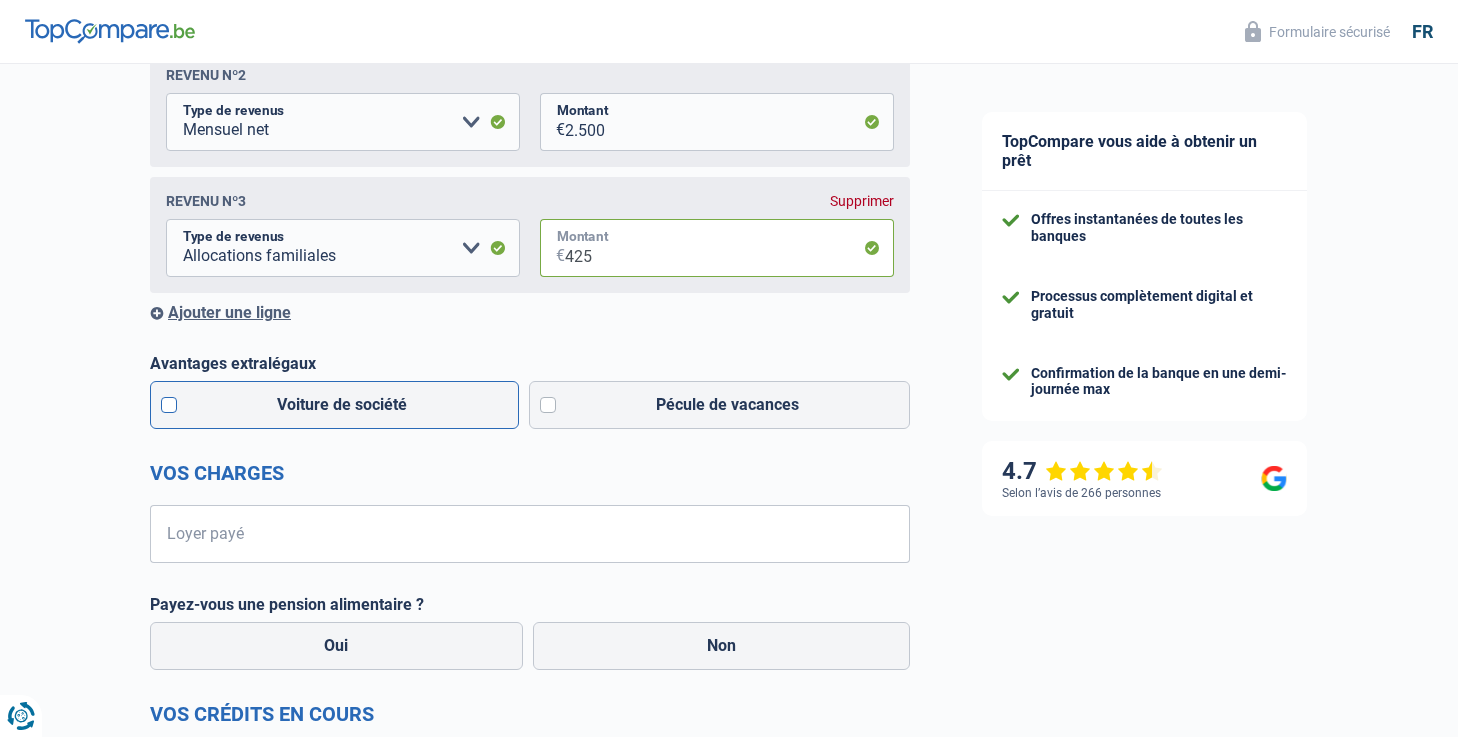 type on "425" 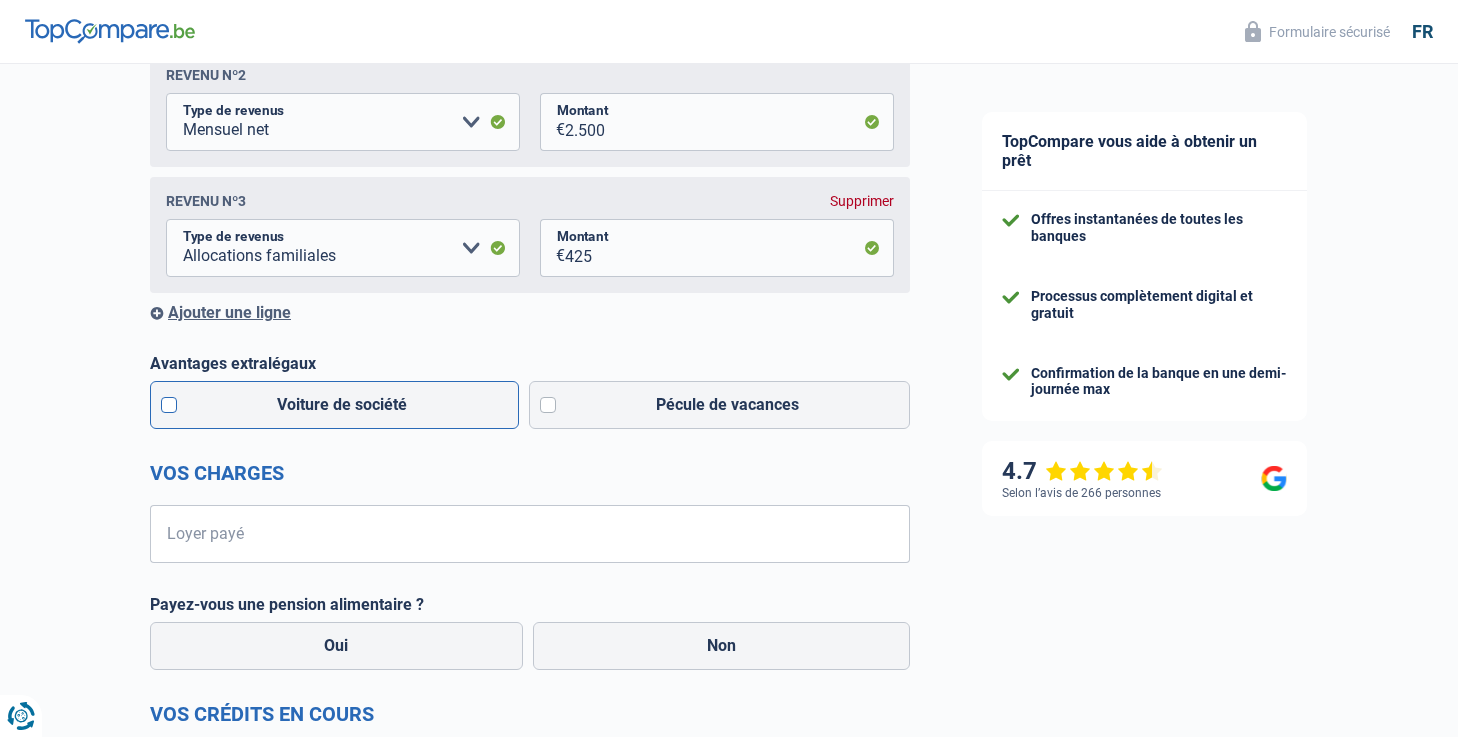 click on "Voiture de société" at bounding box center [334, 405] 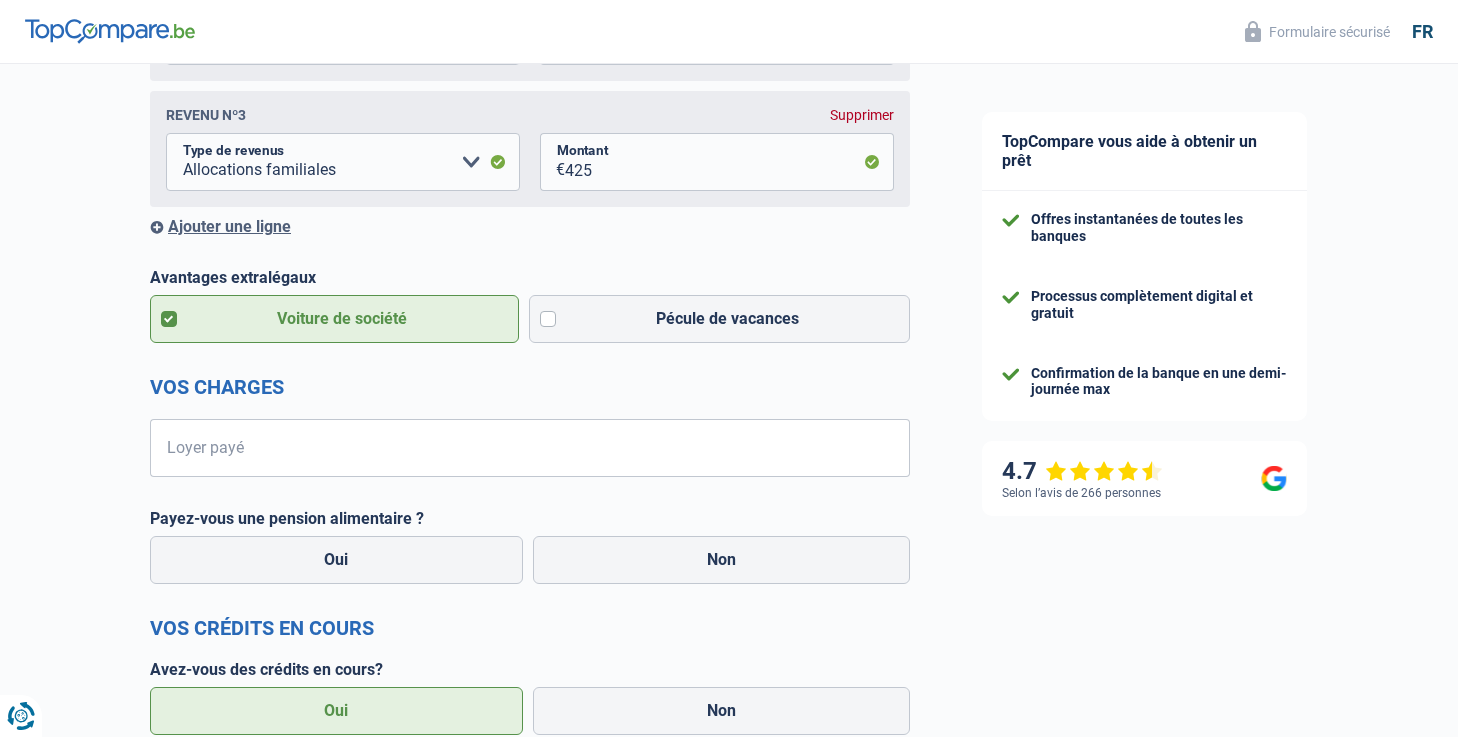 scroll, scrollTop: 583, scrollLeft: 0, axis: vertical 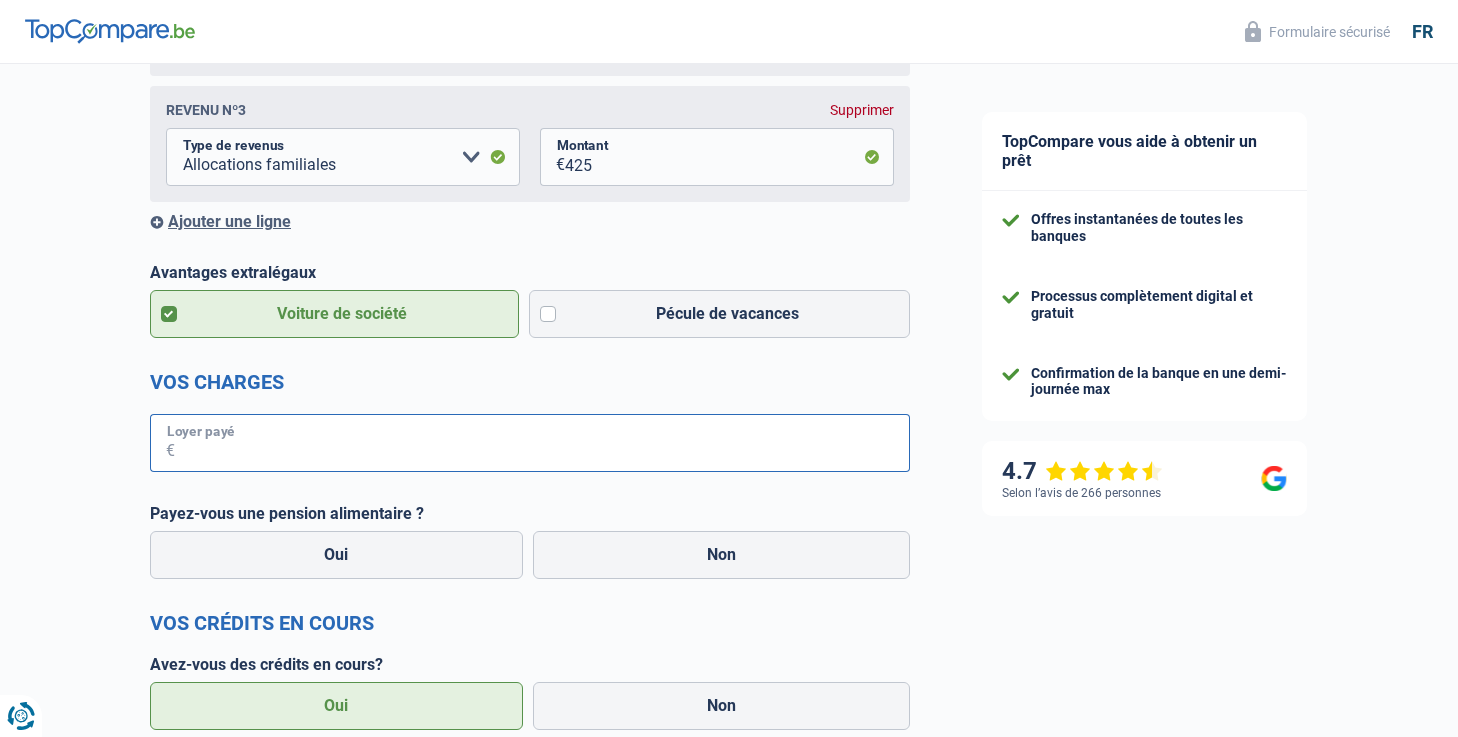 click on "Loyer payé" at bounding box center (542, 443) 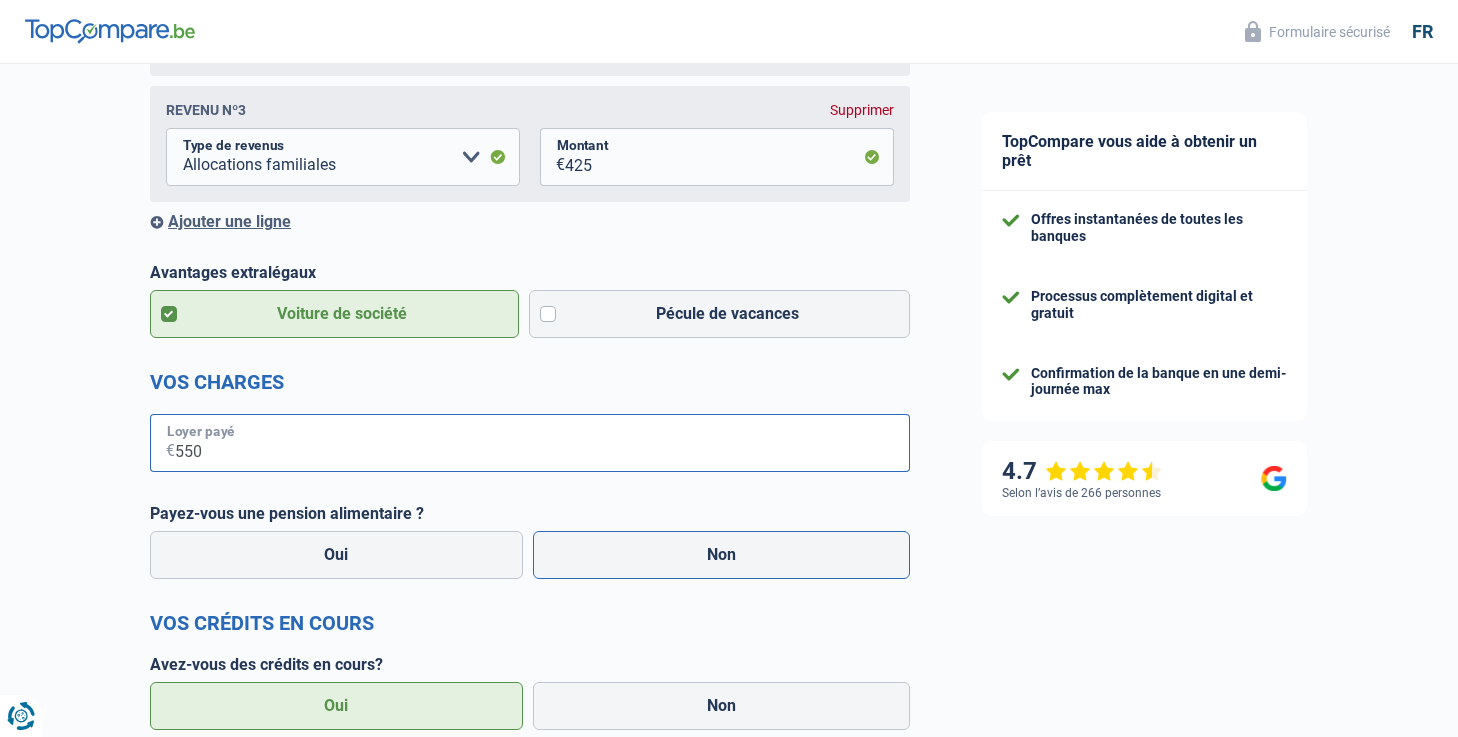 type on "550" 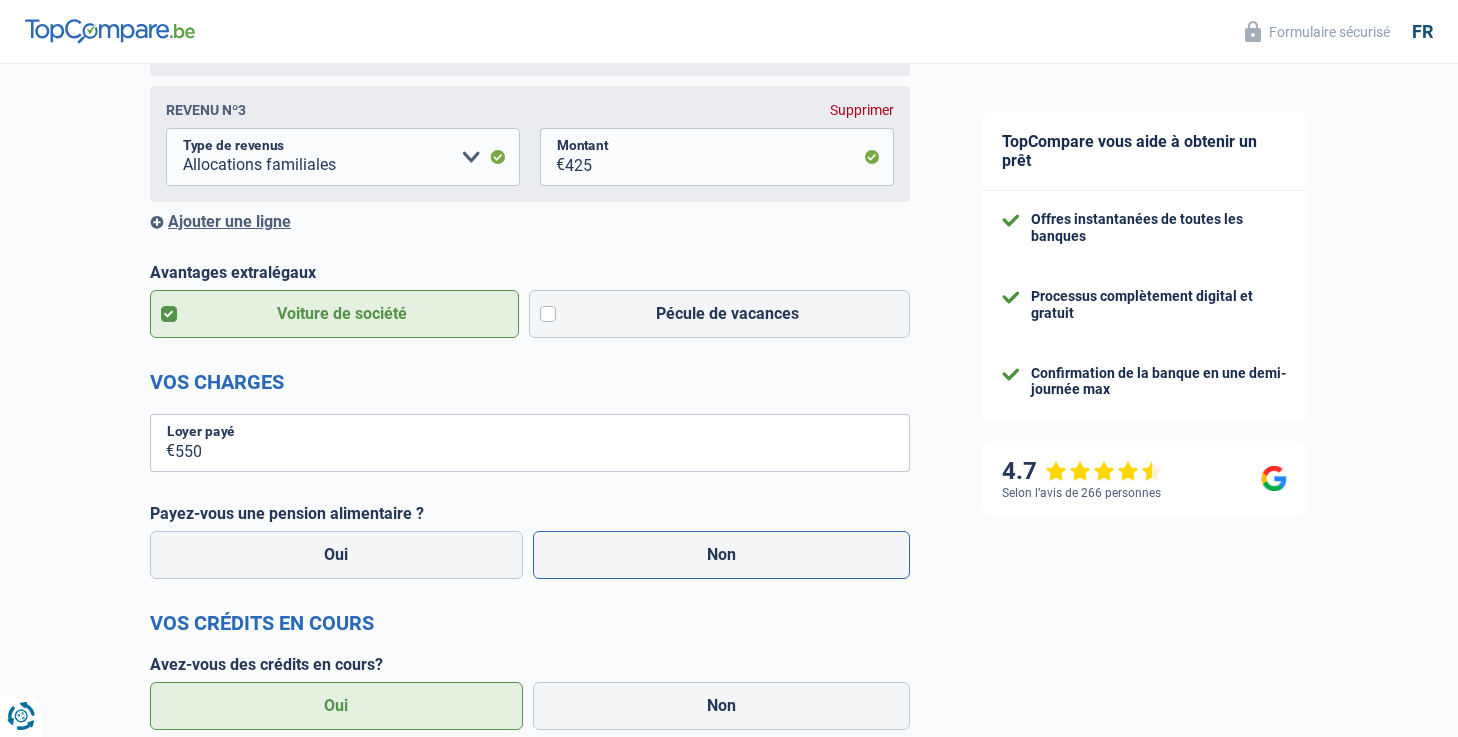 click on "Non" at bounding box center (722, 555) 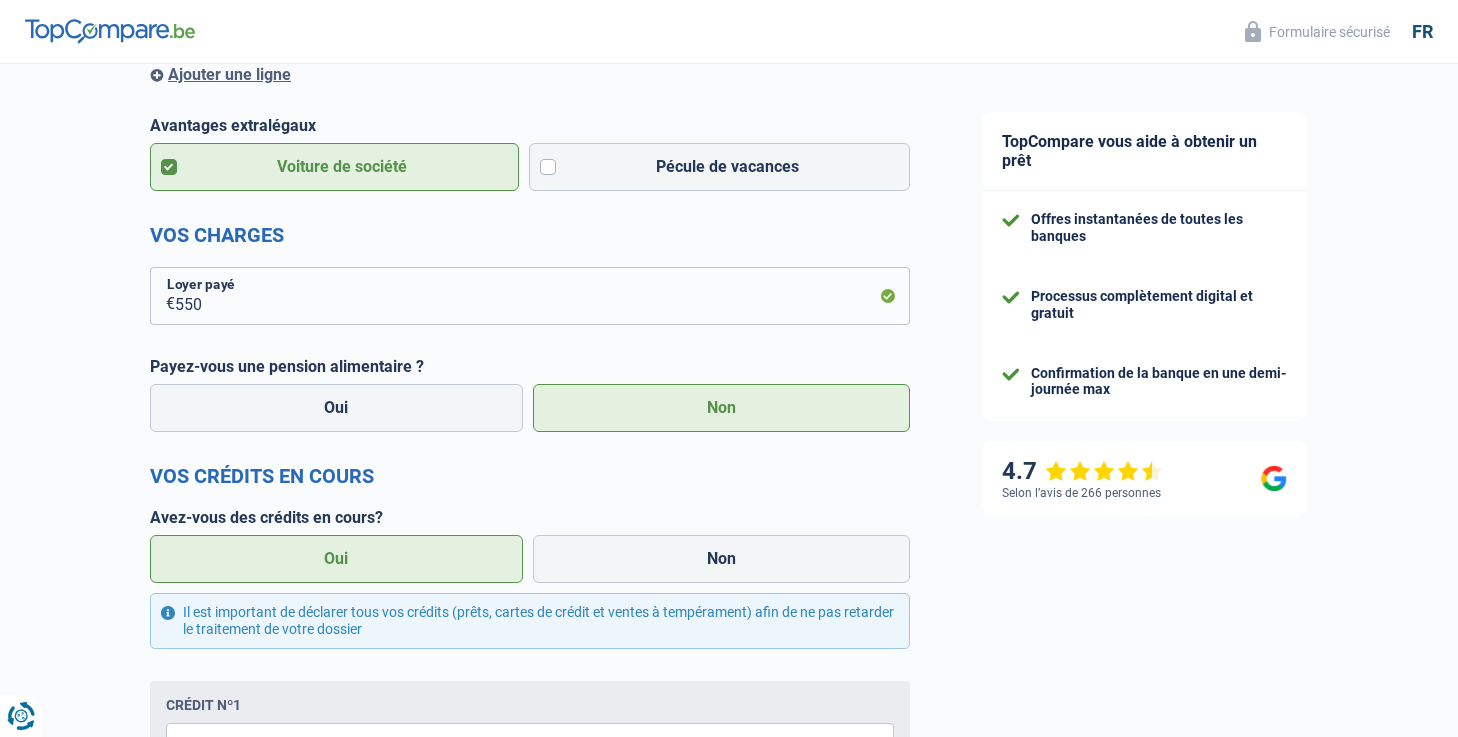 scroll, scrollTop: 755, scrollLeft: 0, axis: vertical 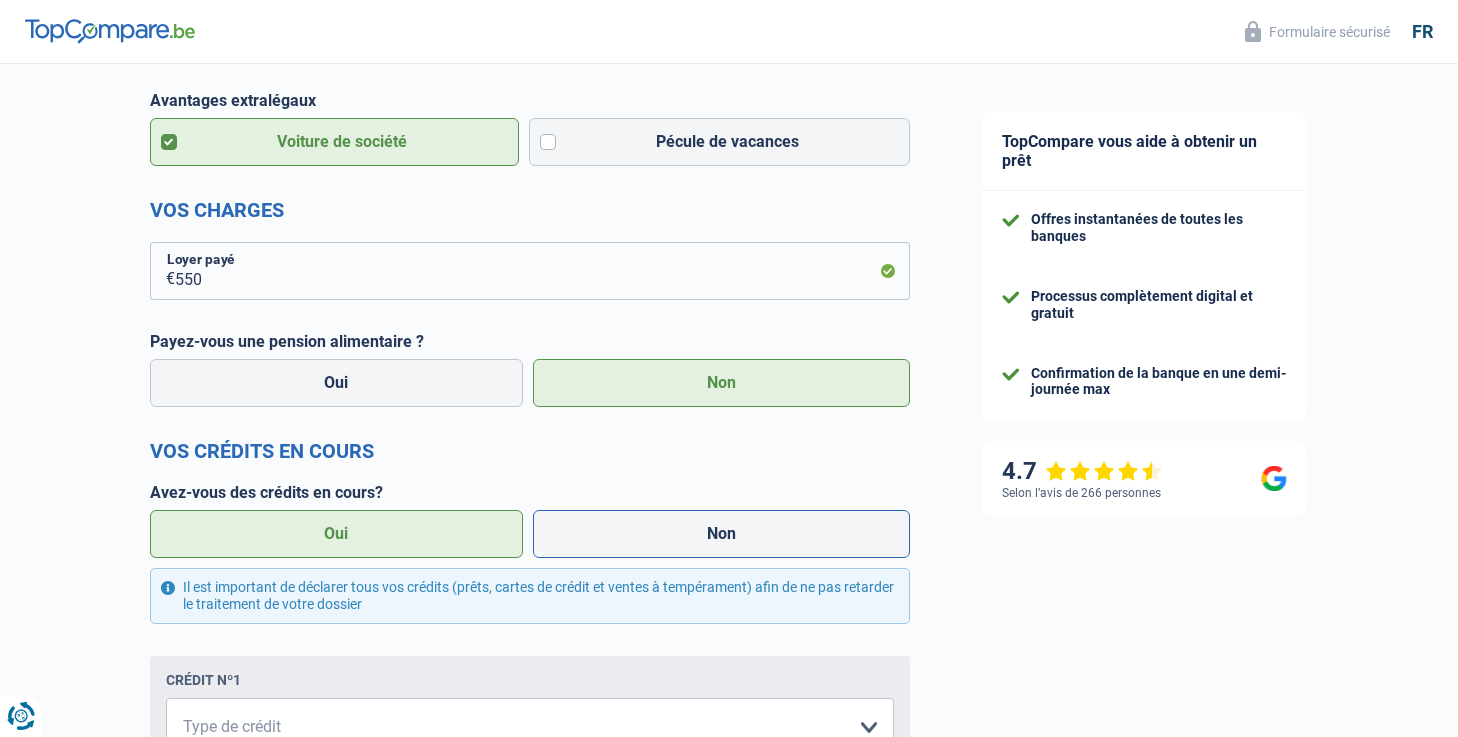 click on "Non" at bounding box center [722, 534] 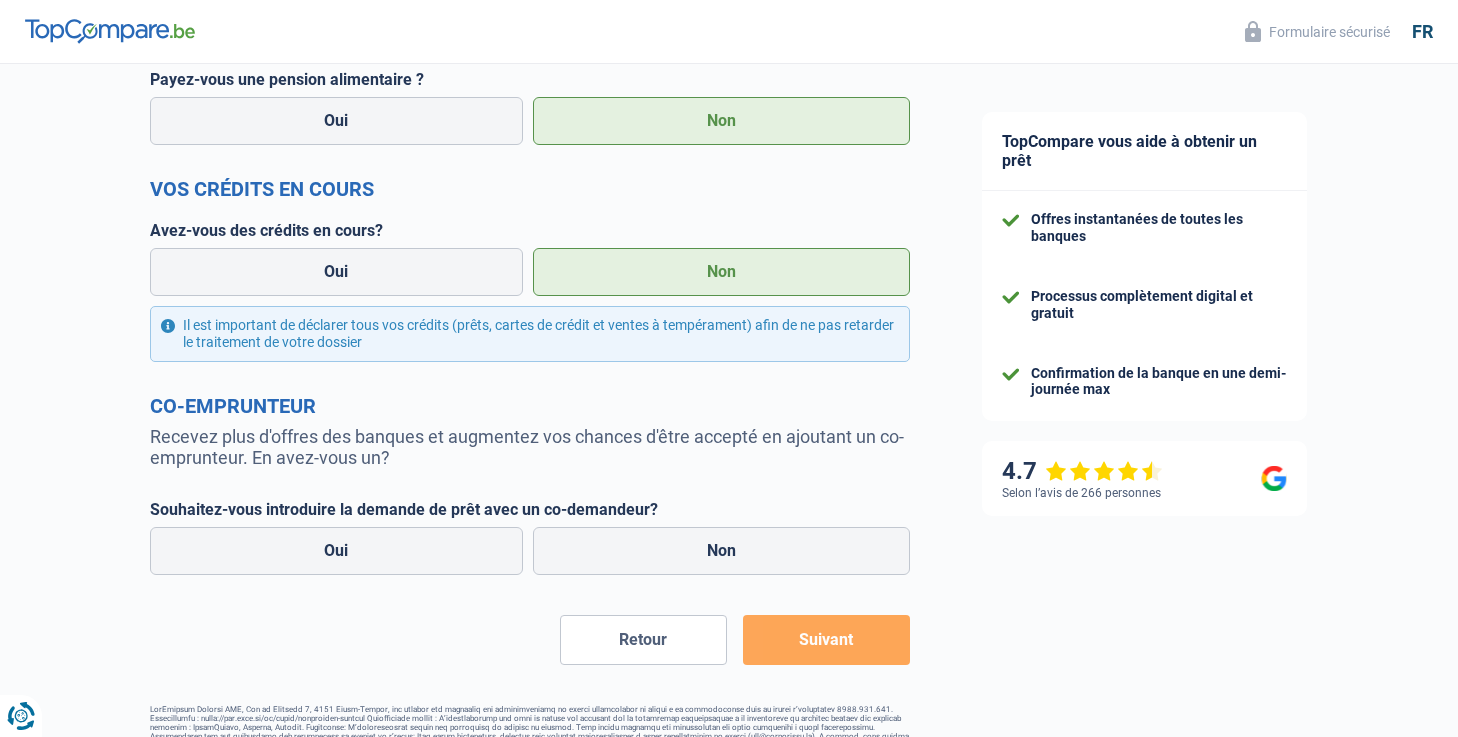 scroll, scrollTop: 1023, scrollLeft: 0, axis: vertical 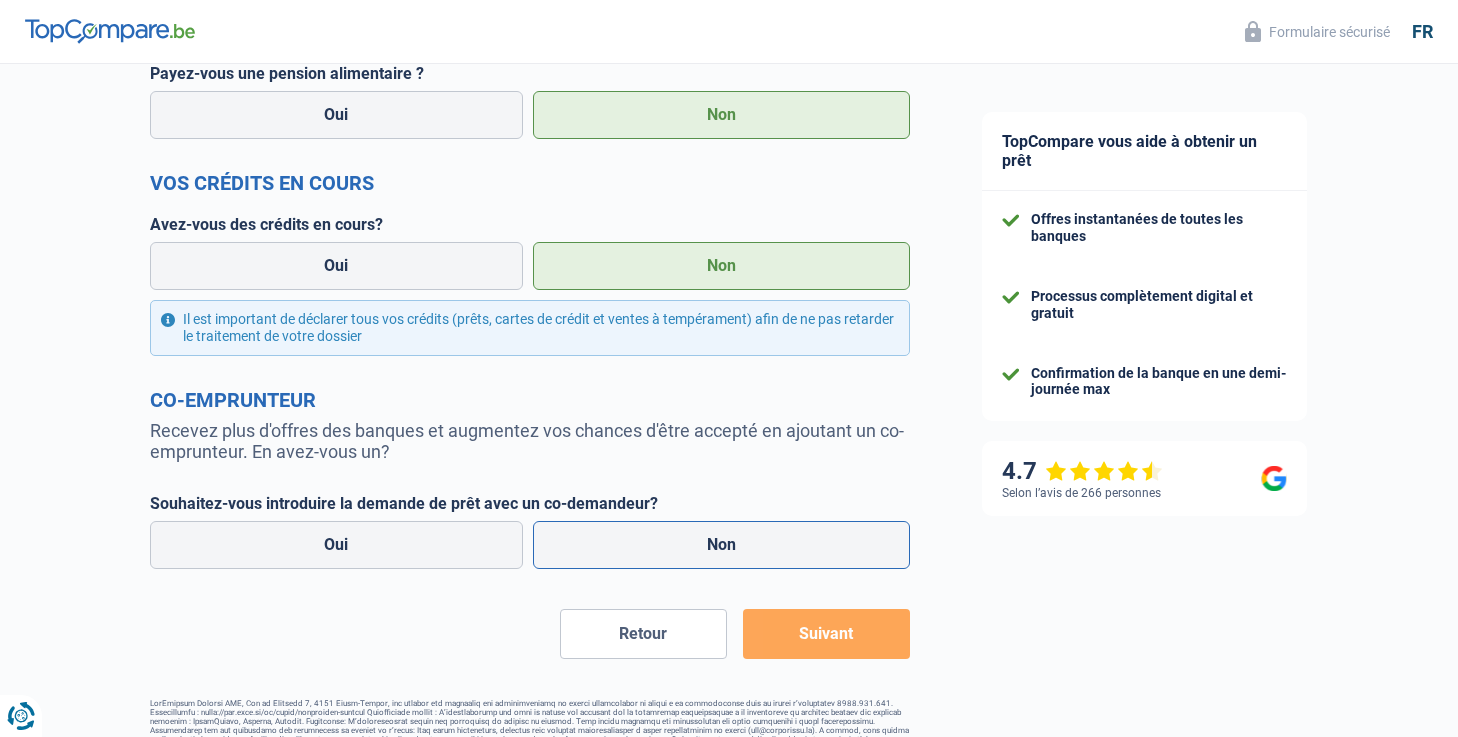 click on "Non" at bounding box center (722, 545) 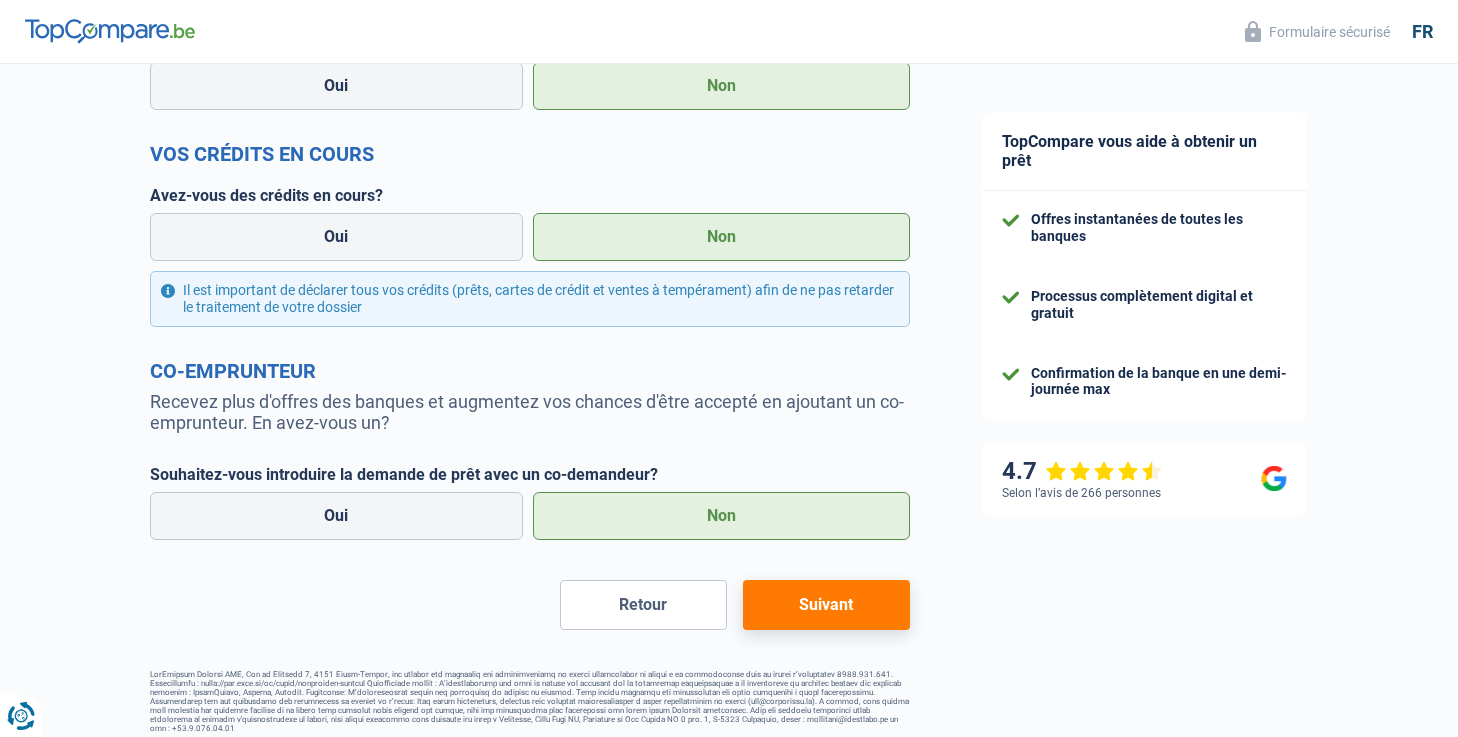 click on "Suivant" at bounding box center (826, 605) 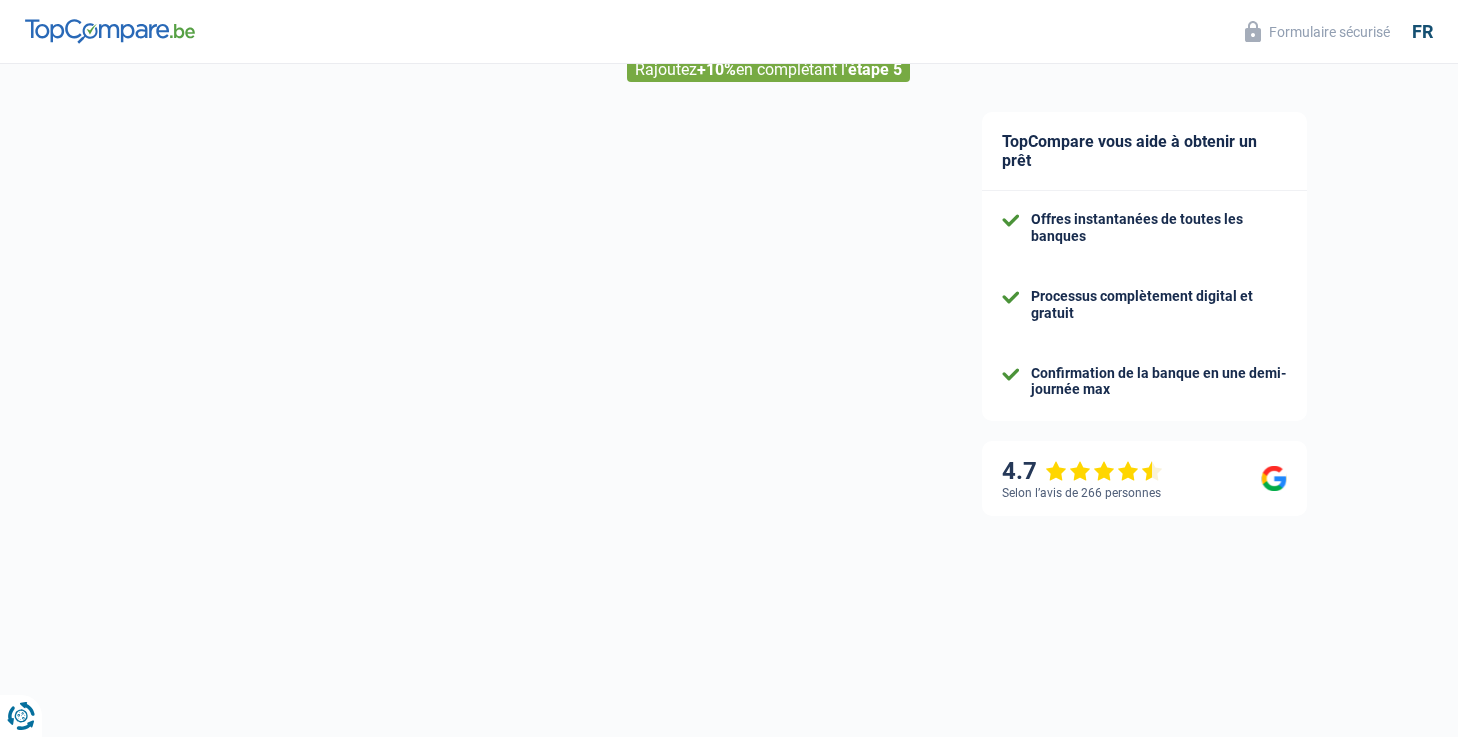 select on "120" 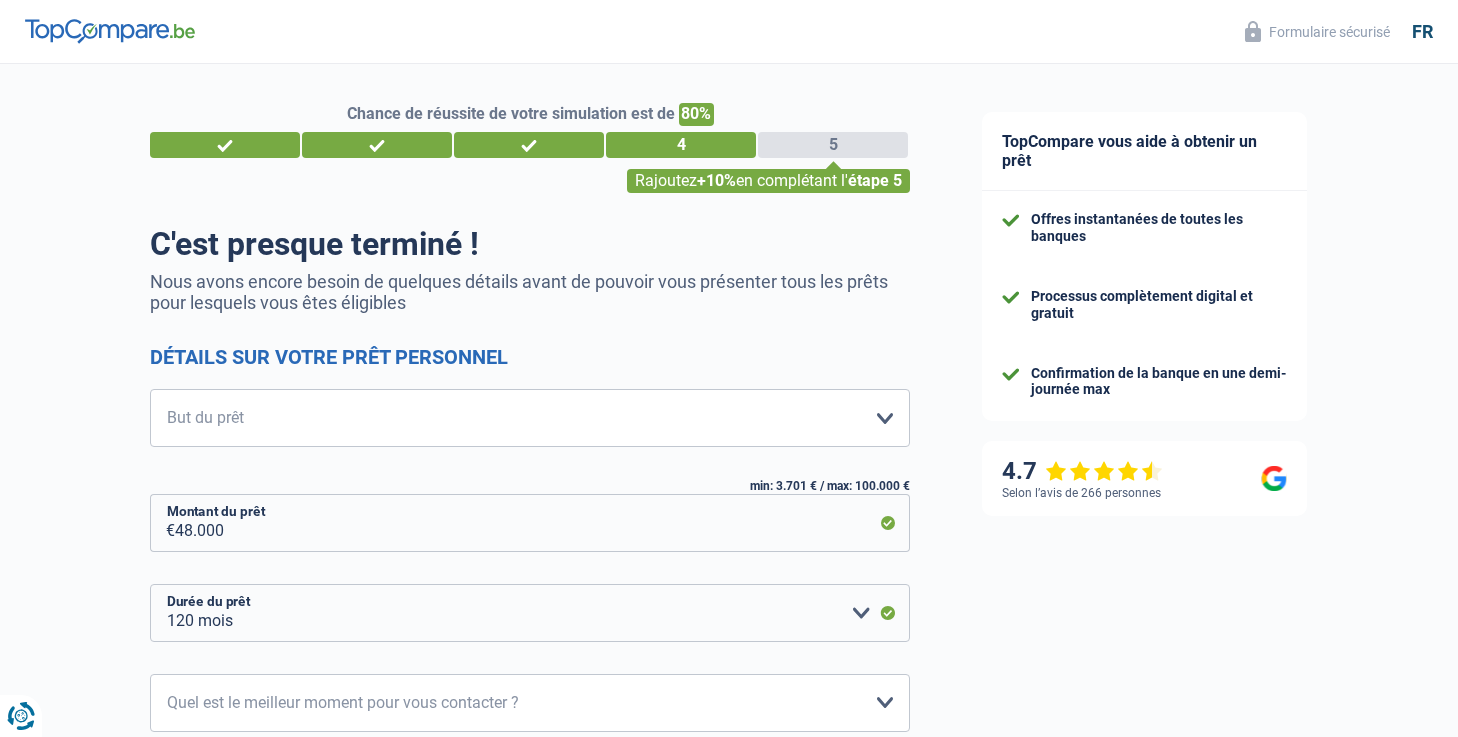 scroll, scrollTop: 0, scrollLeft: 0, axis: both 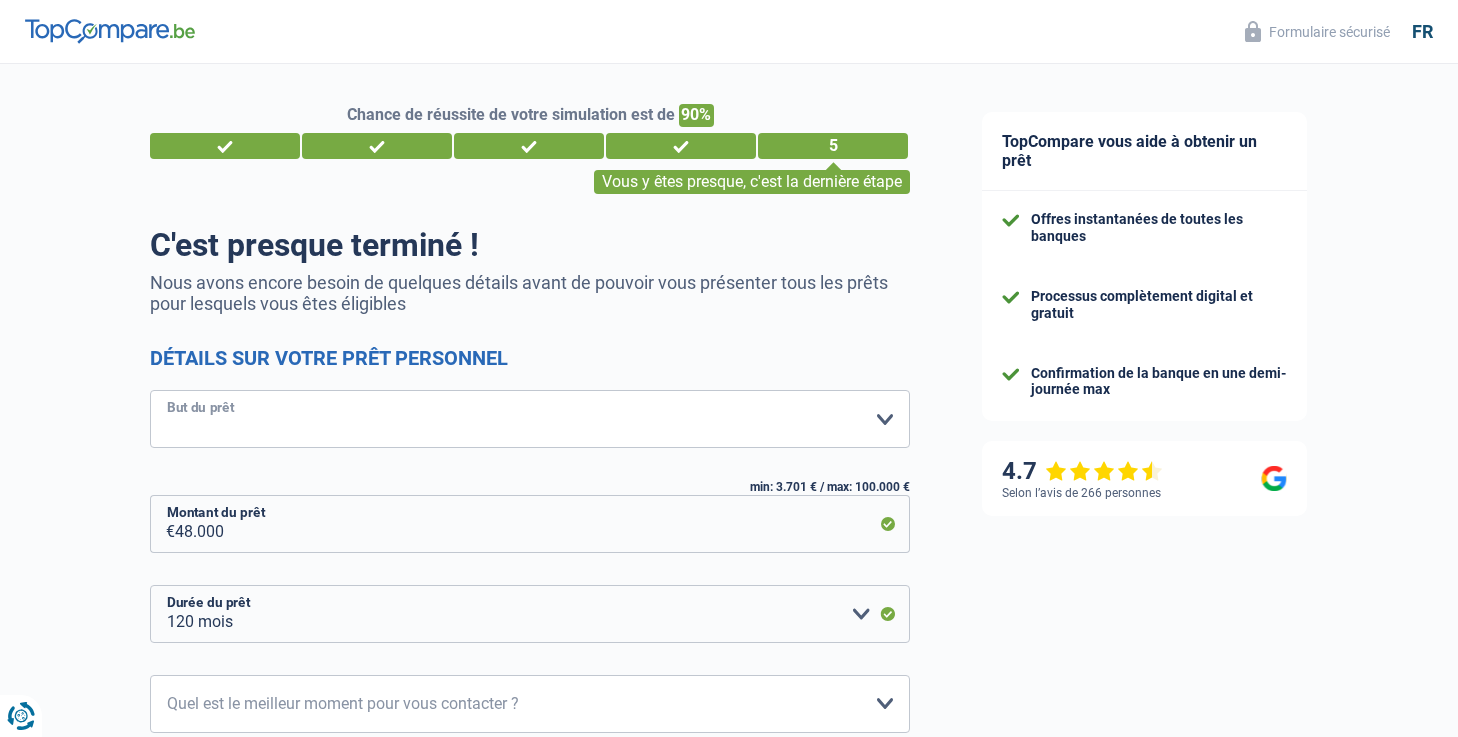select on "other" 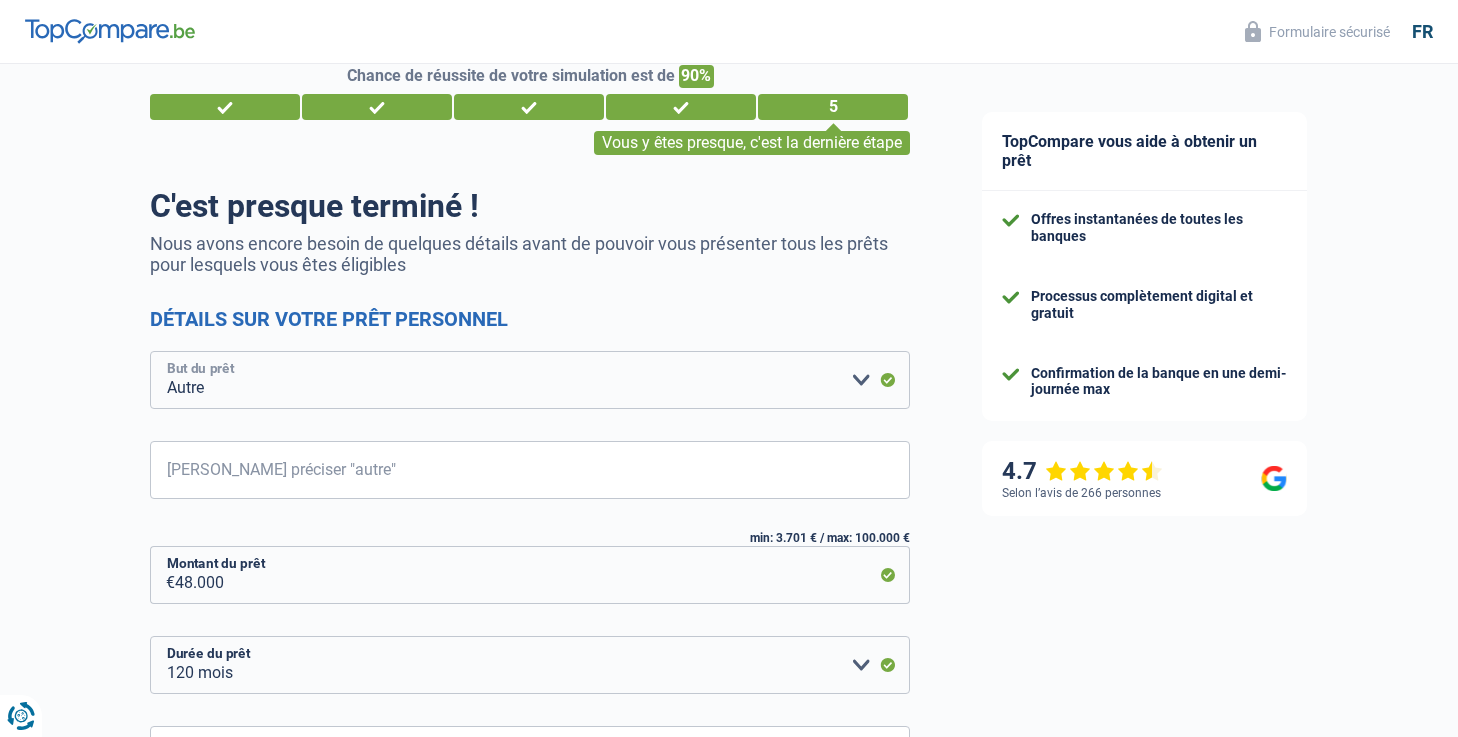 scroll, scrollTop: 53, scrollLeft: 0, axis: vertical 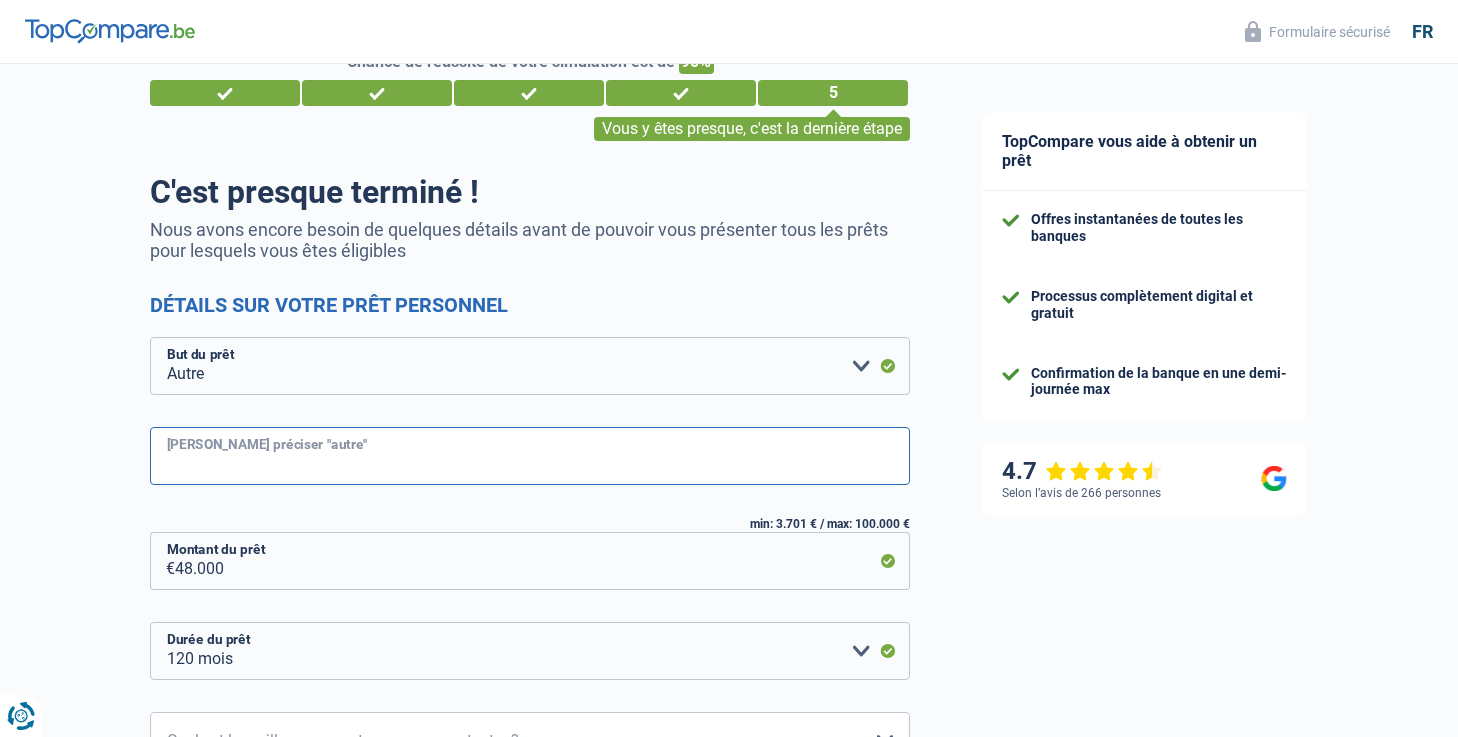 click on "Veuillez préciser "autre"" at bounding box center [530, 456] 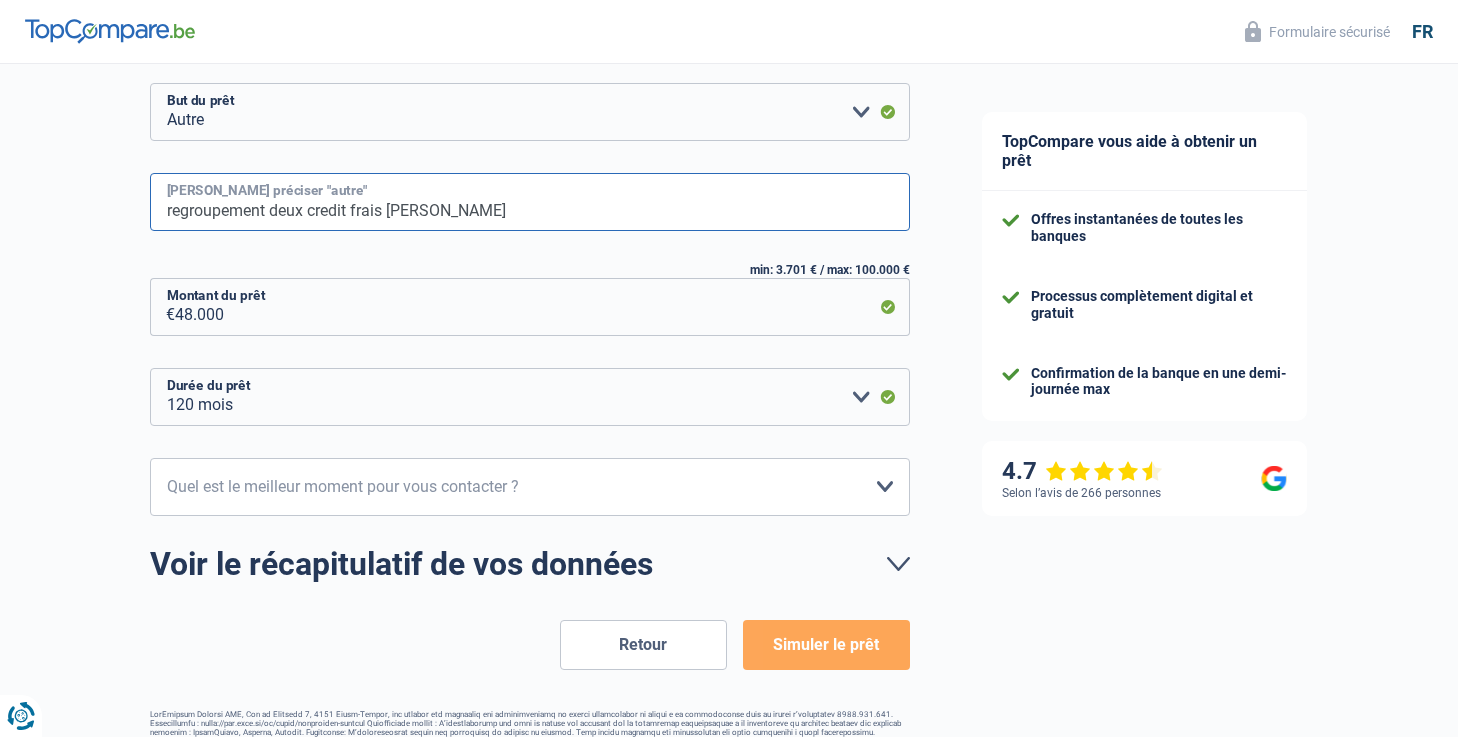 scroll, scrollTop: 332, scrollLeft: 0, axis: vertical 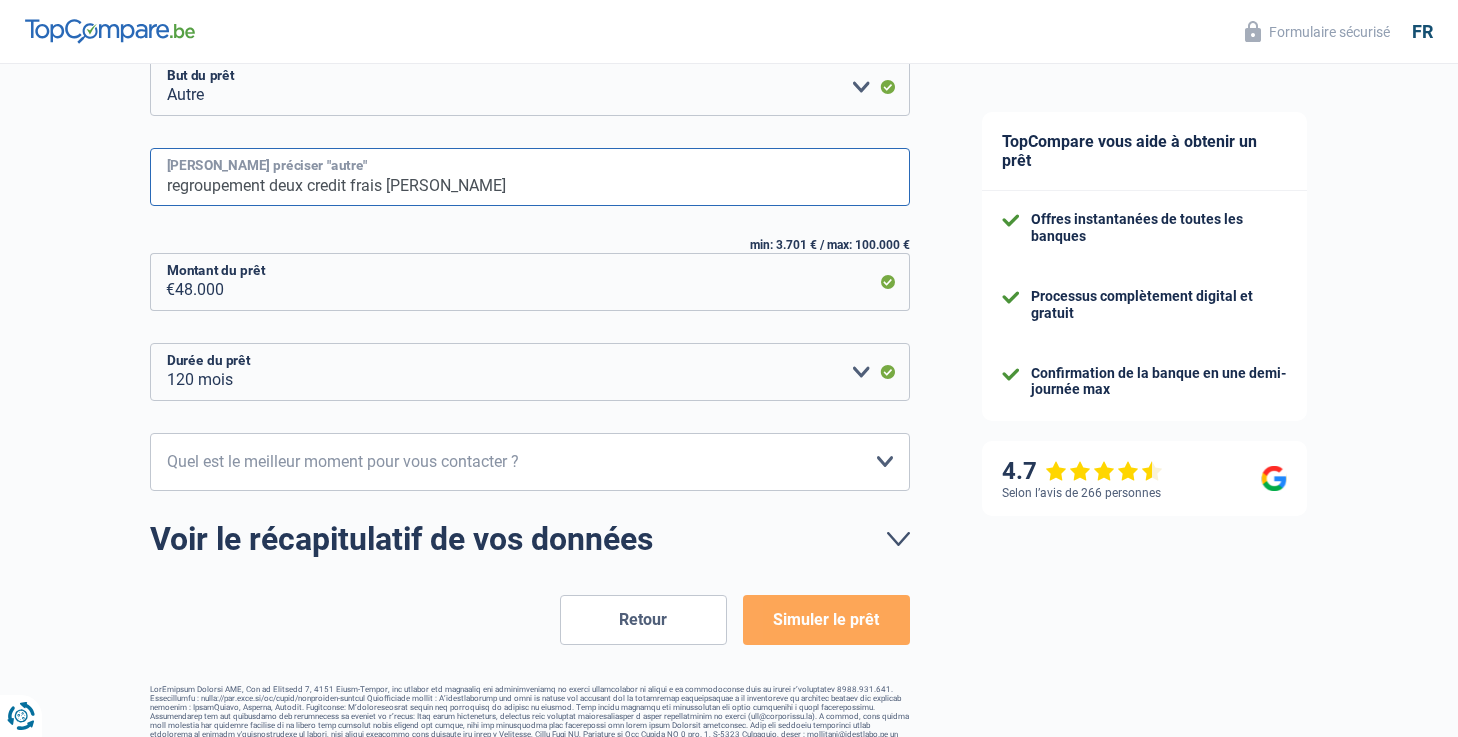 type on "regroupement deux credit frais judi" 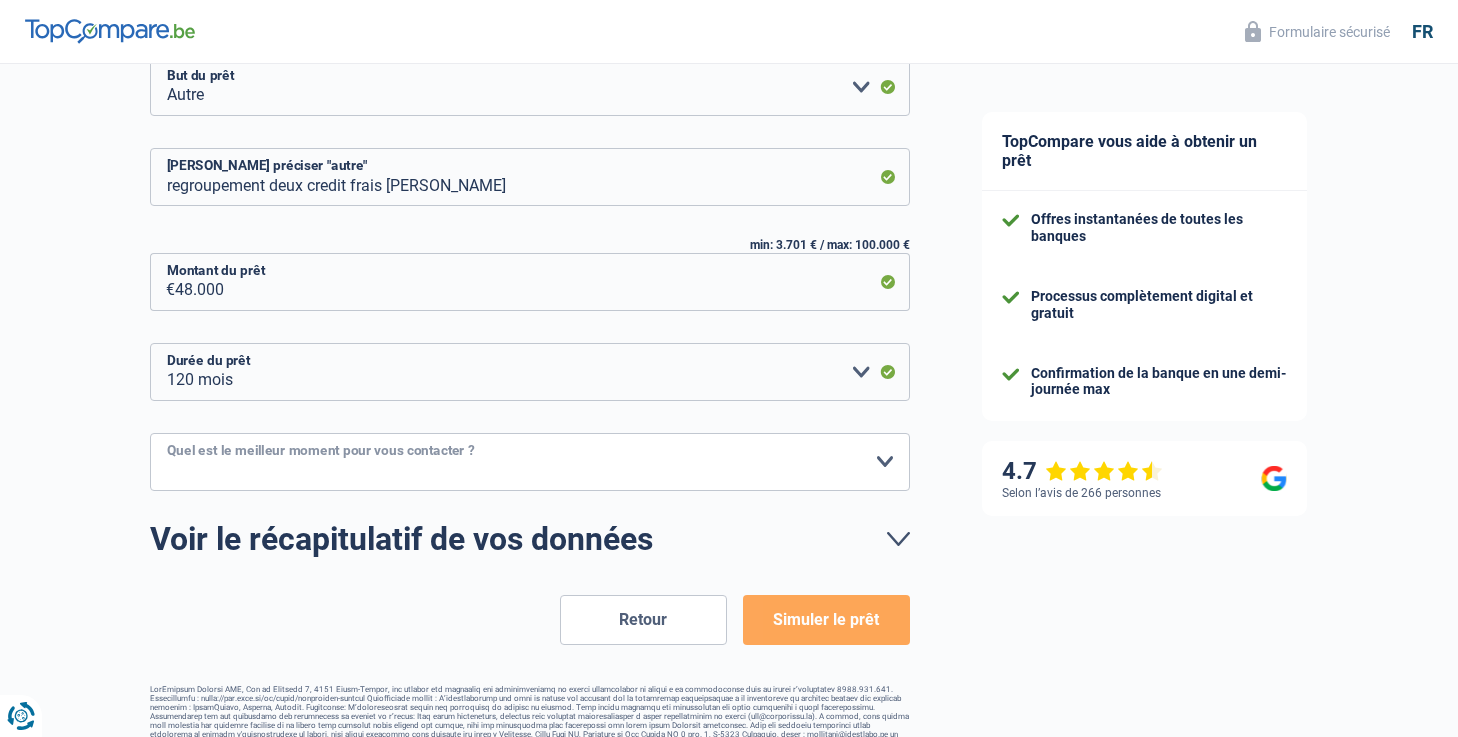 select on "16-18" 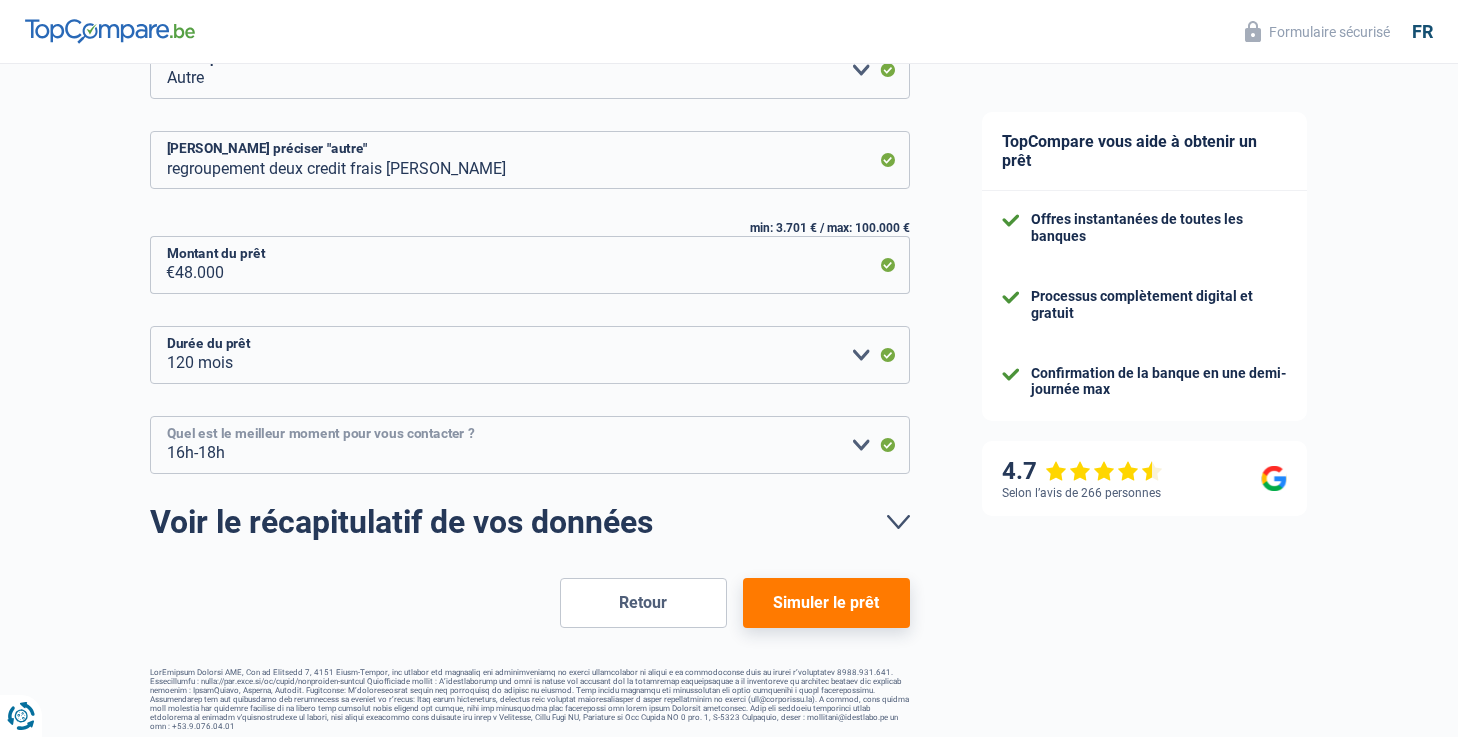 scroll, scrollTop: 348, scrollLeft: 0, axis: vertical 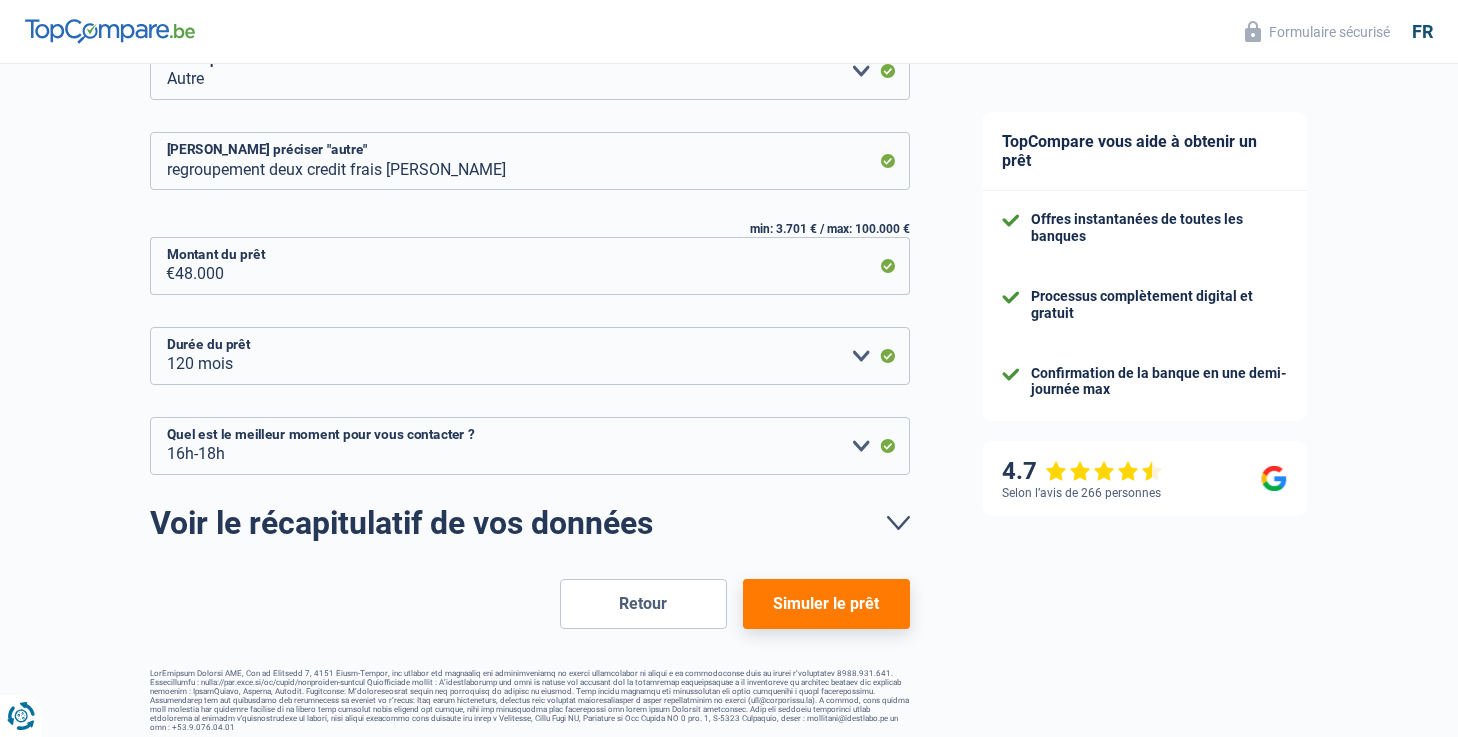 click on "Simuler le prêt" at bounding box center (826, 604) 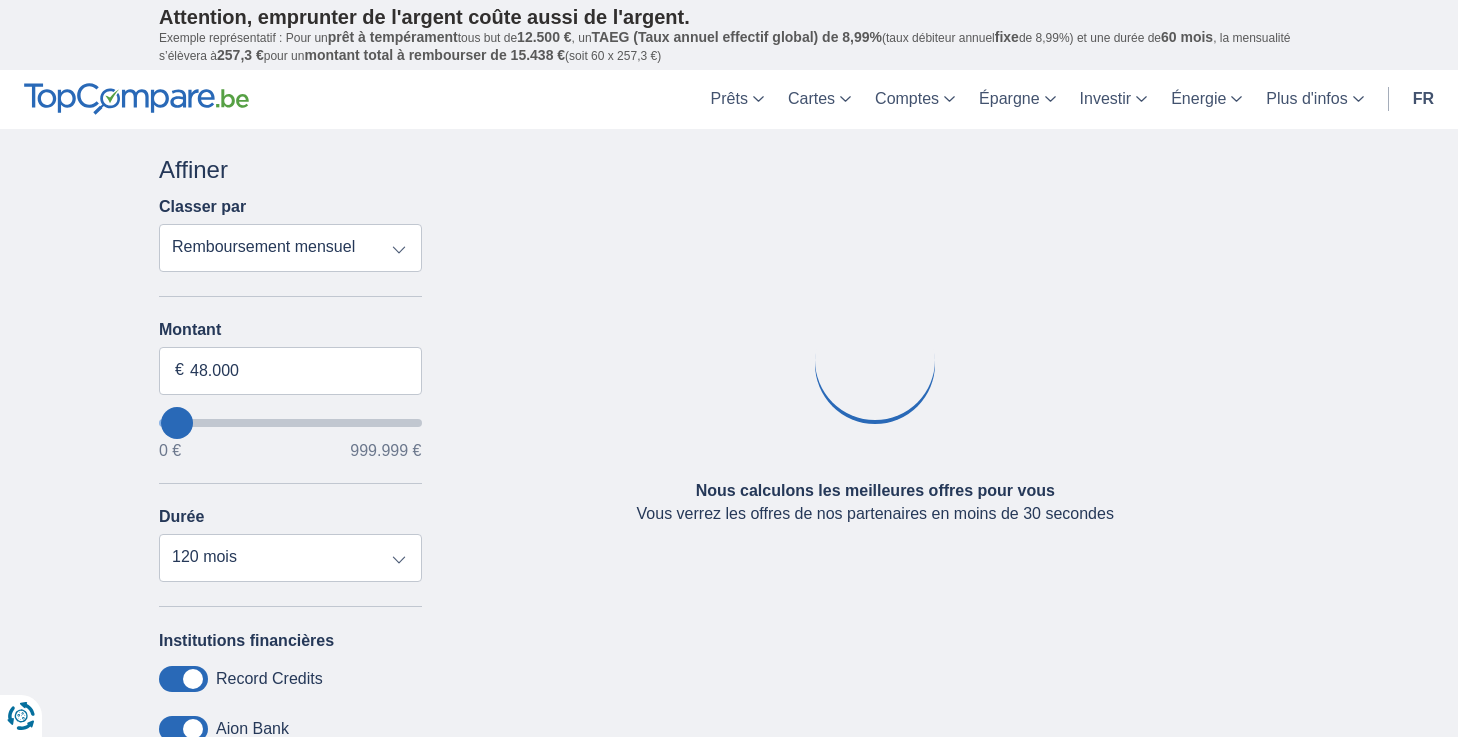 scroll, scrollTop: 0, scrollLeft: 0, axis: both 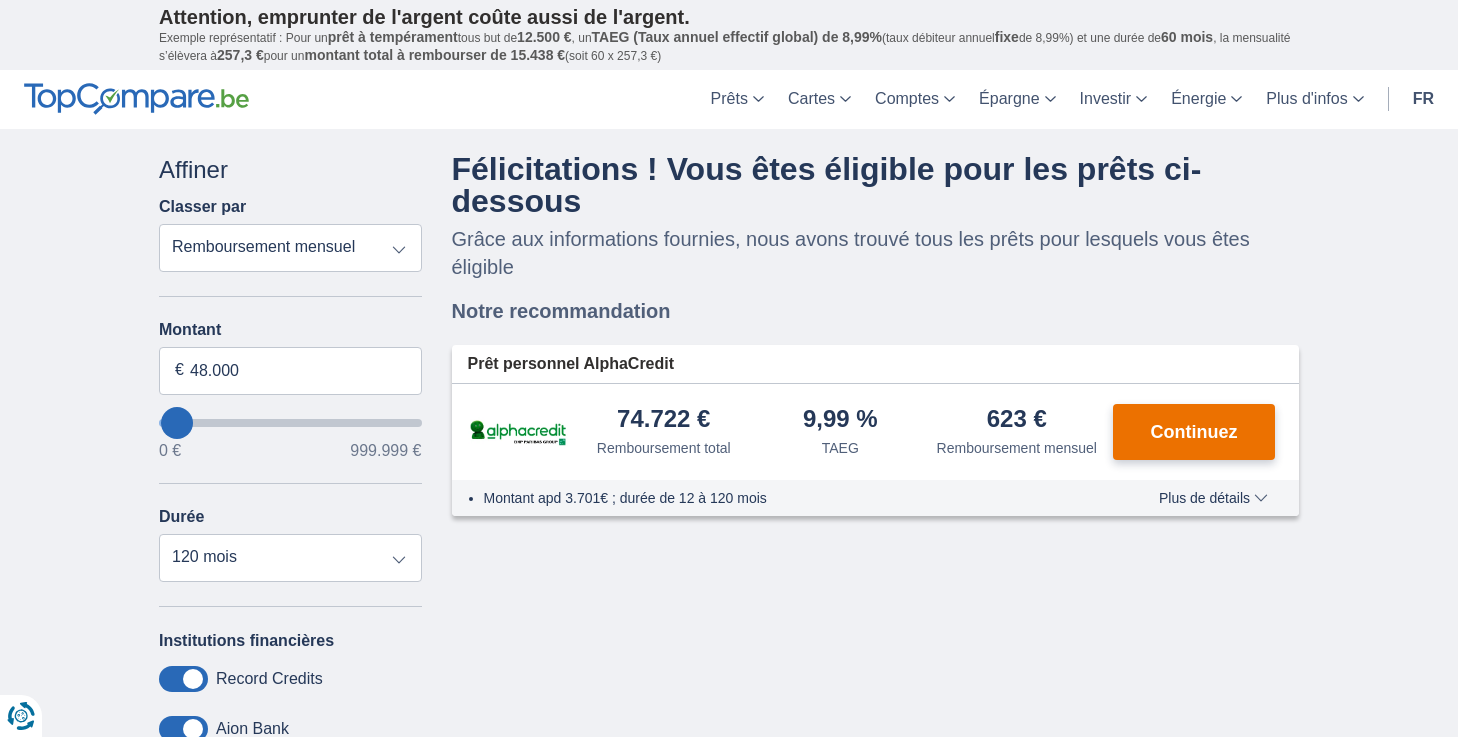 click on "Continuez" at bounding box center (1194, 432) 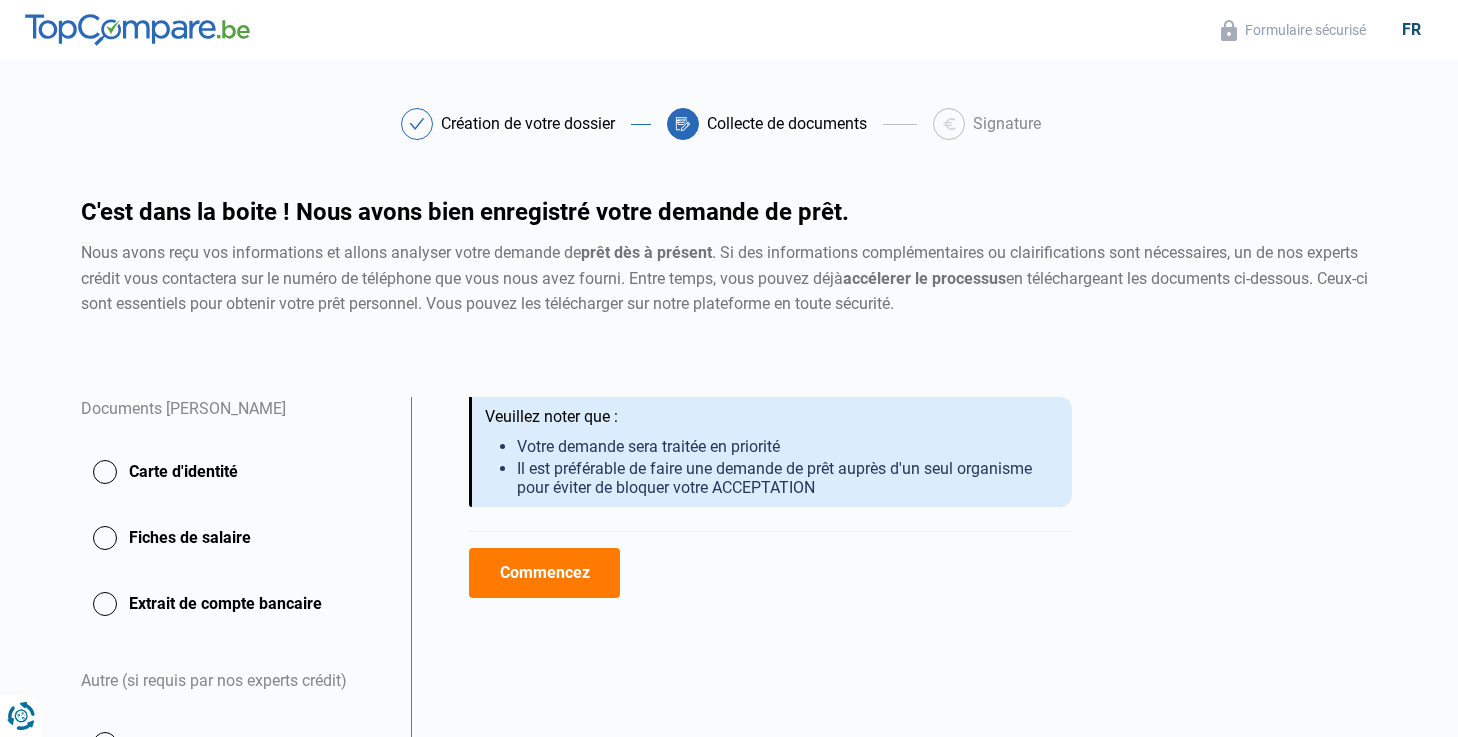 scroll, scrollTop: 0, scrollLeft: 0, axis: both 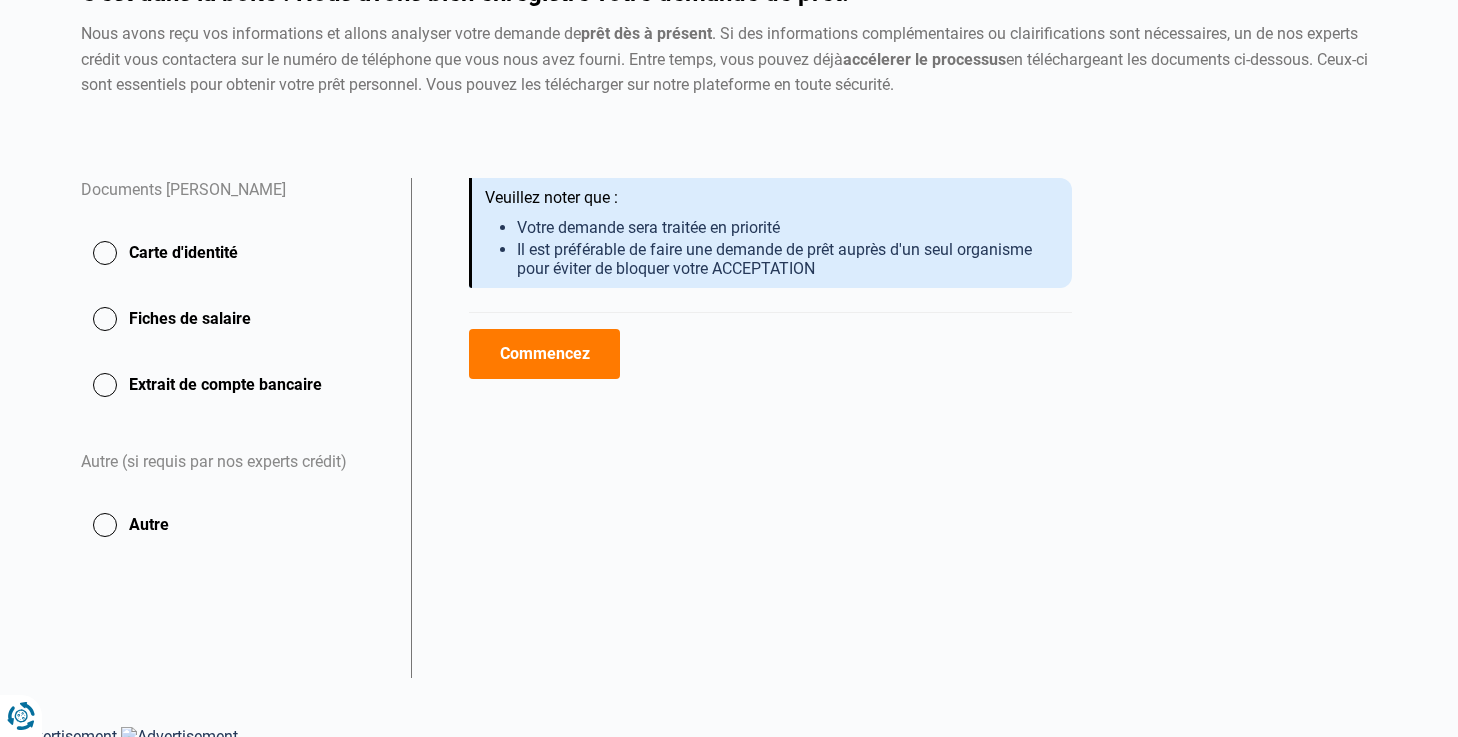 click on "Carte d'identité" 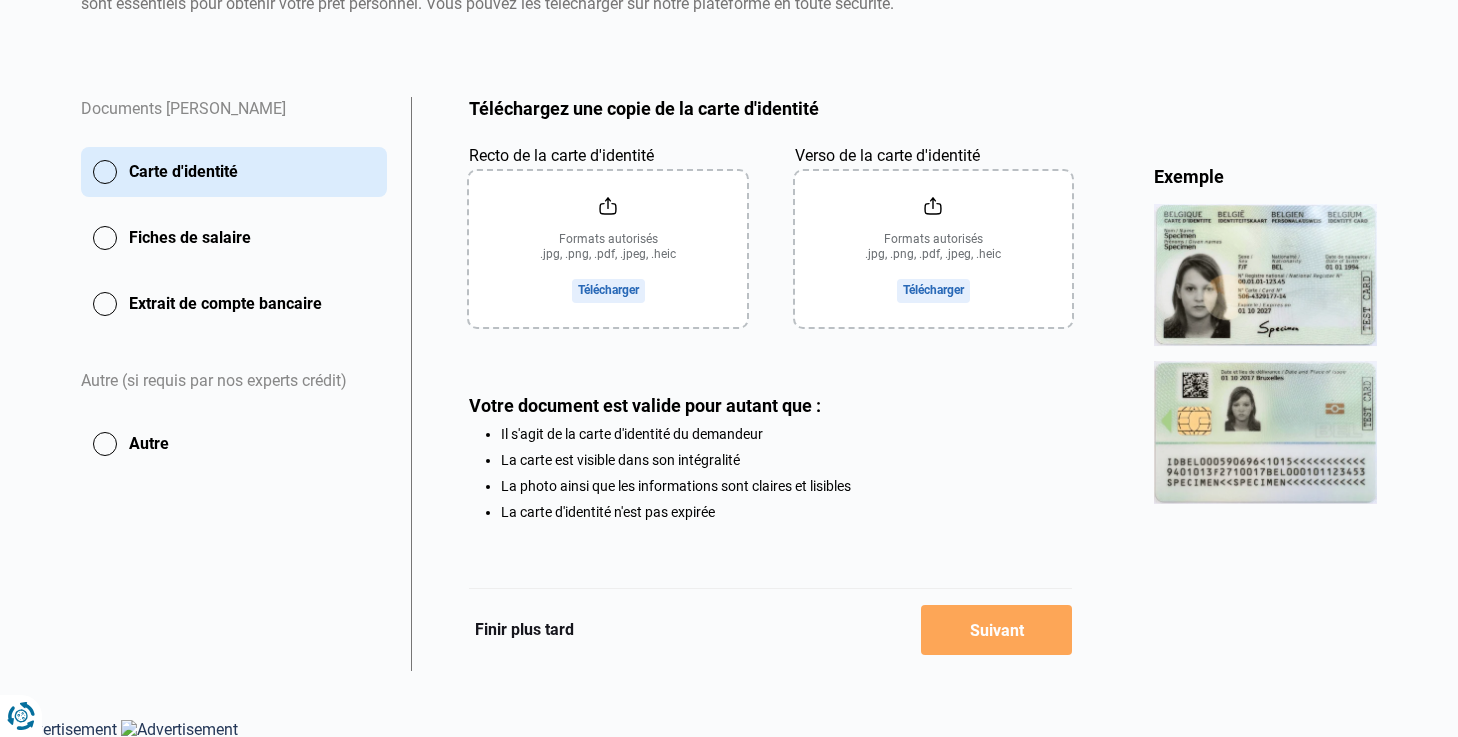 scroll, scrollTop: 299, scrollLeft: 0, axis: vertical 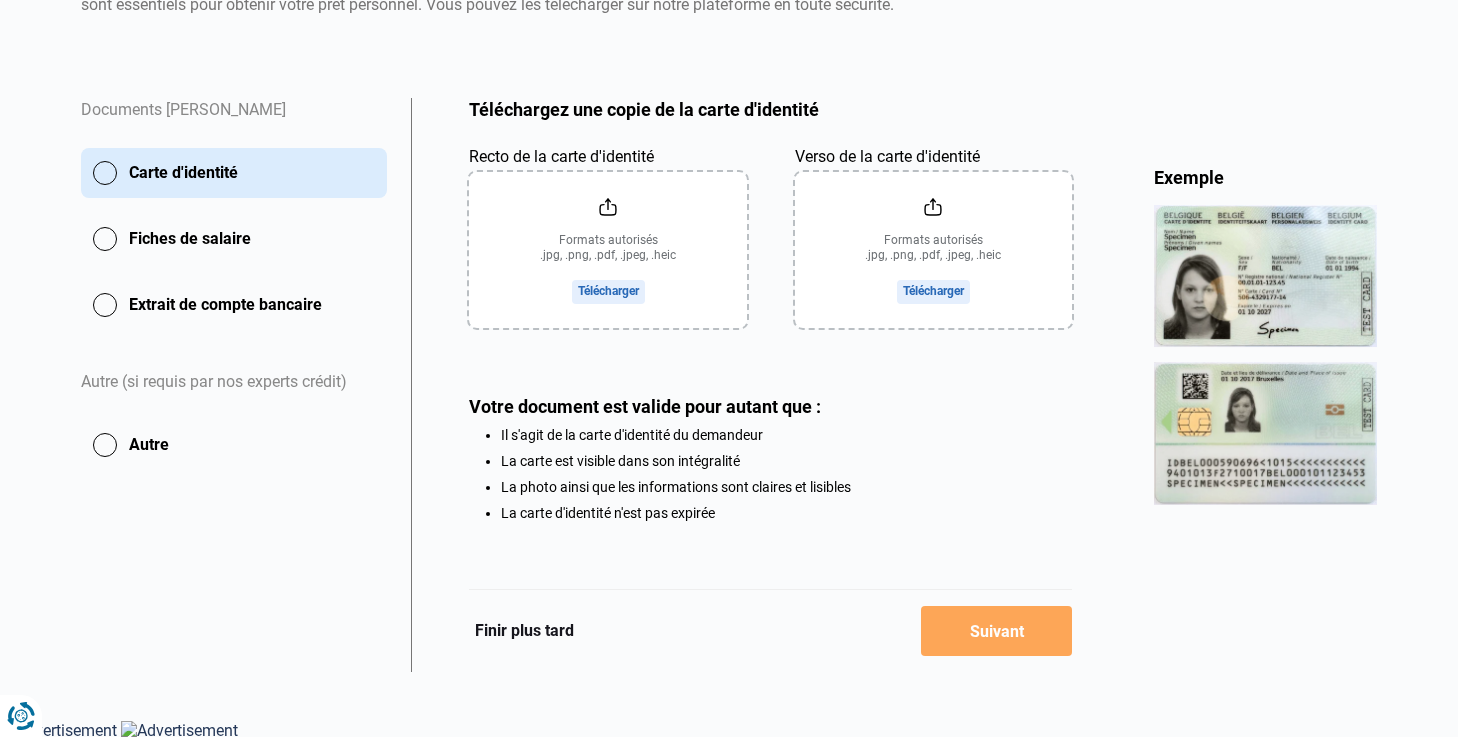 click on "Fiches de salaire" 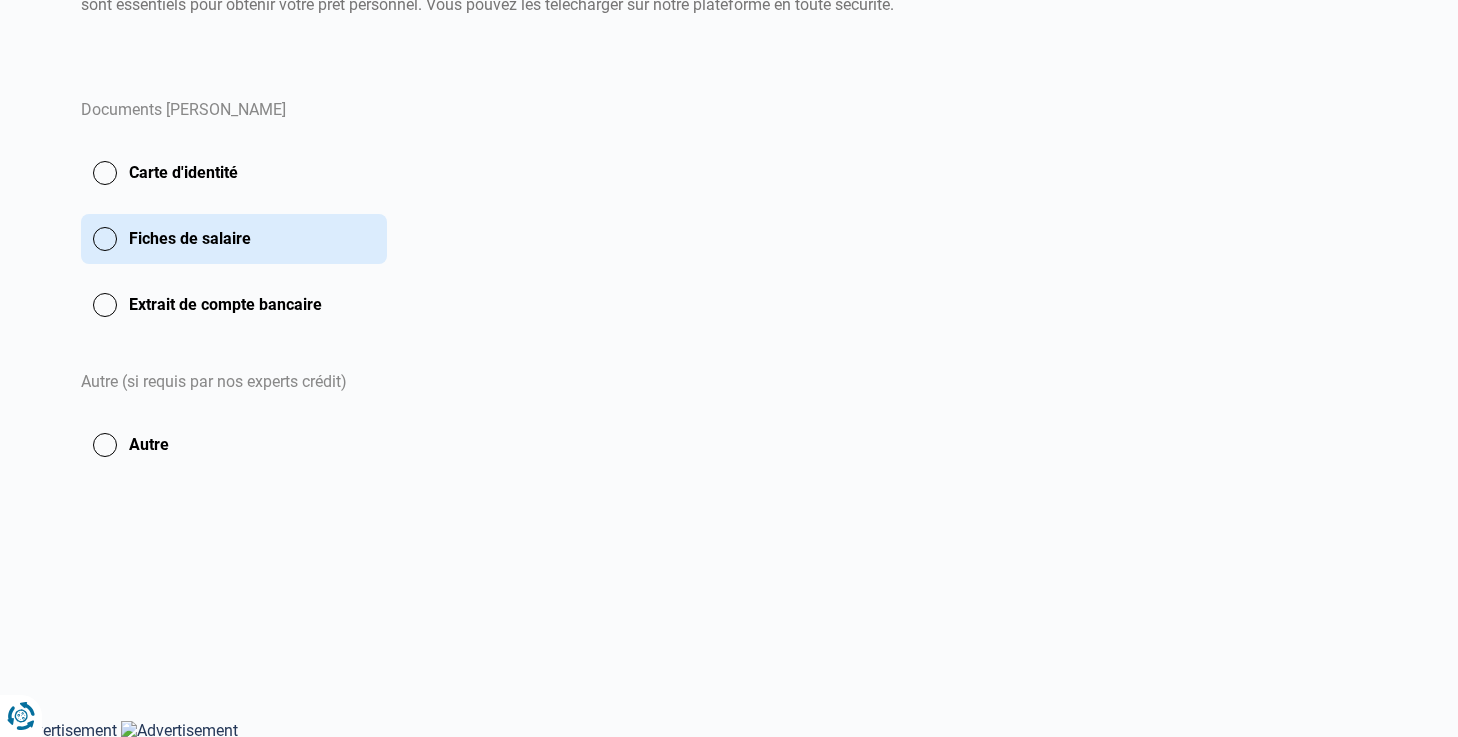 scroll, scrollTop: 0, scrollLeft: 0, axis: both 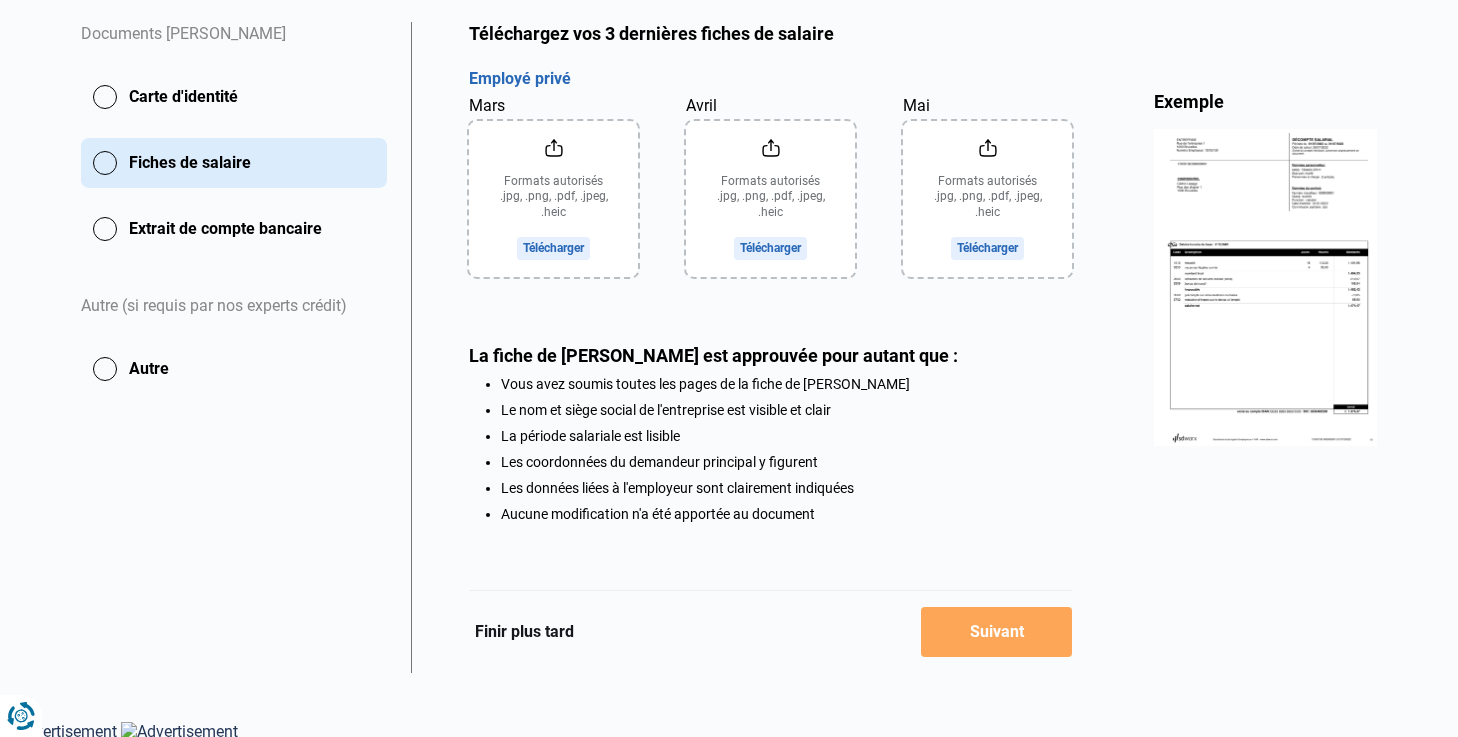 click on "Extrait de compte bancaire" 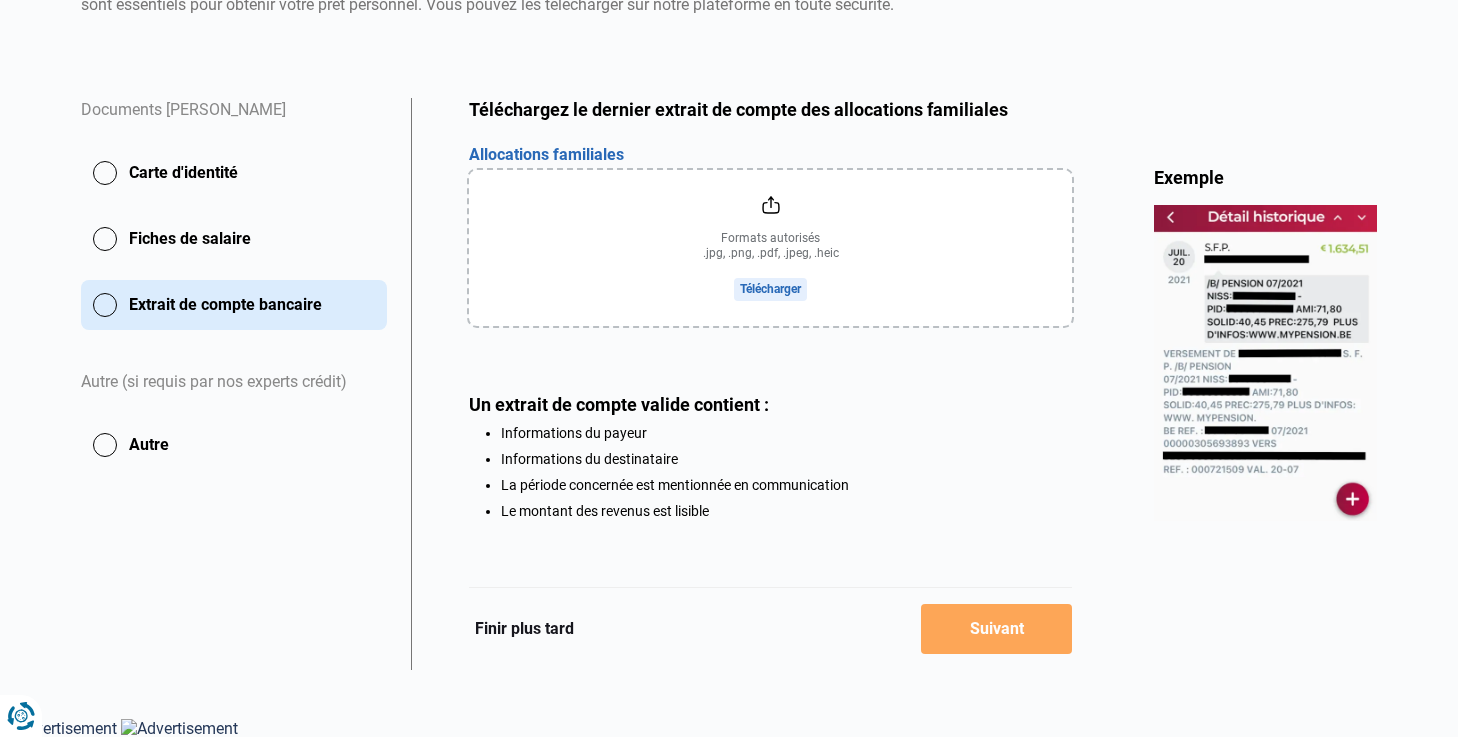 scroll, scrollTop: 296, scrollLeft: 0, axis: vertical 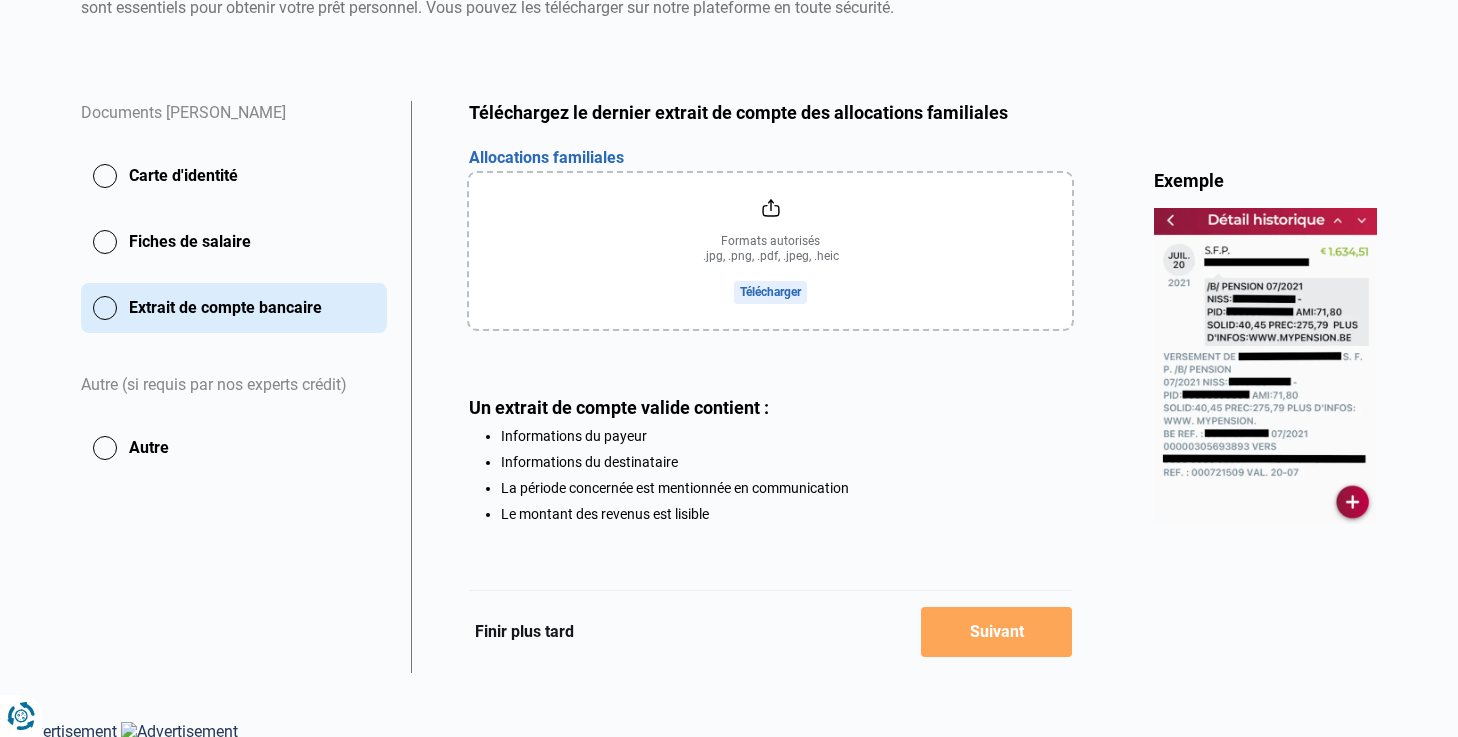 click on "Autre" 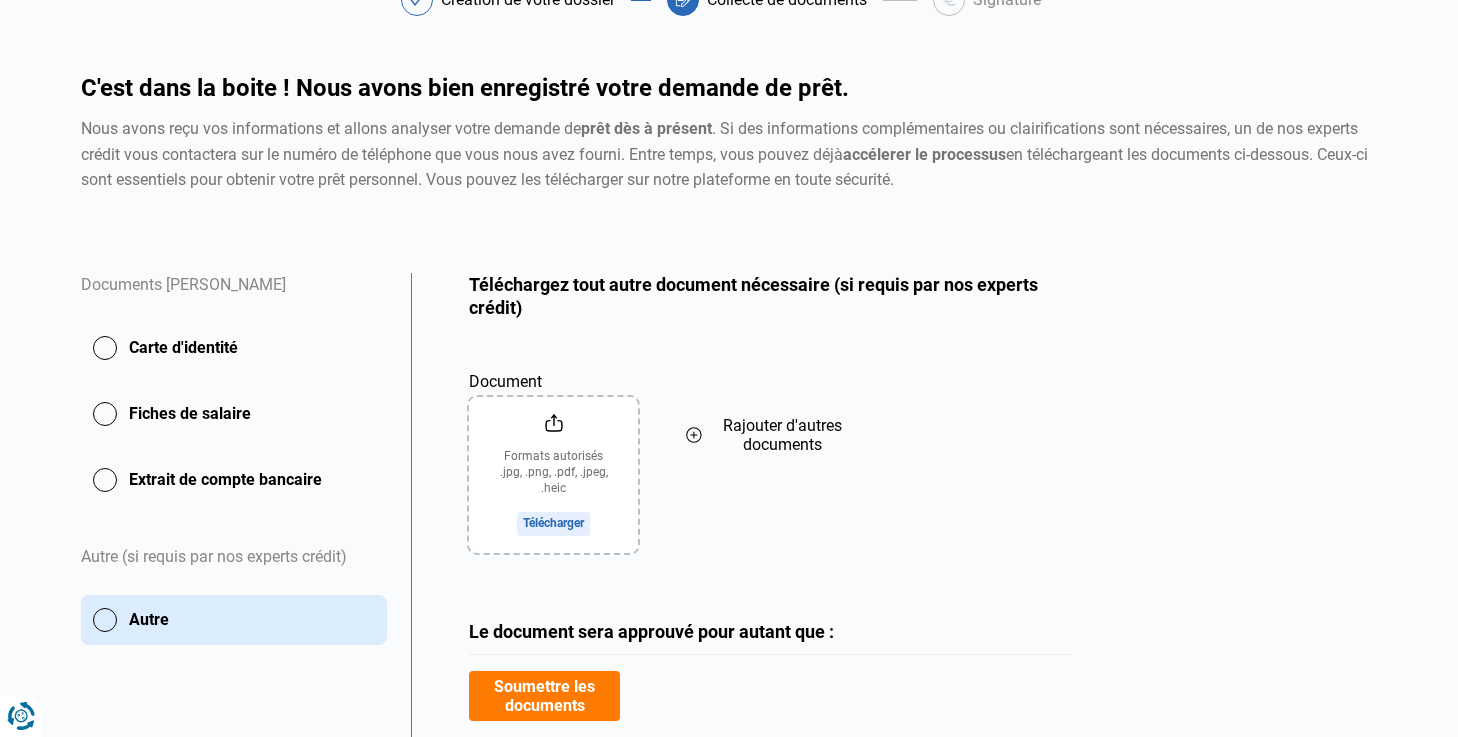 scroll, scrollTop: 127, scrollLeft: 0, axis: vertical 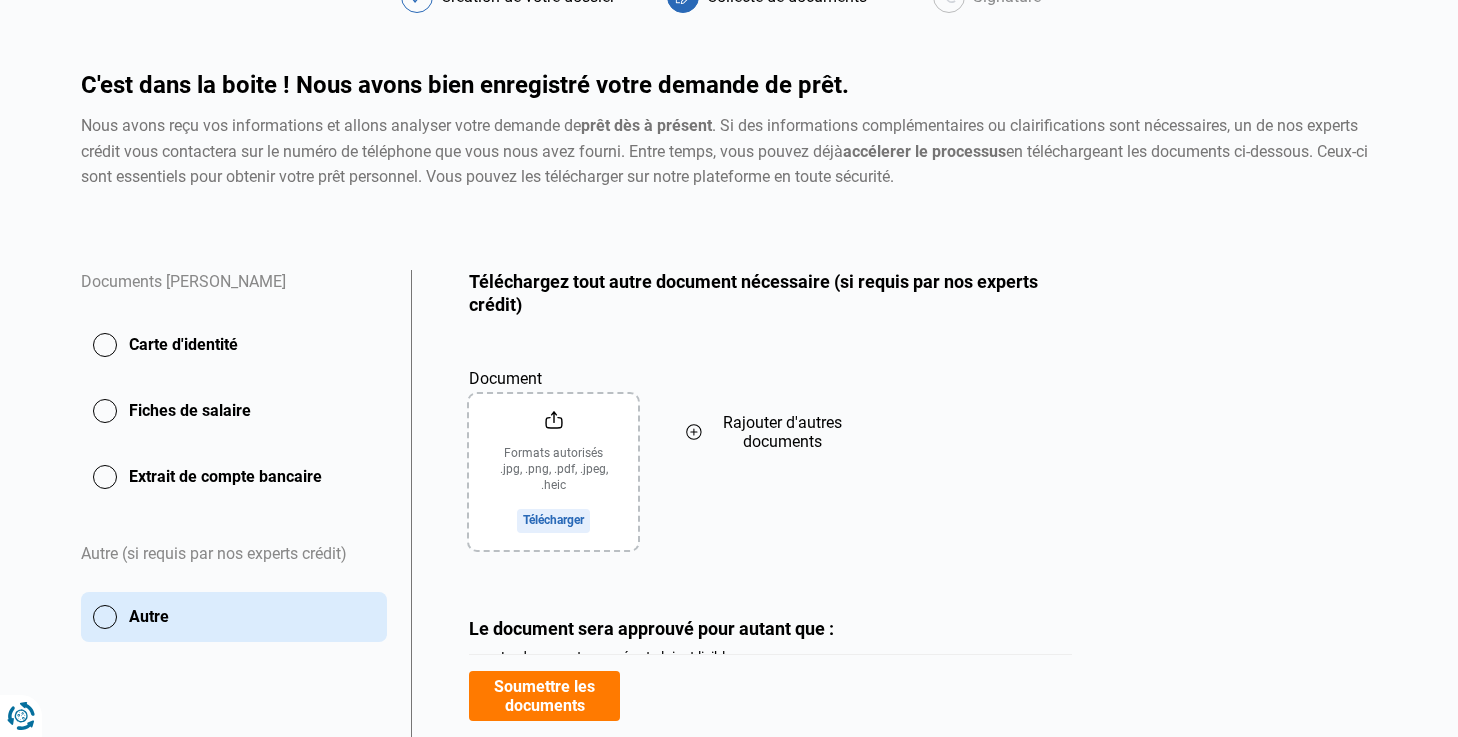 click on "Carte d'identité" 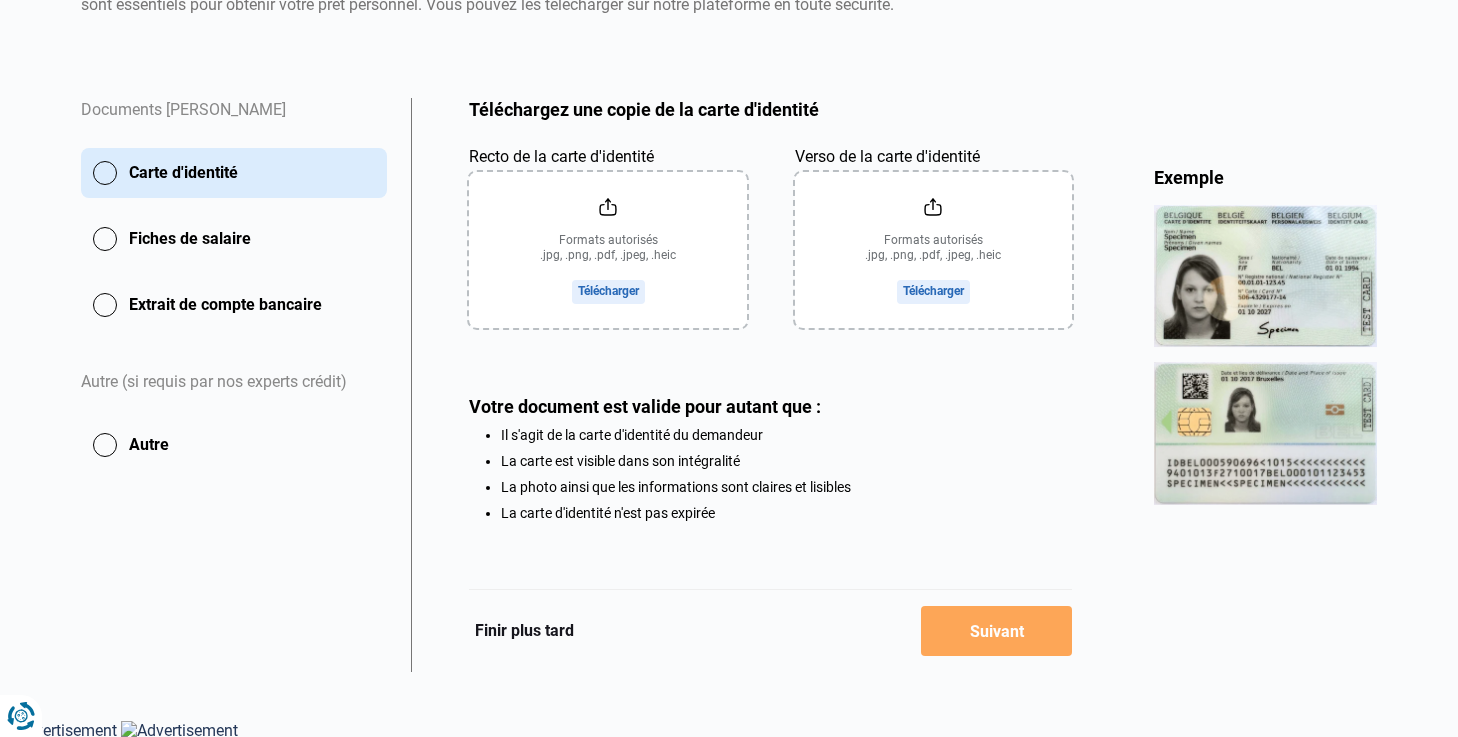 click on "Finir plus tard" 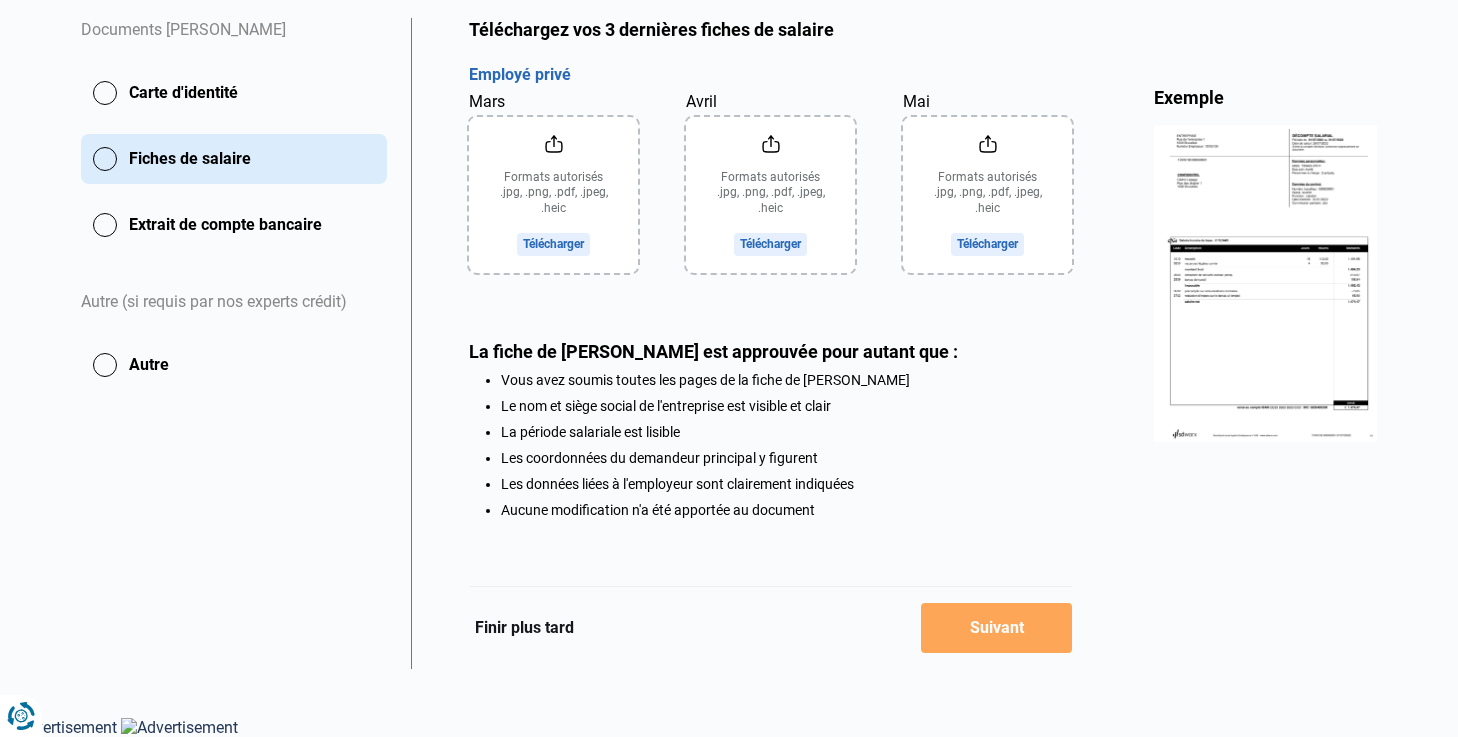 scroll, scrollTop: 375, scrollLeft: 0, axis: vertical 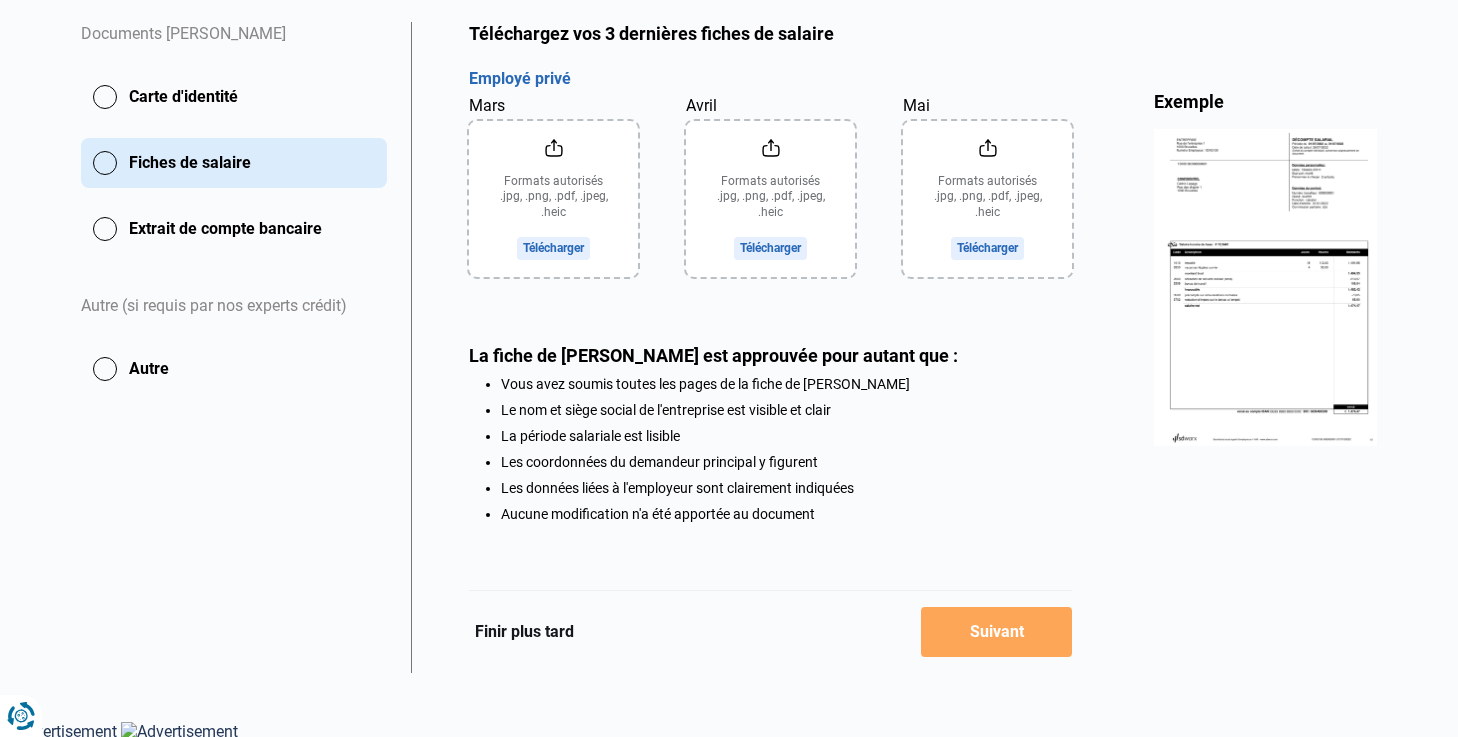 click on "Finir plus tard Suivant" at bounding box center [770, 631] 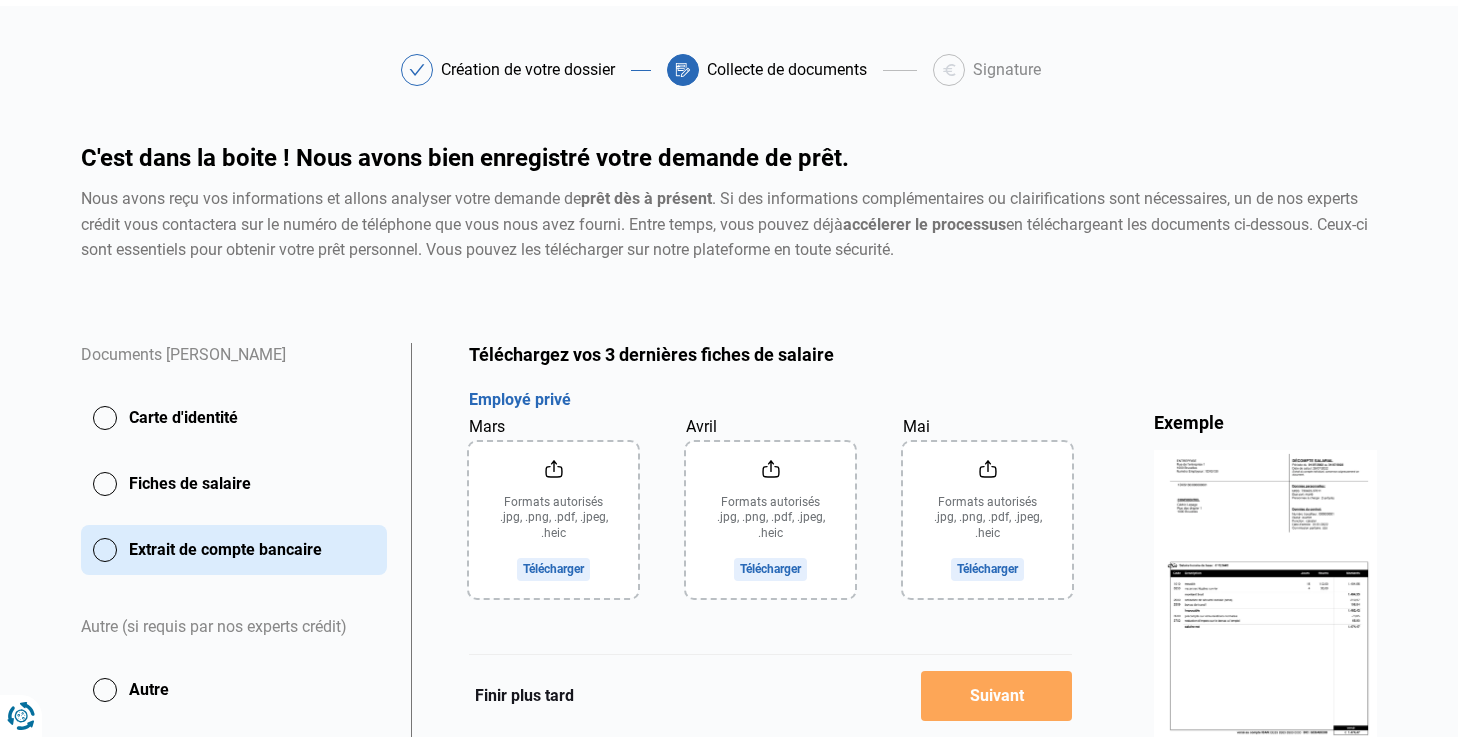 scroll, scrollTop: 0, scrollLeft: 0, axis: both 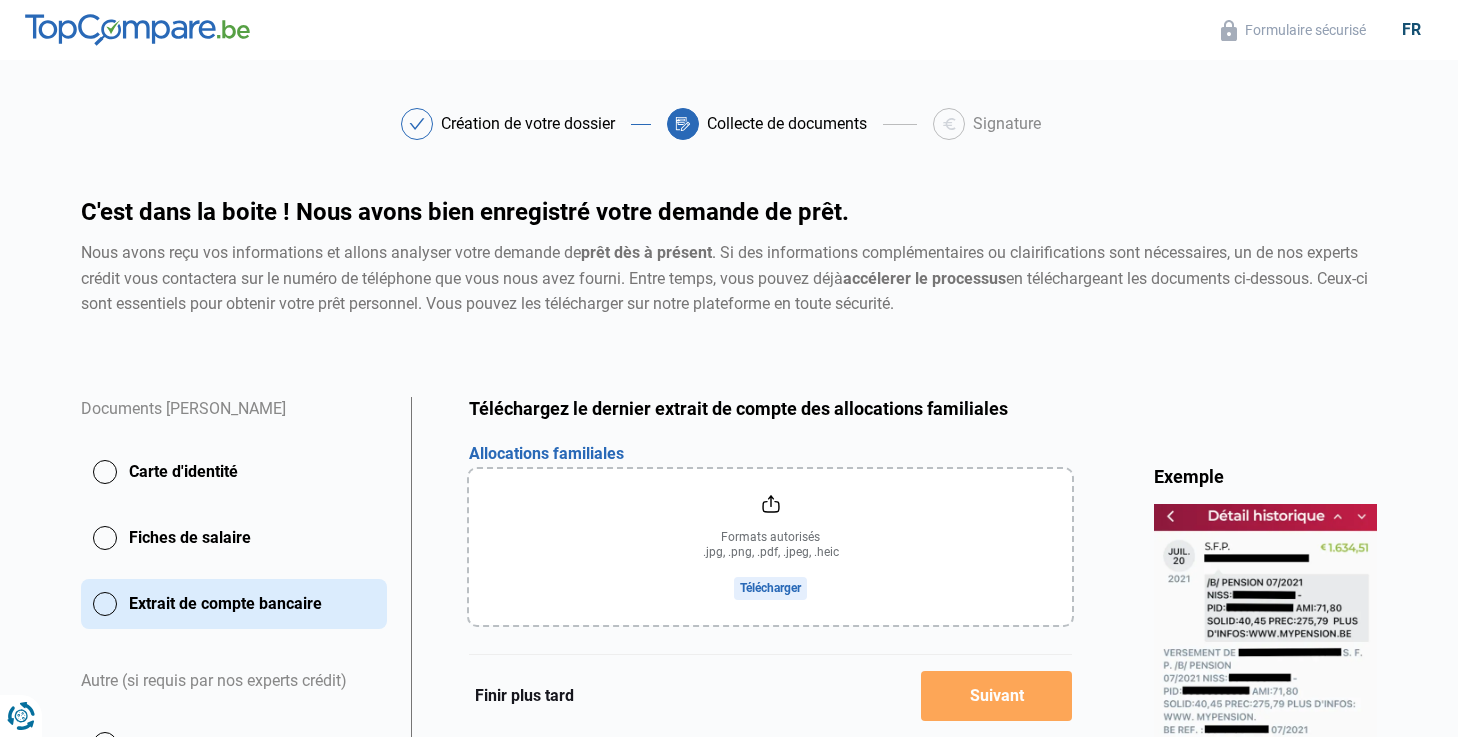 click on "Finir plus tard" 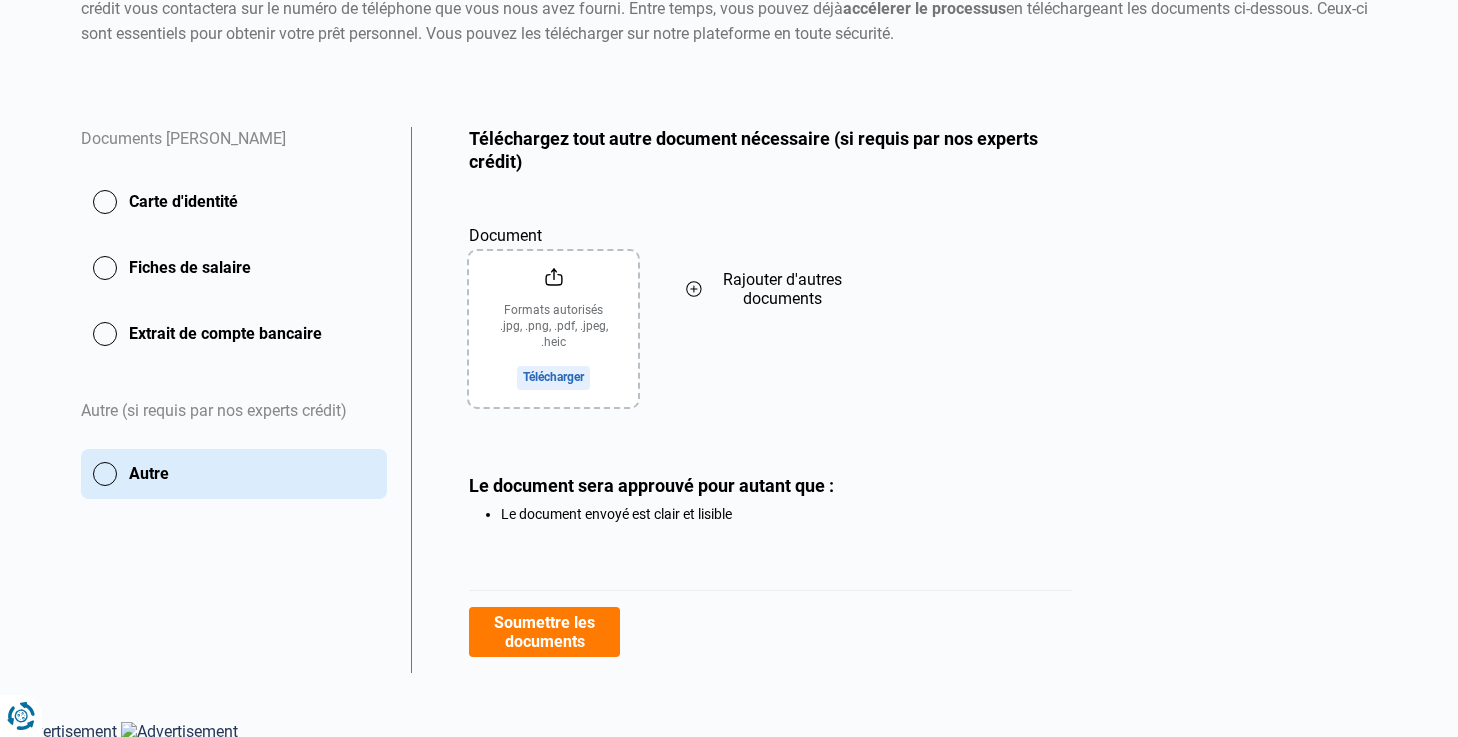 click on "Soumettre les documents" at bounding box center (544, 632) 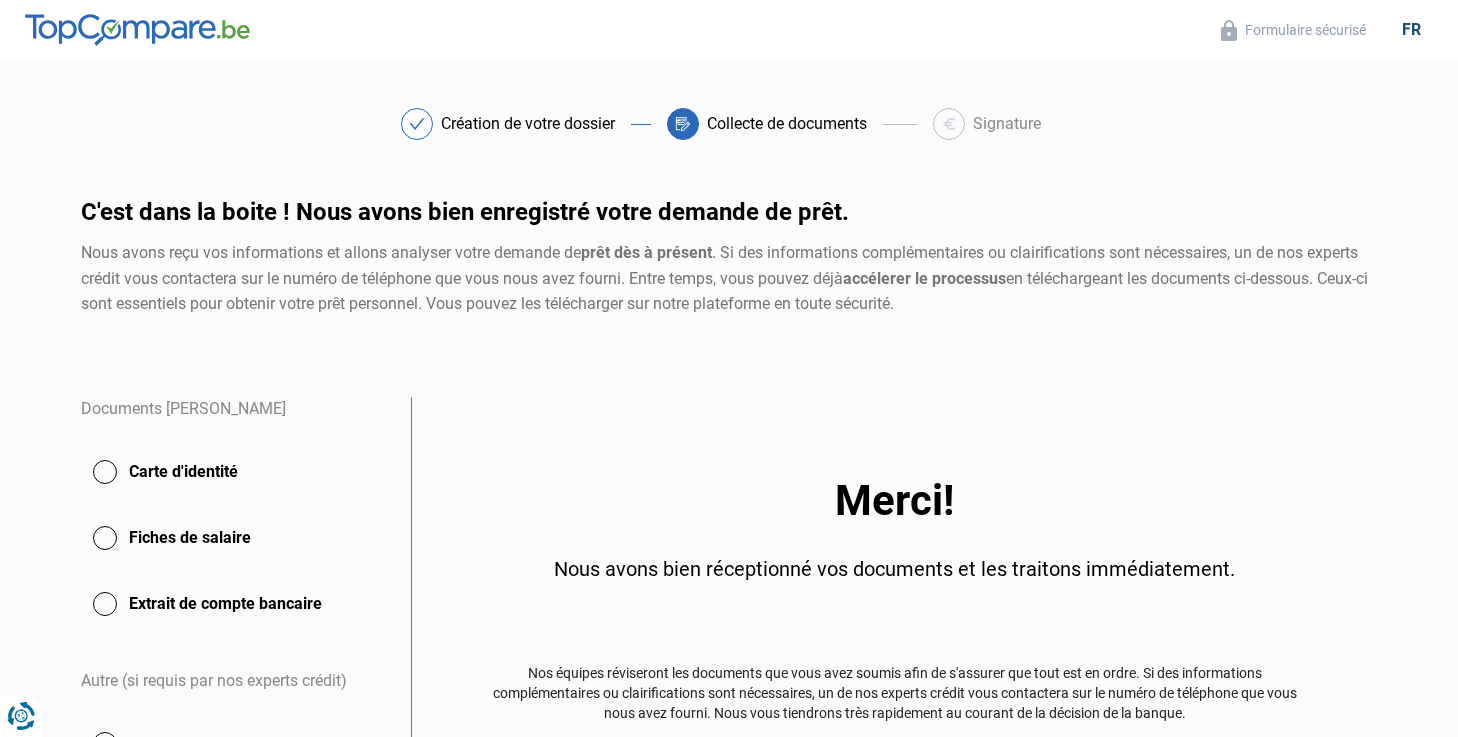 scroll, scrollTop: 0, scrollLeft: 0, axis: both 